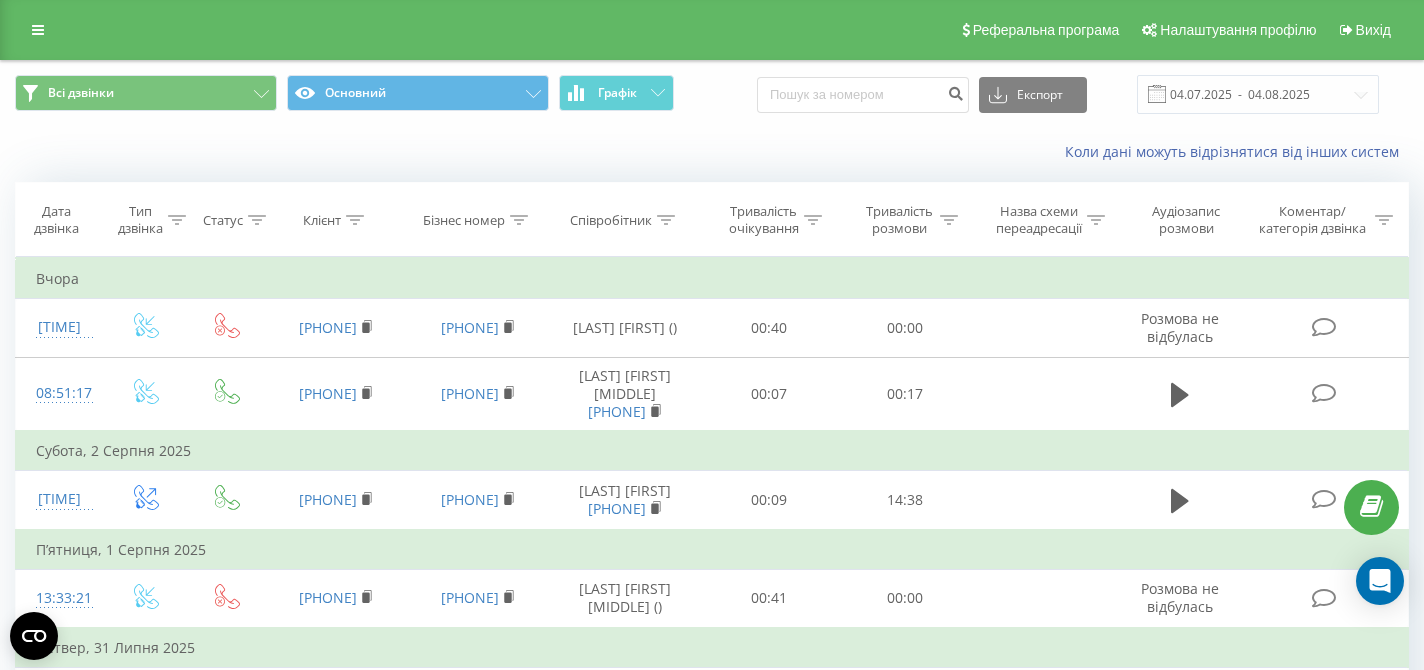 scroll, scrollTop: 0, scrollLeft: 0, axis: both 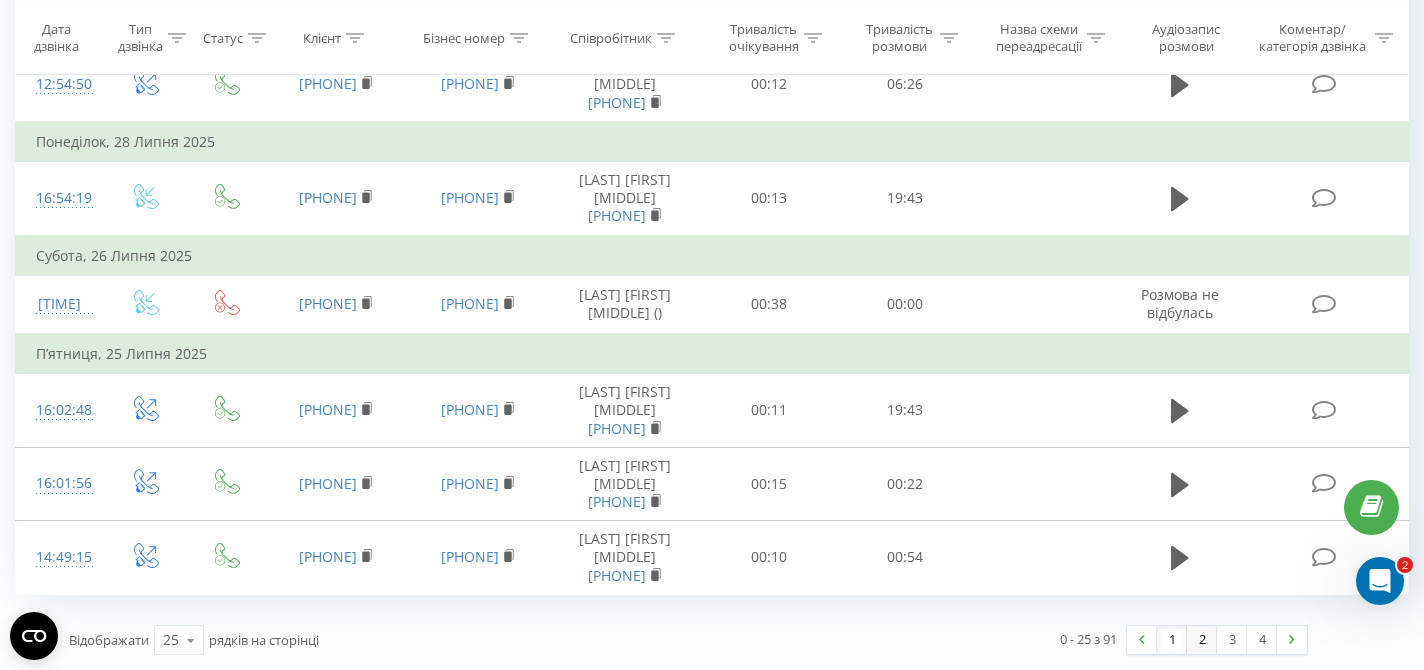 click on "2" at bounding box center (1202, 640) 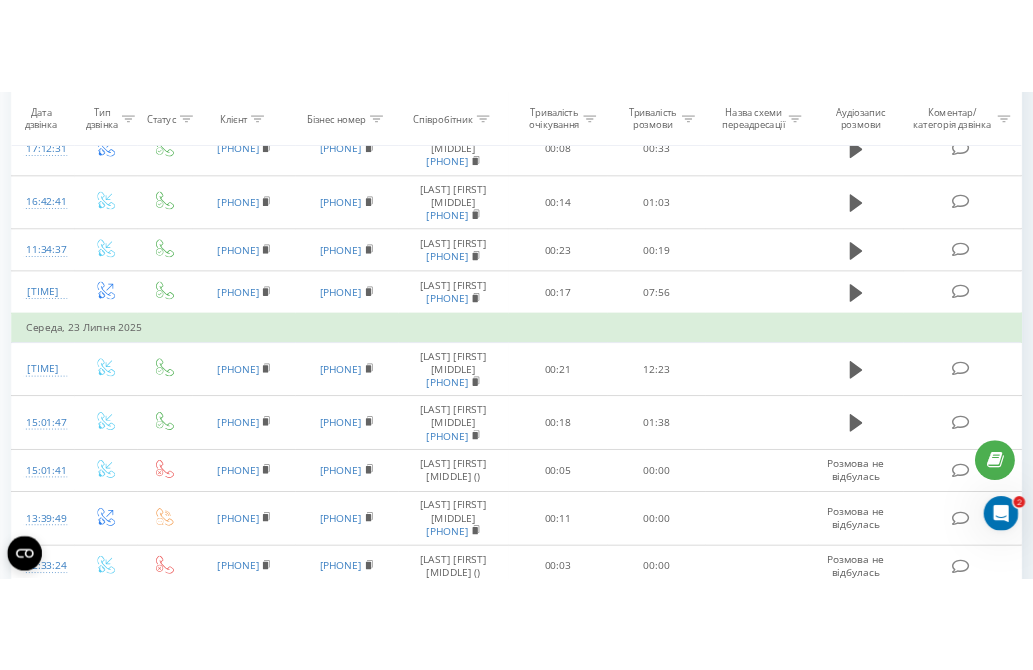 scroll, scrollTop: 738, scrollLeft: 0, axis: vertical 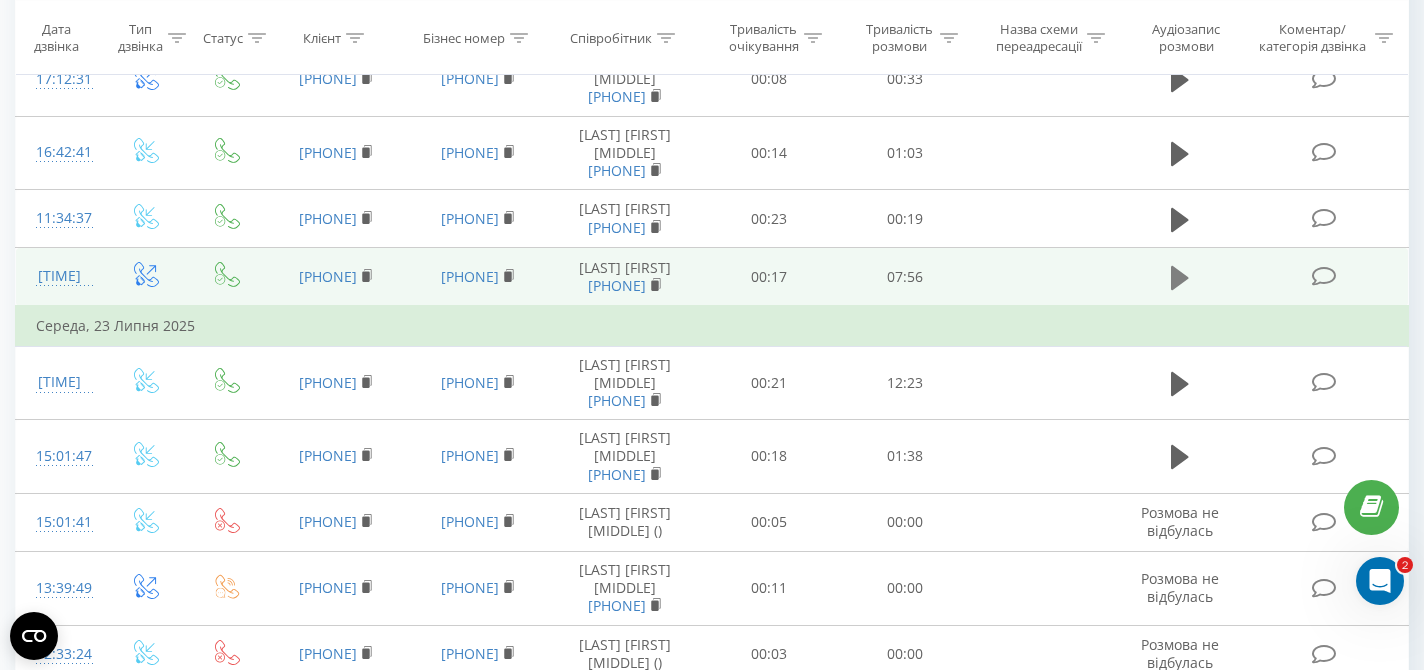 click 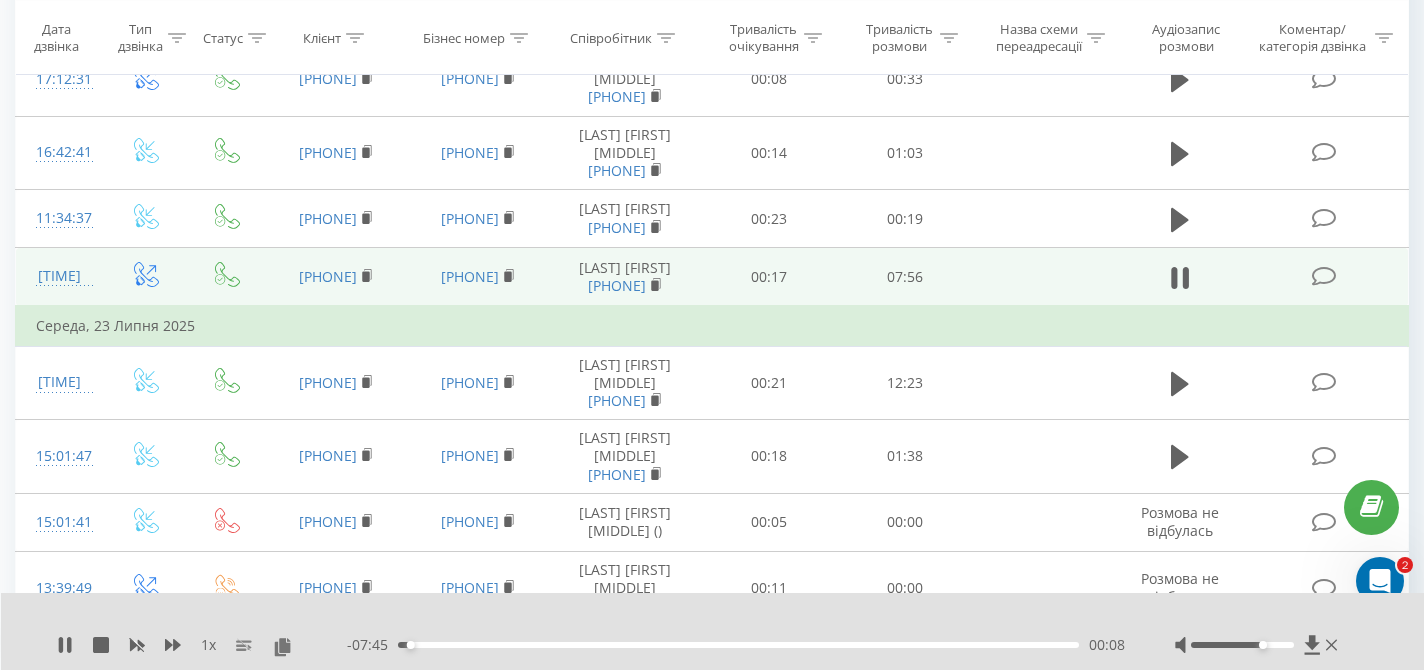 click at bounding box center [1242, 645] 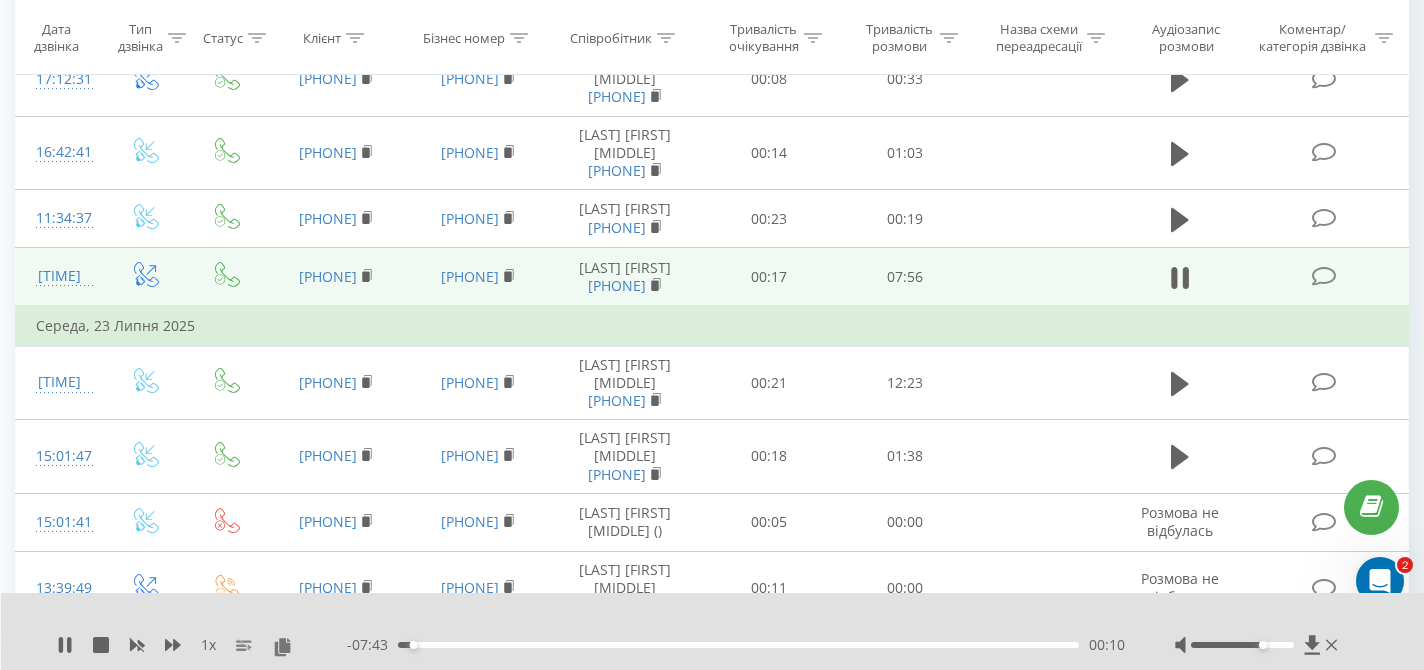 click at bounding box center [1242, 645] 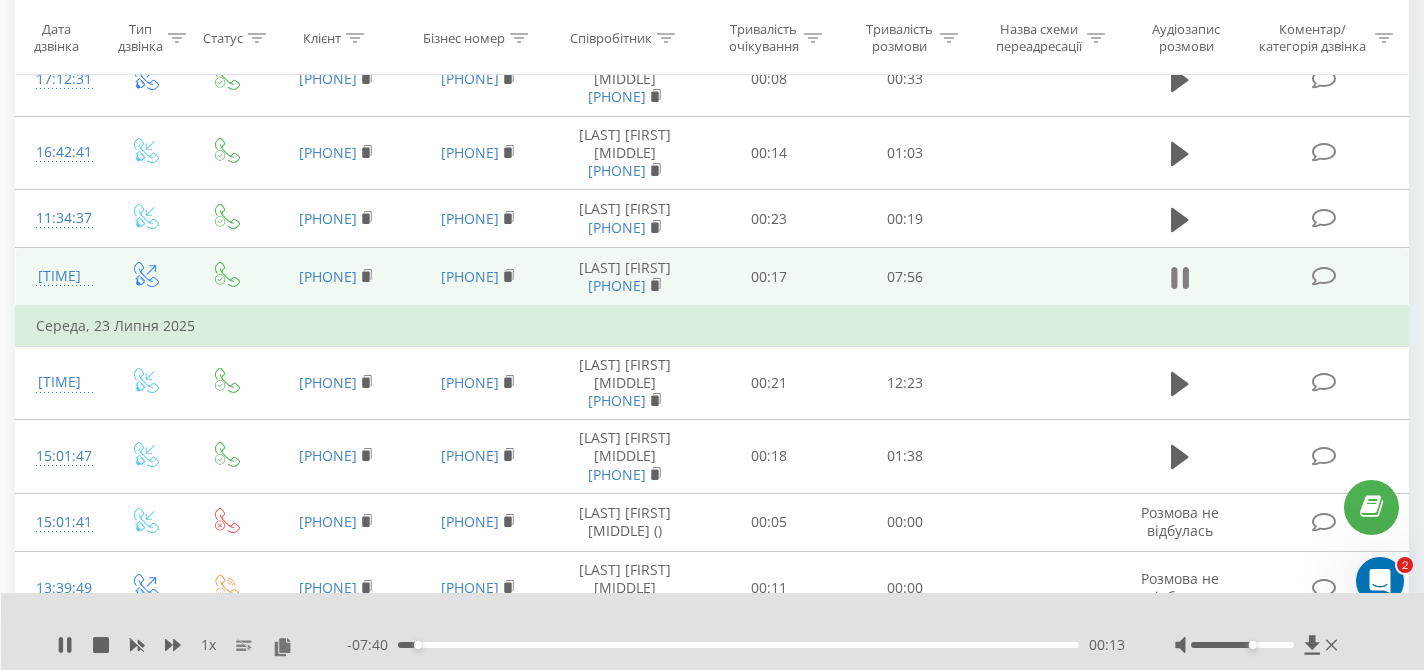 click 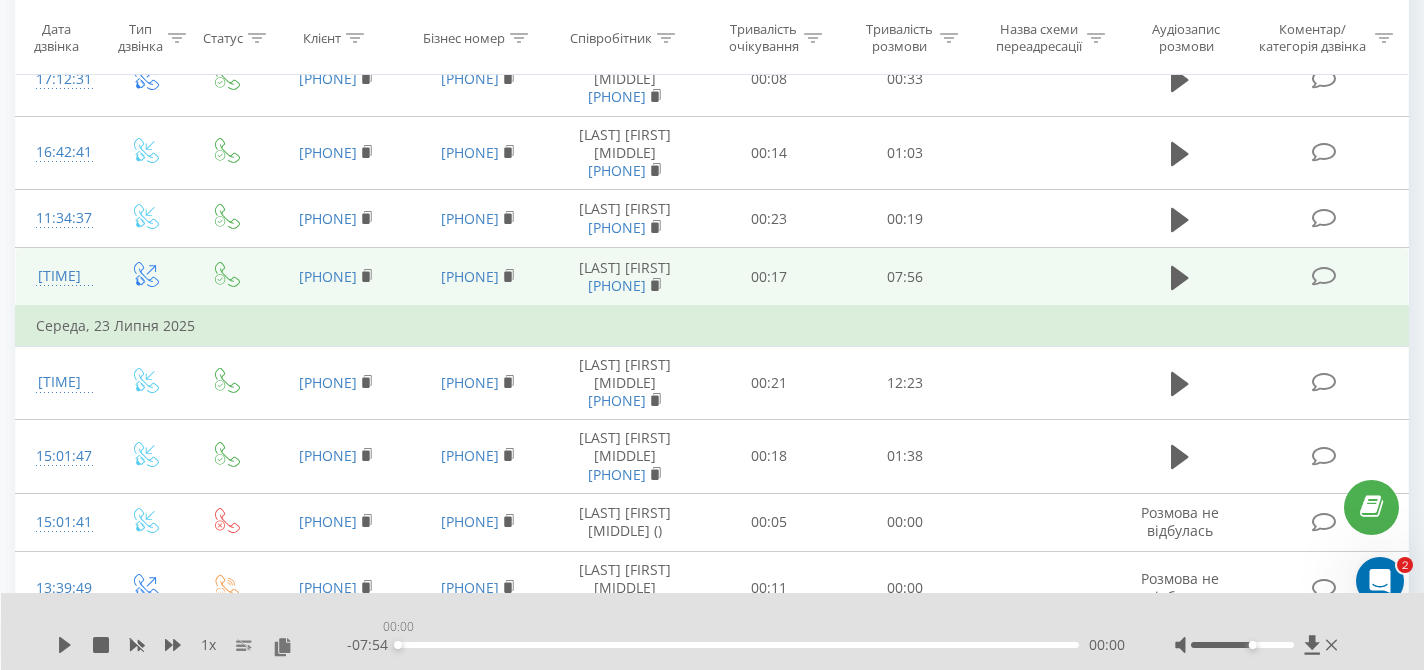 drag, startPoint x: 417, startPoint y: 643, endPoint x: 394, endPoint y: 651, distance: 24.351591 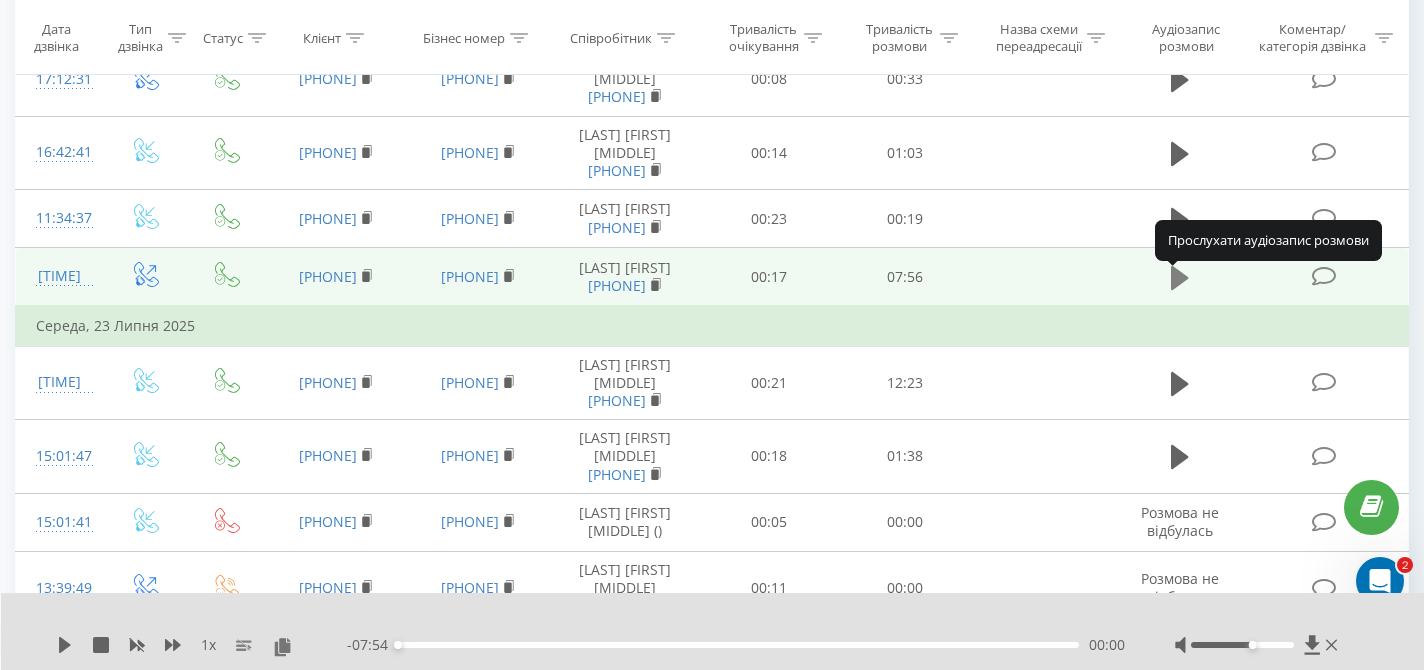 click 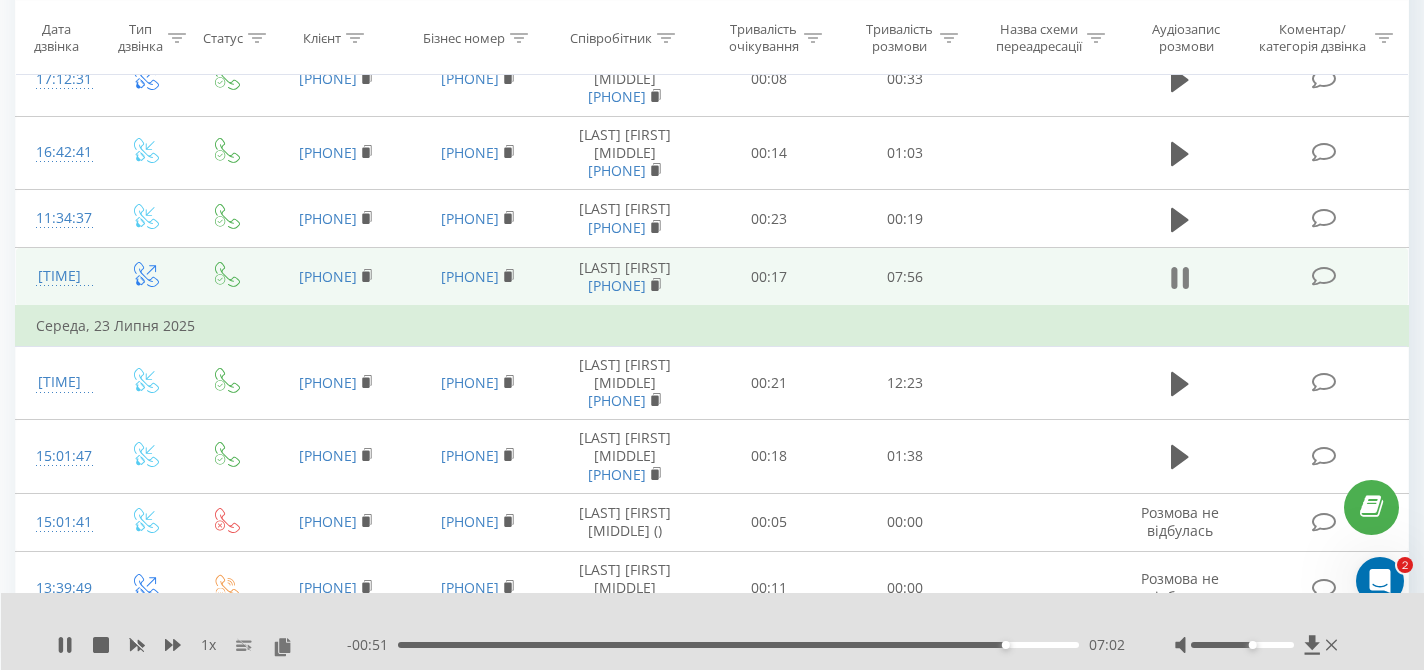 click 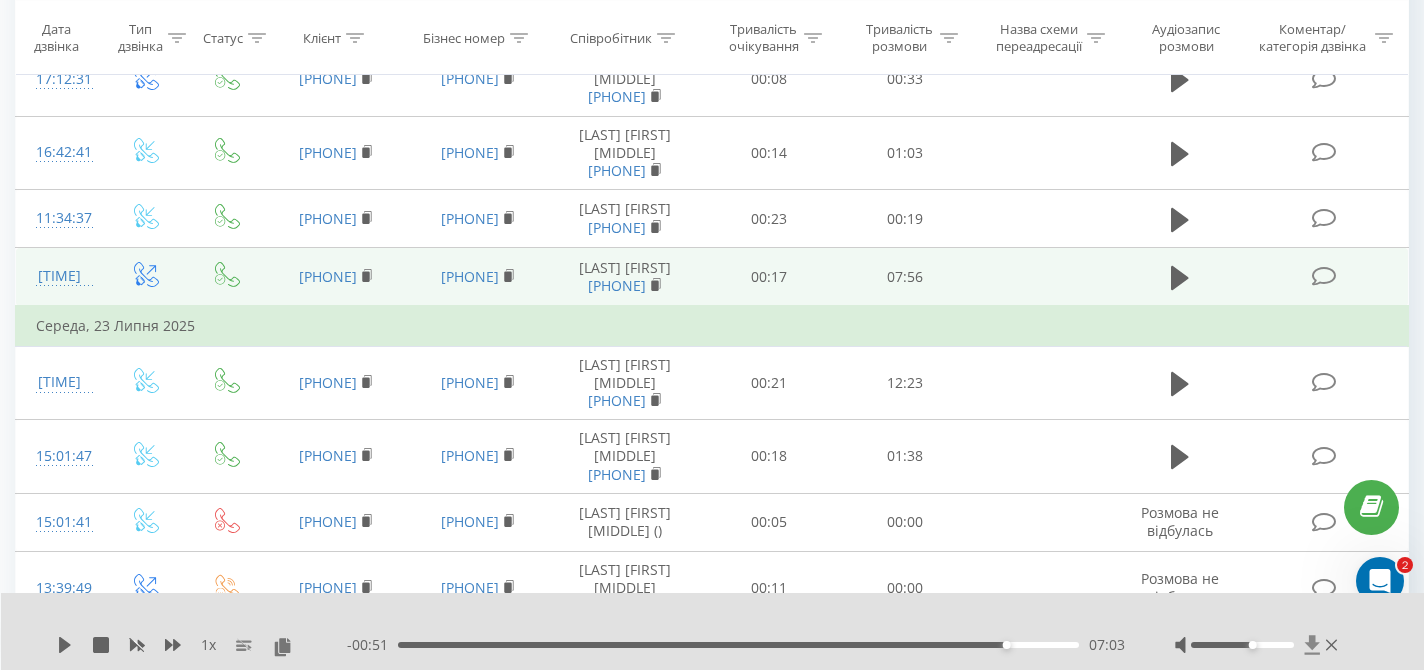 click 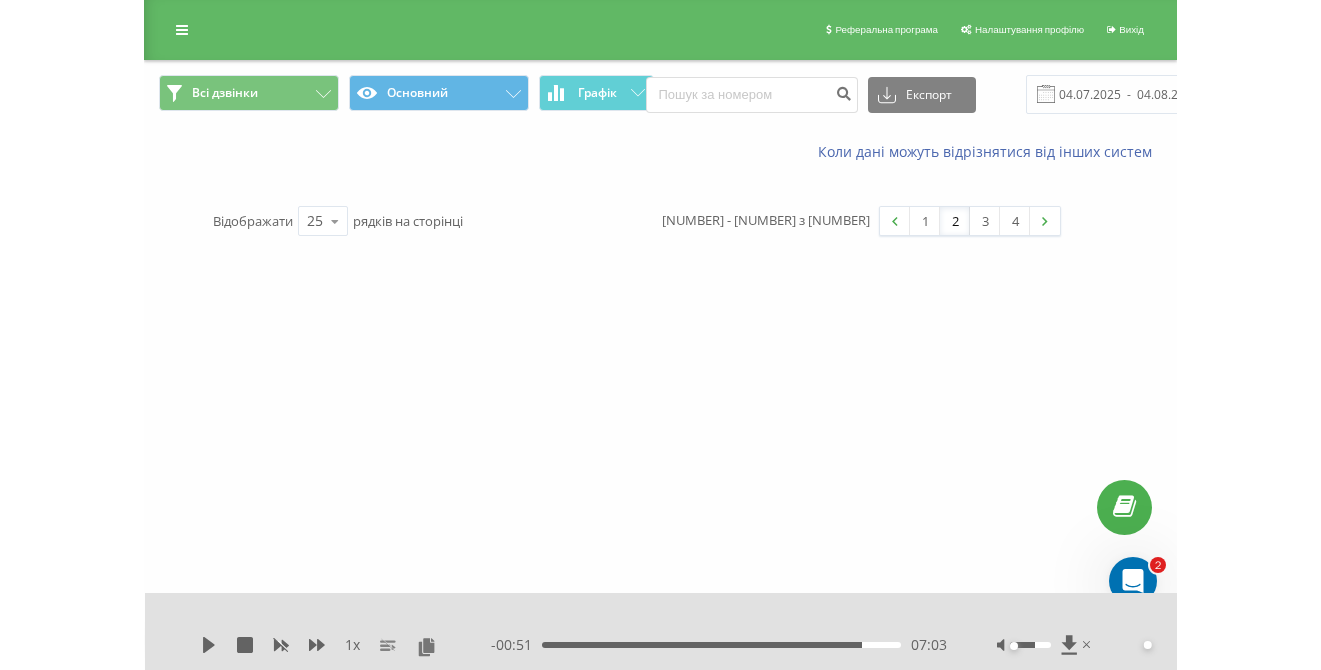 scroll, scrollTop: 0, scrollLeft: 0, axis: both 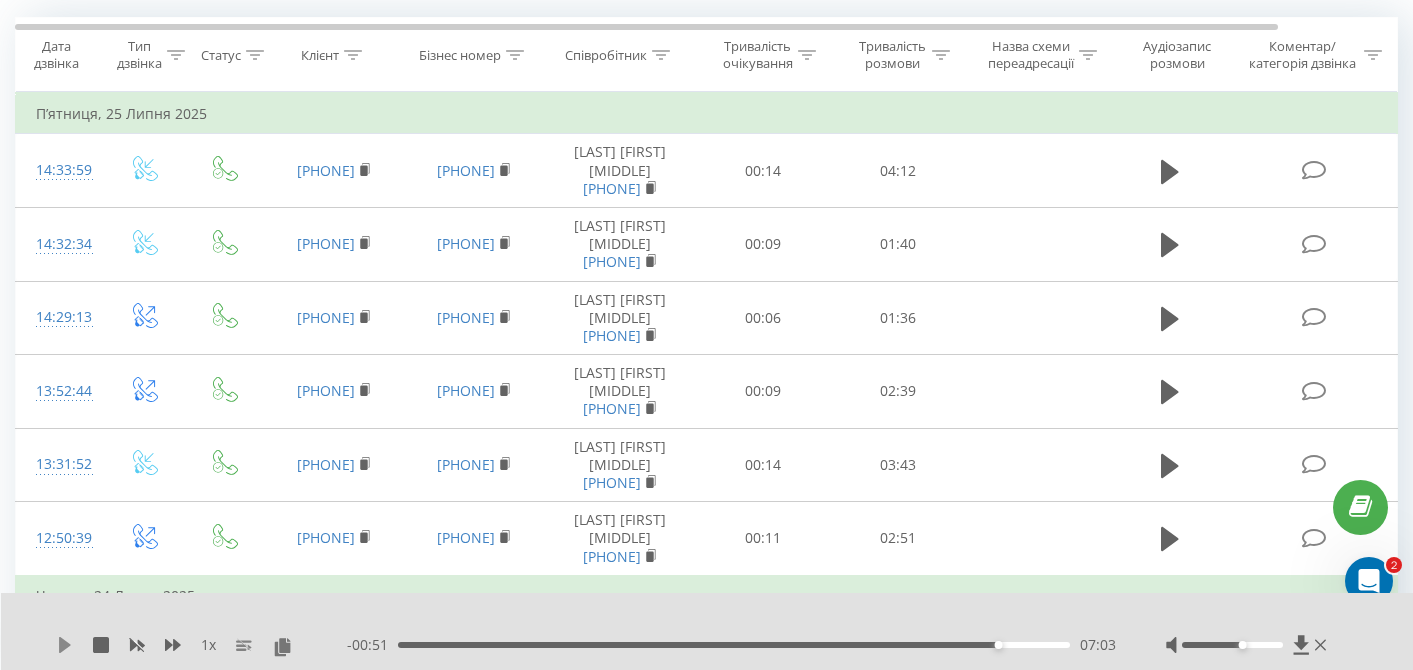 click 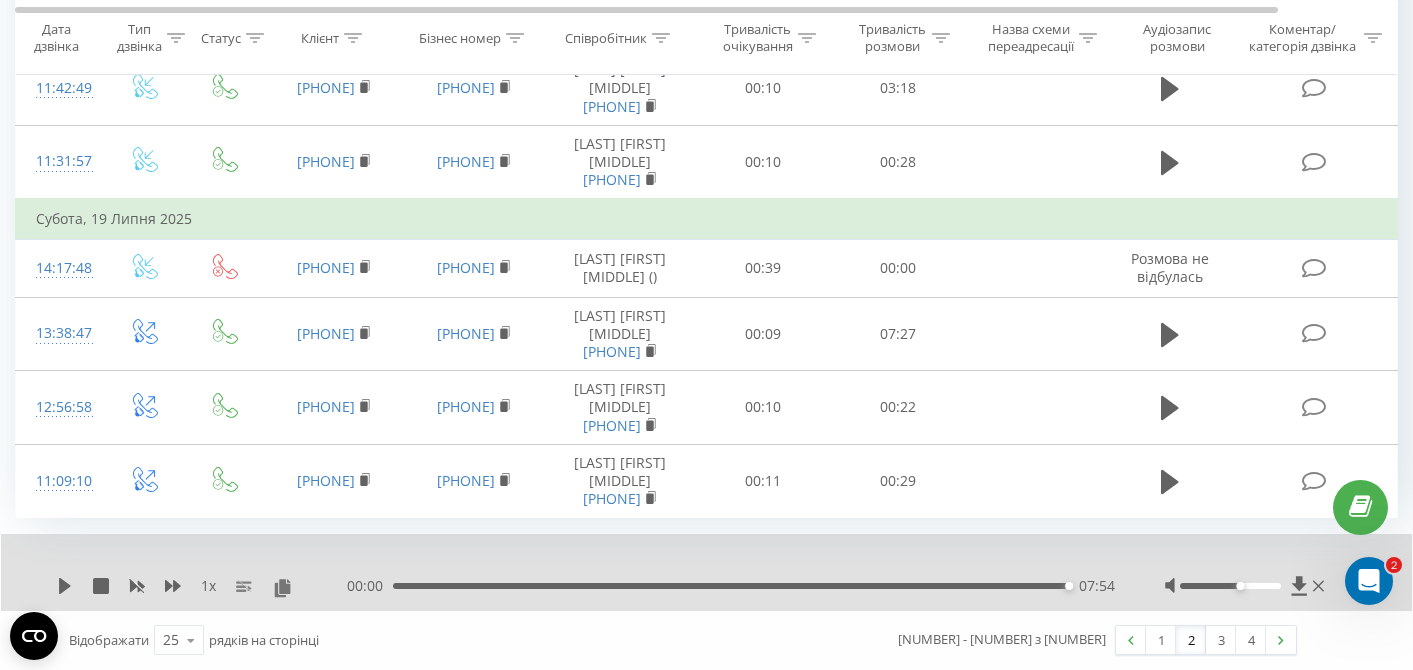 scroll, scrollTop: 2084, scrollLeft: 0, axis: vertical 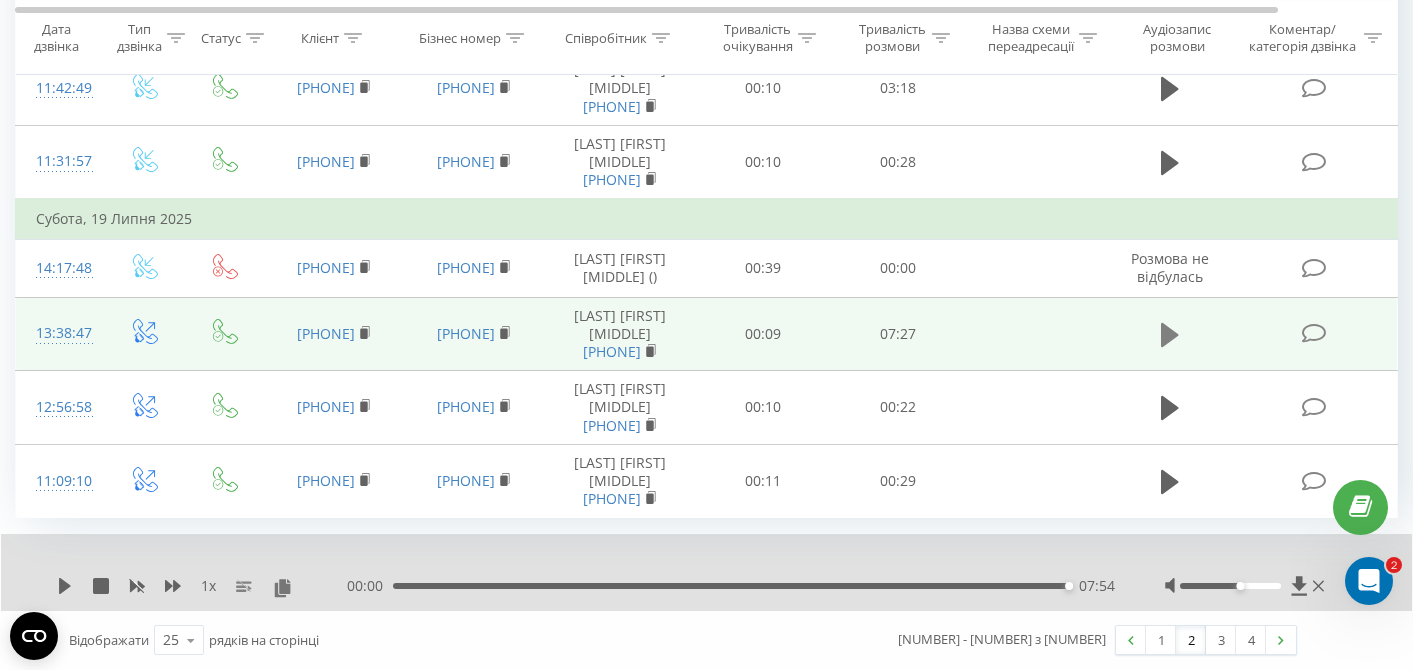 click 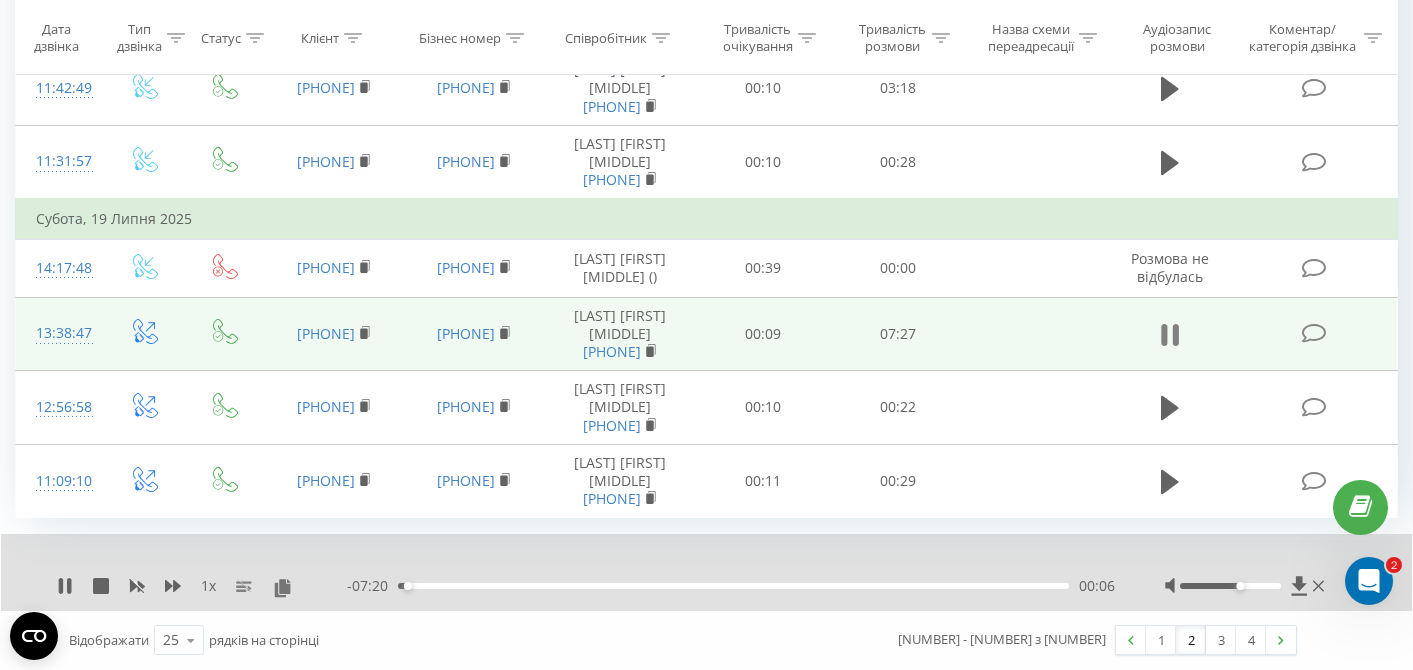 click 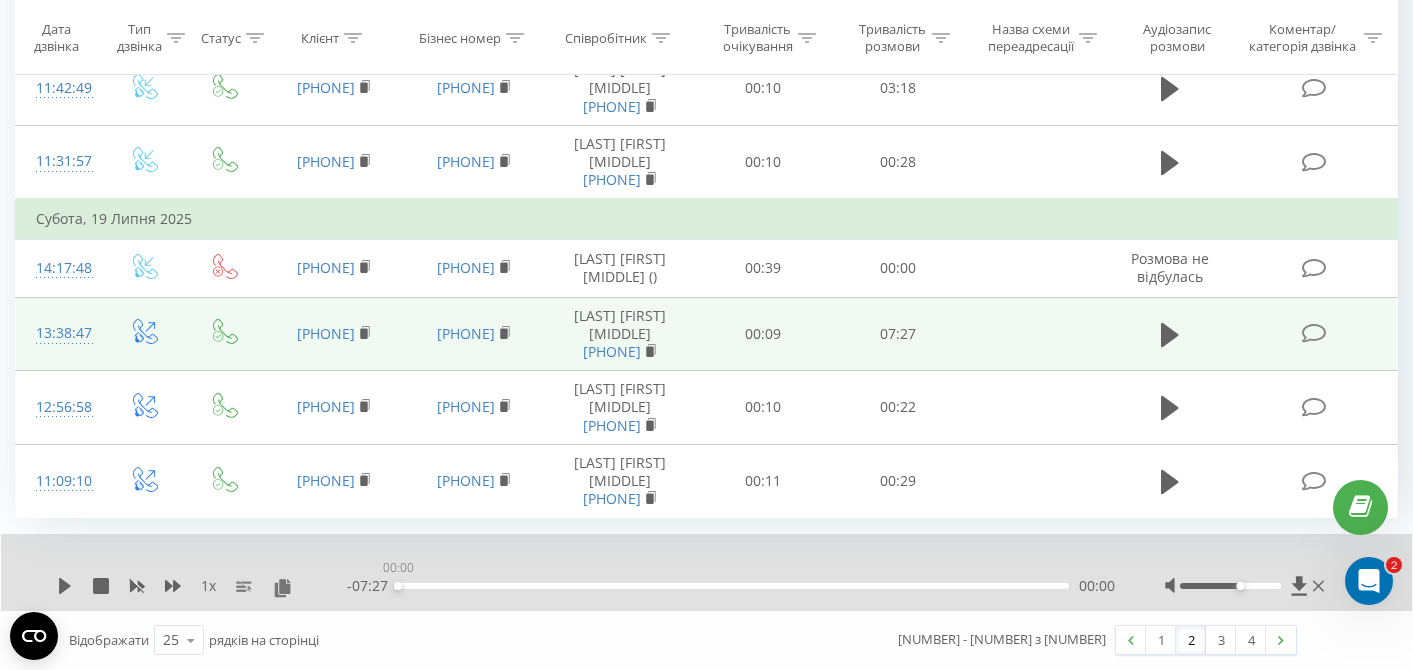 drag, startPoint x: 407, startPoint y: 590, endPoint x: 361, endPoint y: 590, distance: 46 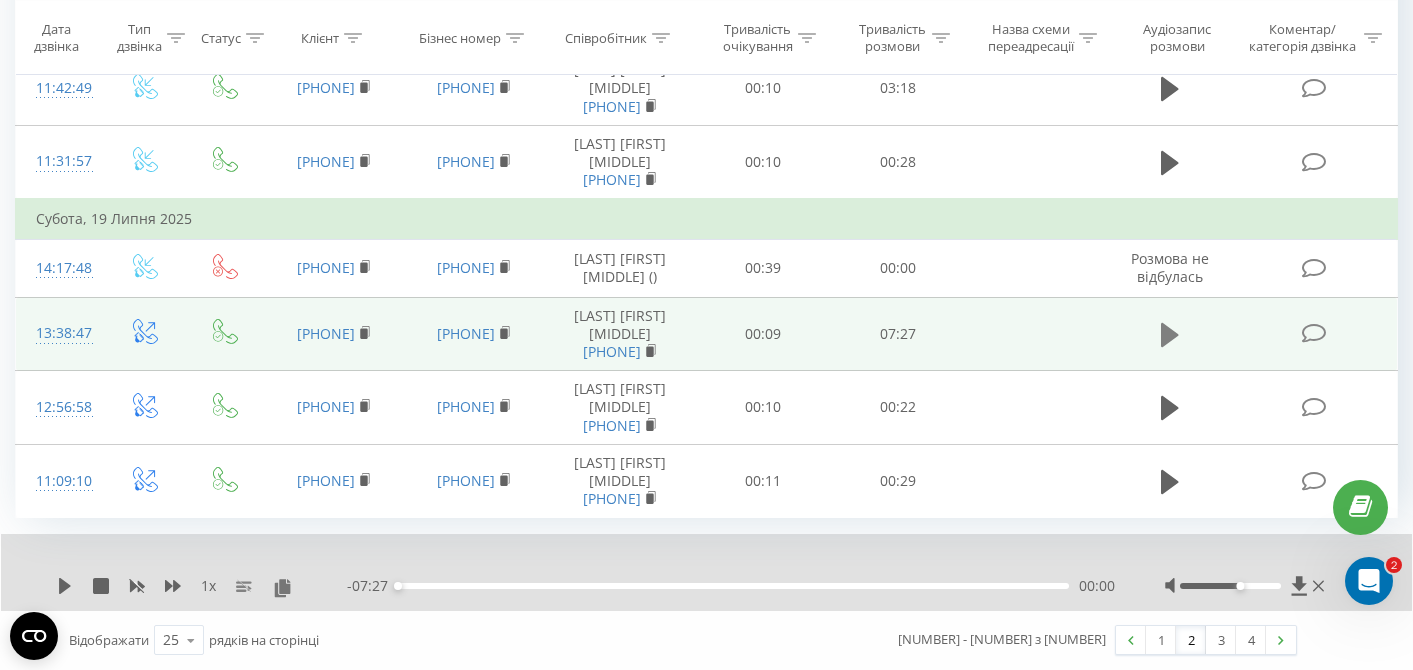 click 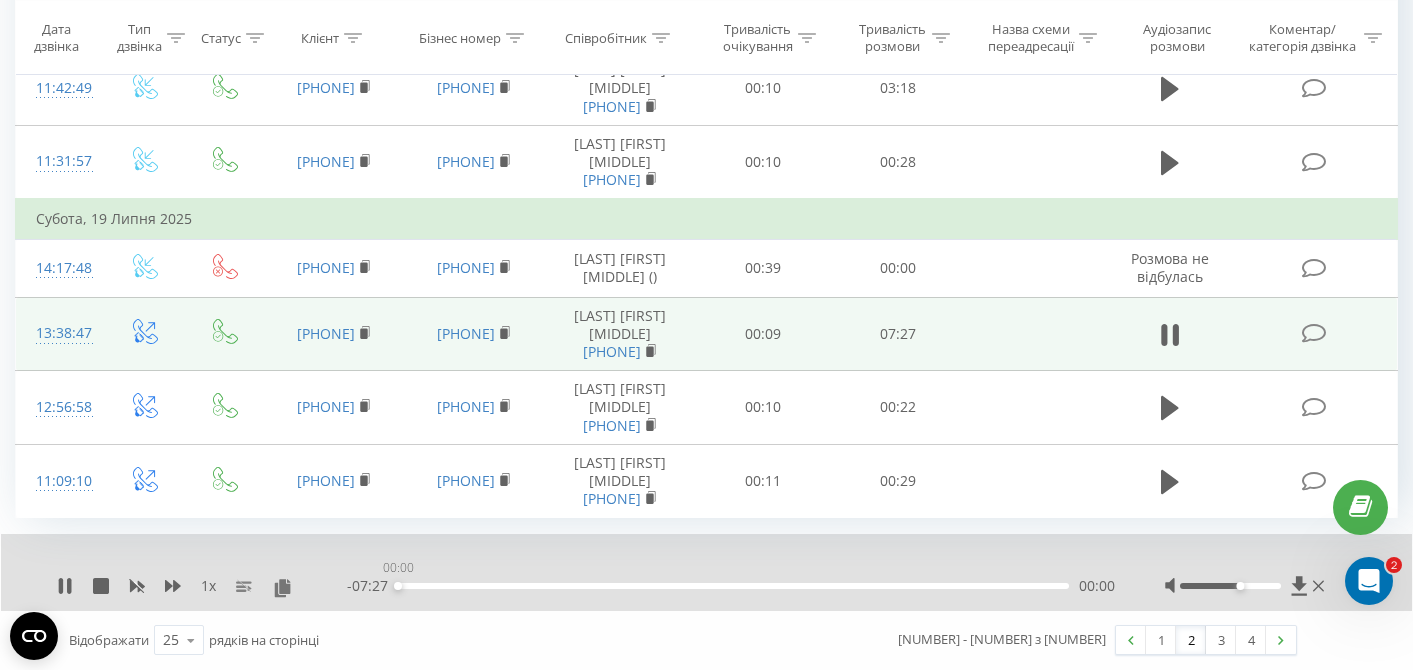 drag, startPoint x: 433, startPoint y: 590, endPoint x: 377, endPoint y: 592, distance: 56.0357 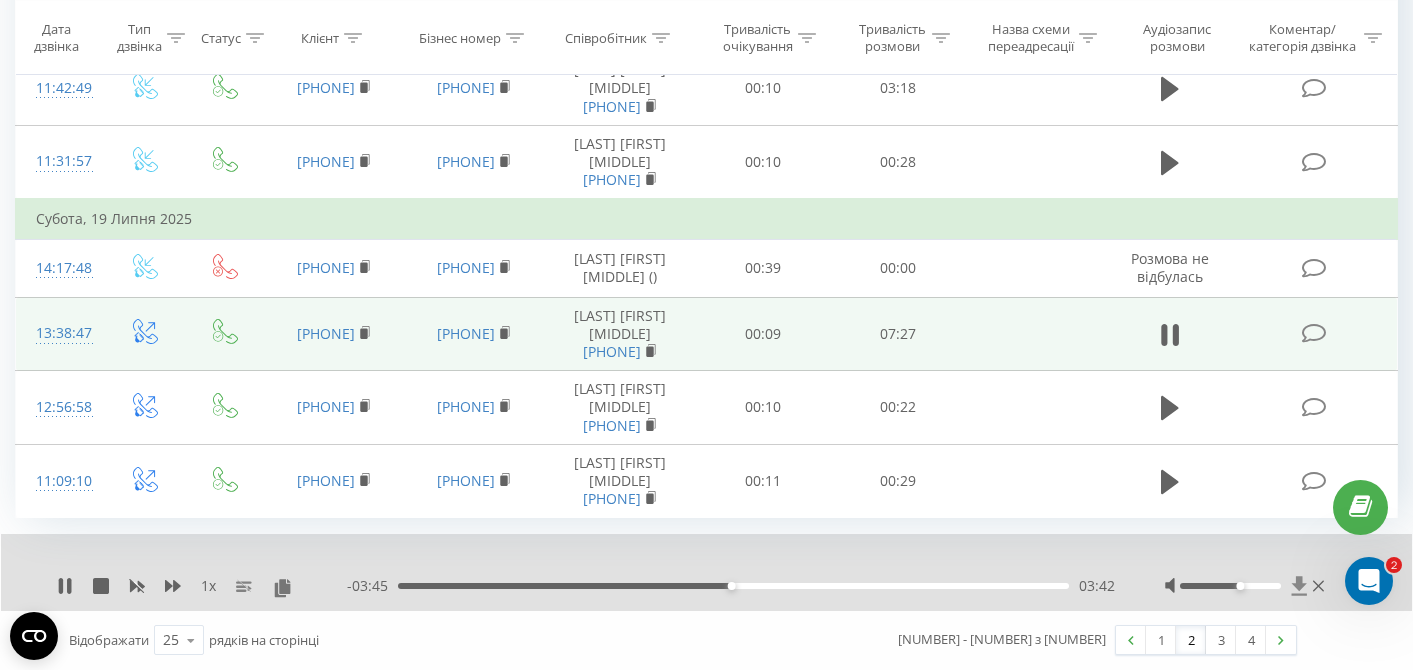 click 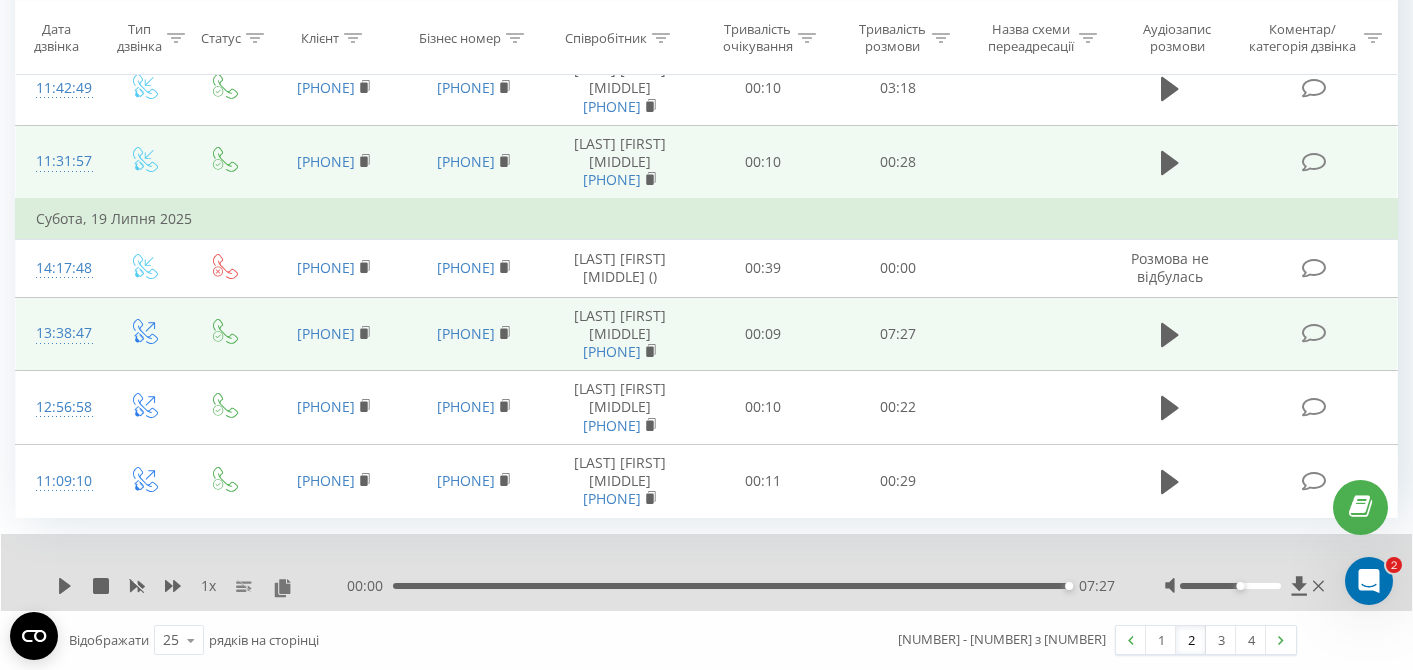 scroll, scrollTop: 2087, scrollLeft: 0, axis: vertical 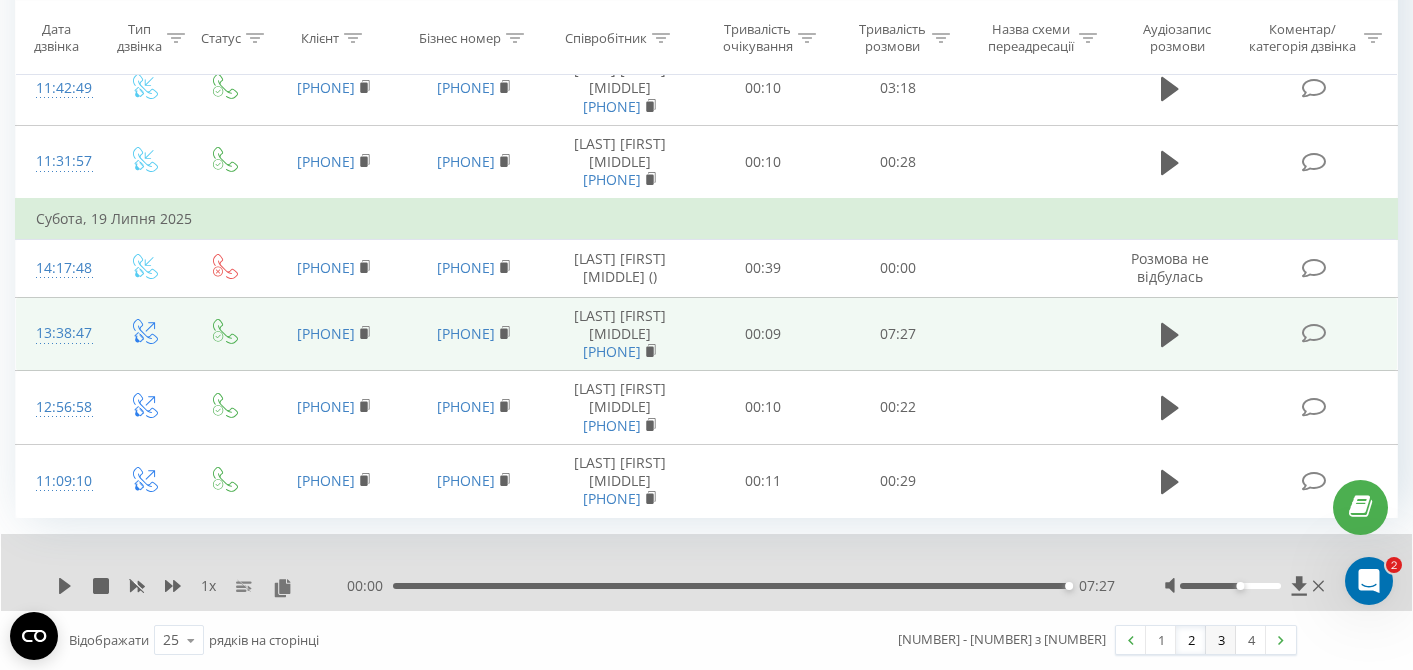 click on "3" at bounding box center (1221, 640) 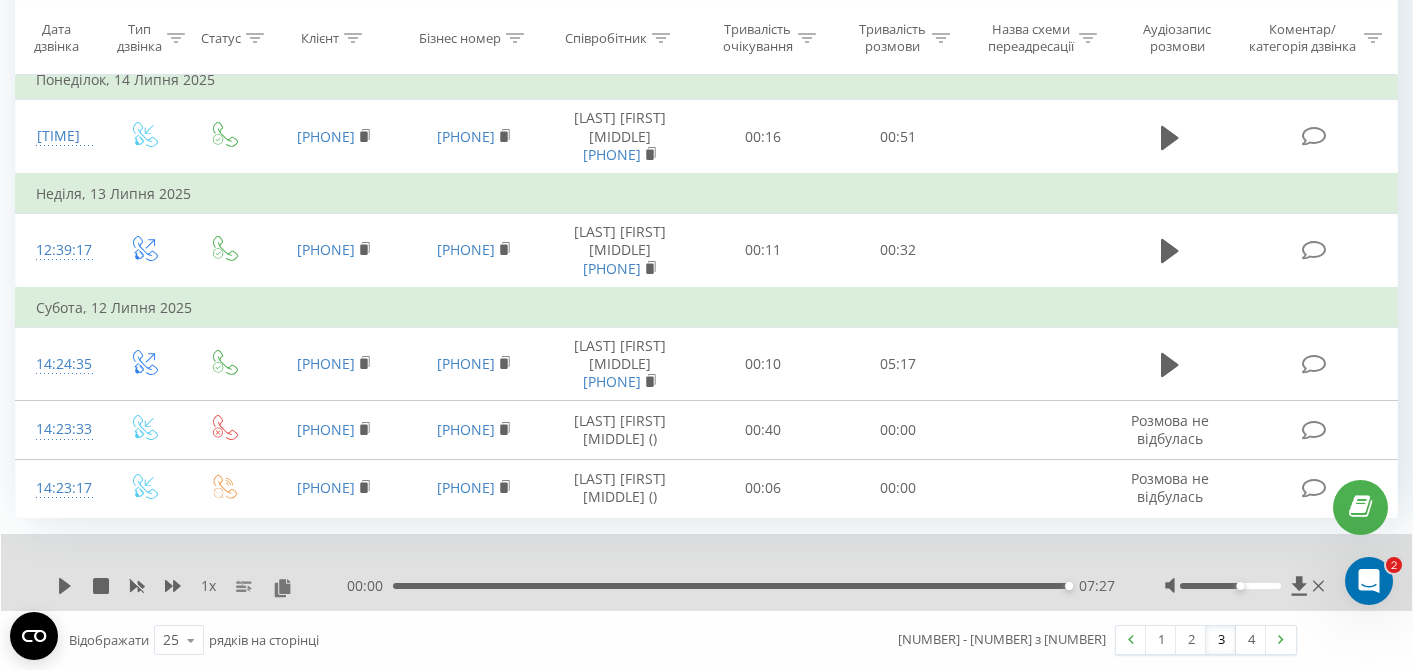 scroll, scrollTop: 2143, scrollLeft: 0, axis: vertical 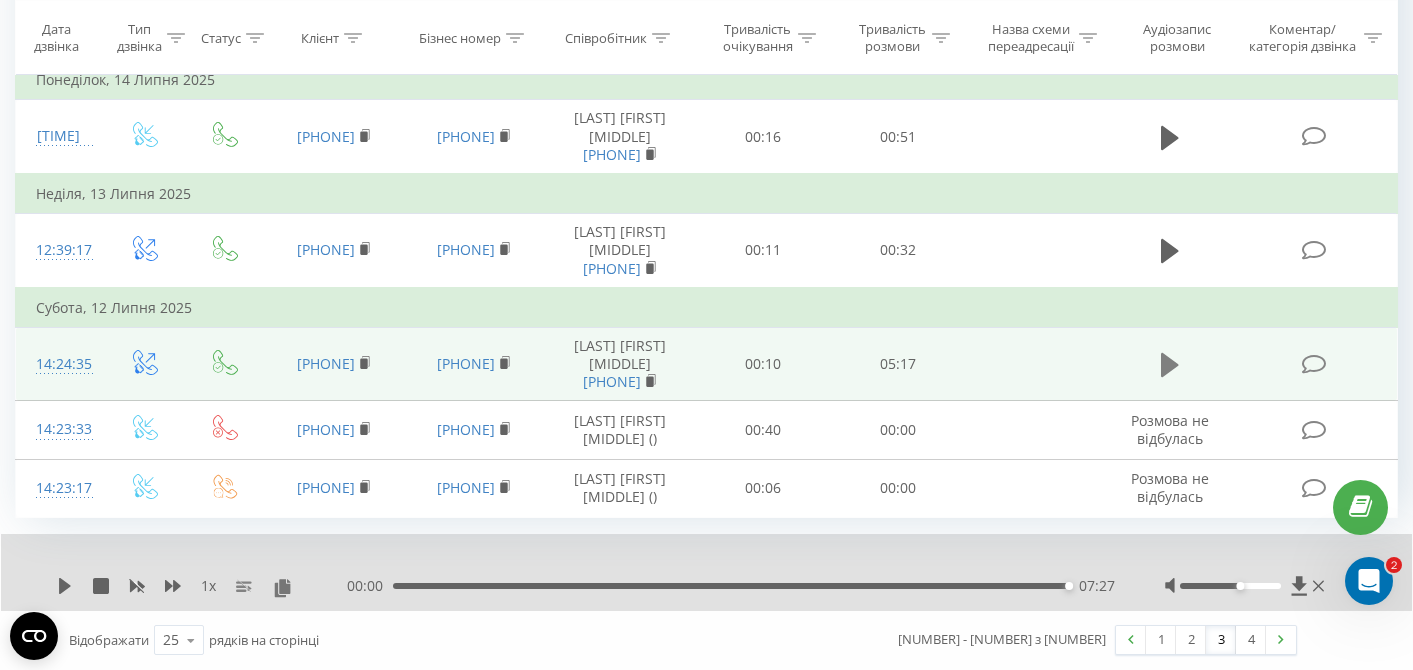 click 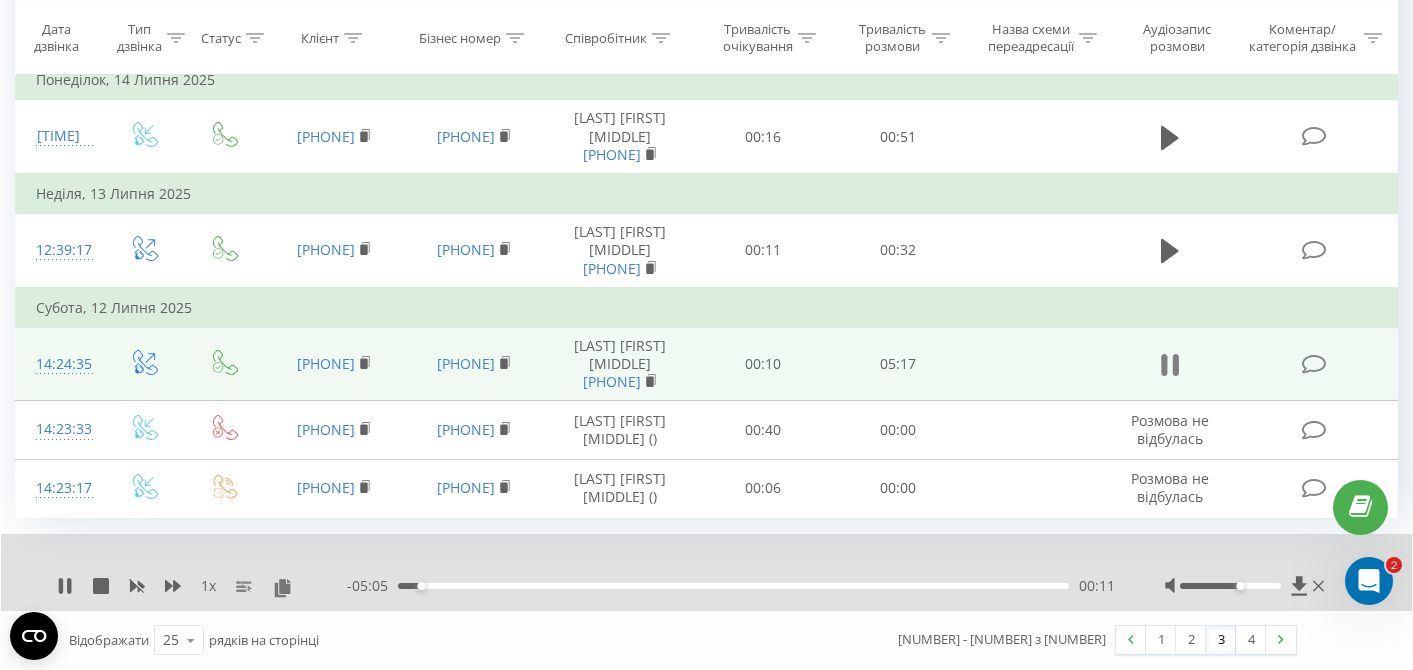 click at bounding box center [1170, 365] 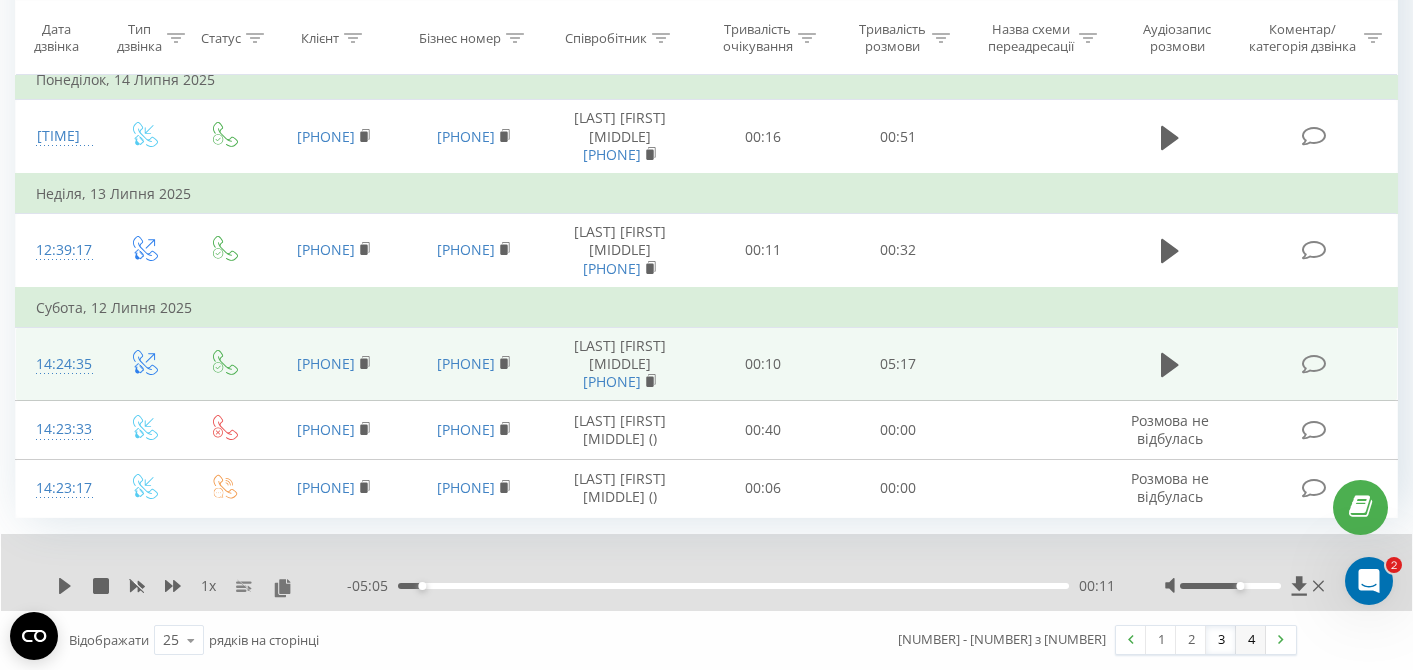 click on "4" at bounding box center [1251, 640] 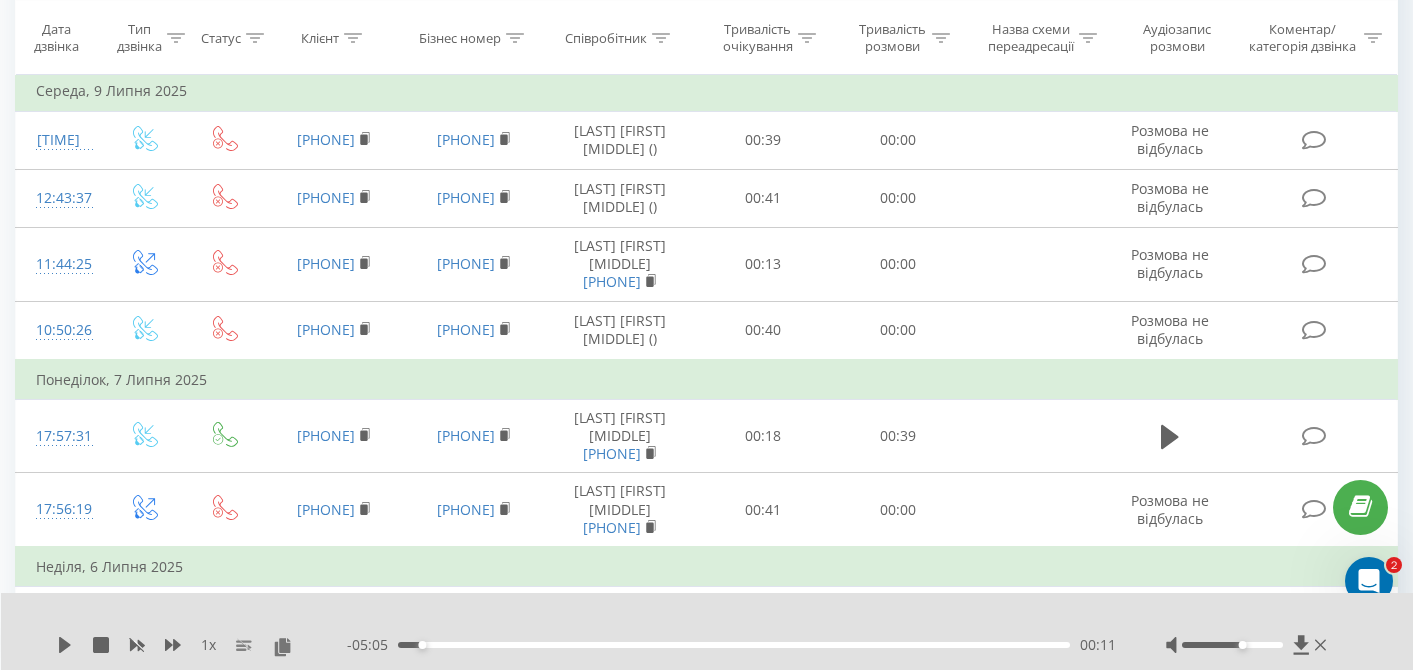 scroll, scrollTop: 132, scrollLeft: 0, axis: vertical 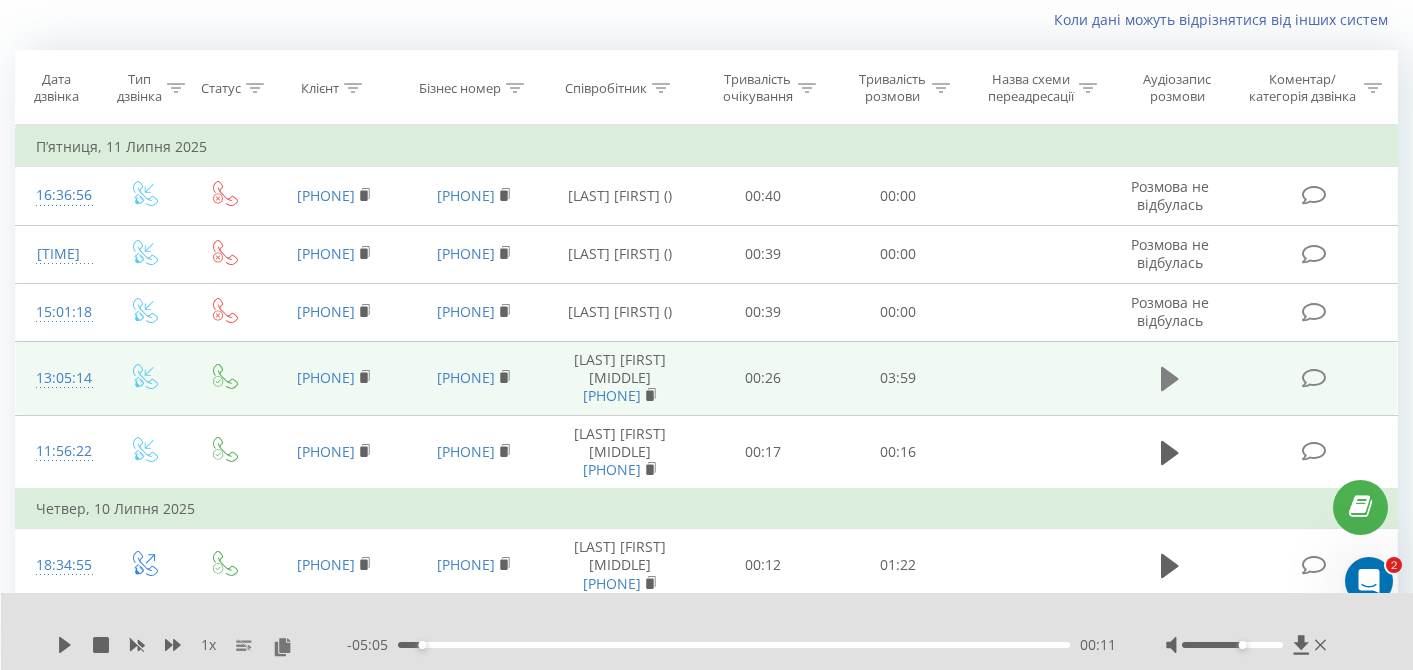 click at bounding box center [1170, 379] 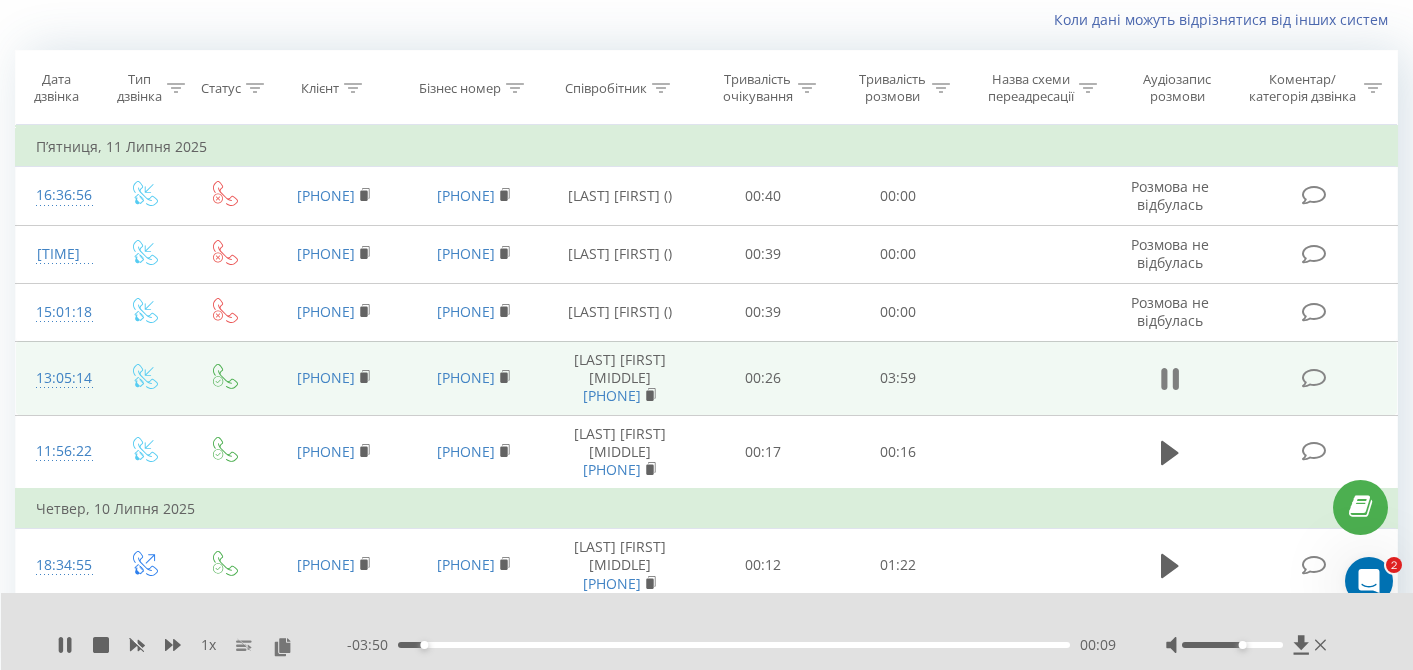 click at bounding box center (1170, 379) 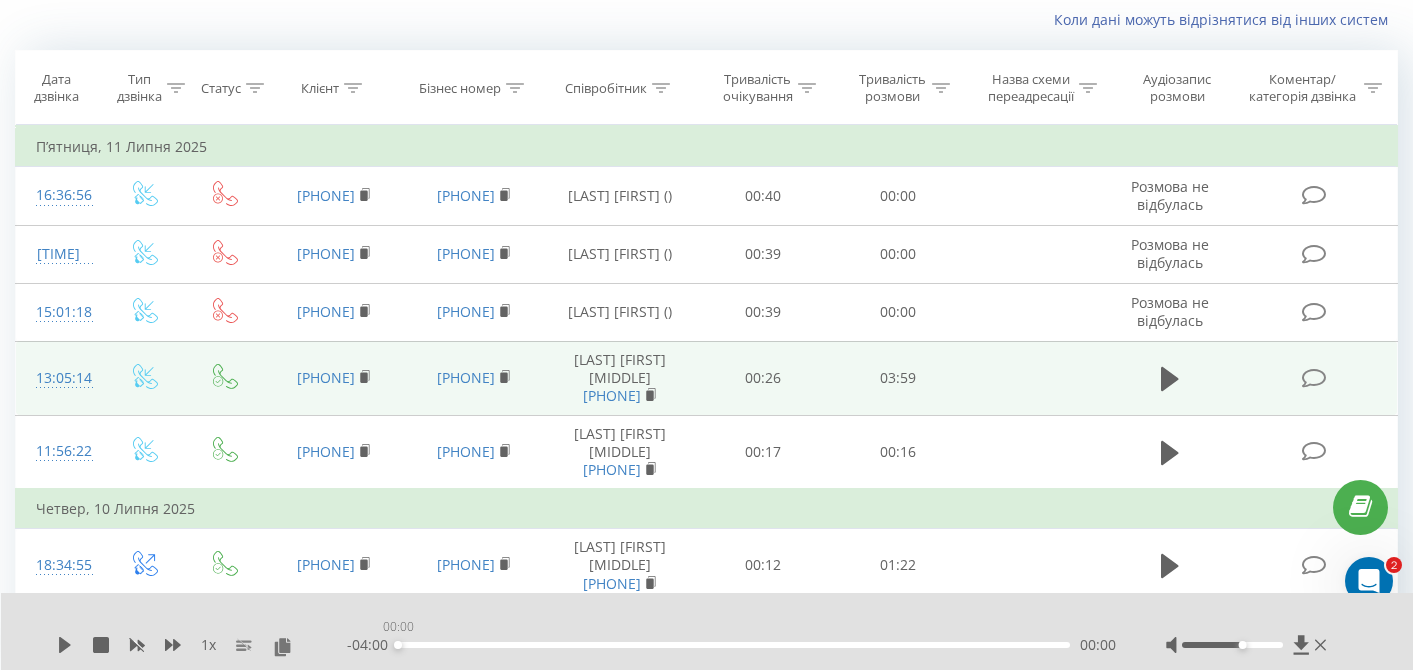 drag, startPoint x: 423, startPoint y: 645, endPoint x: 381, endPoint y: 646, distance: 42.0119 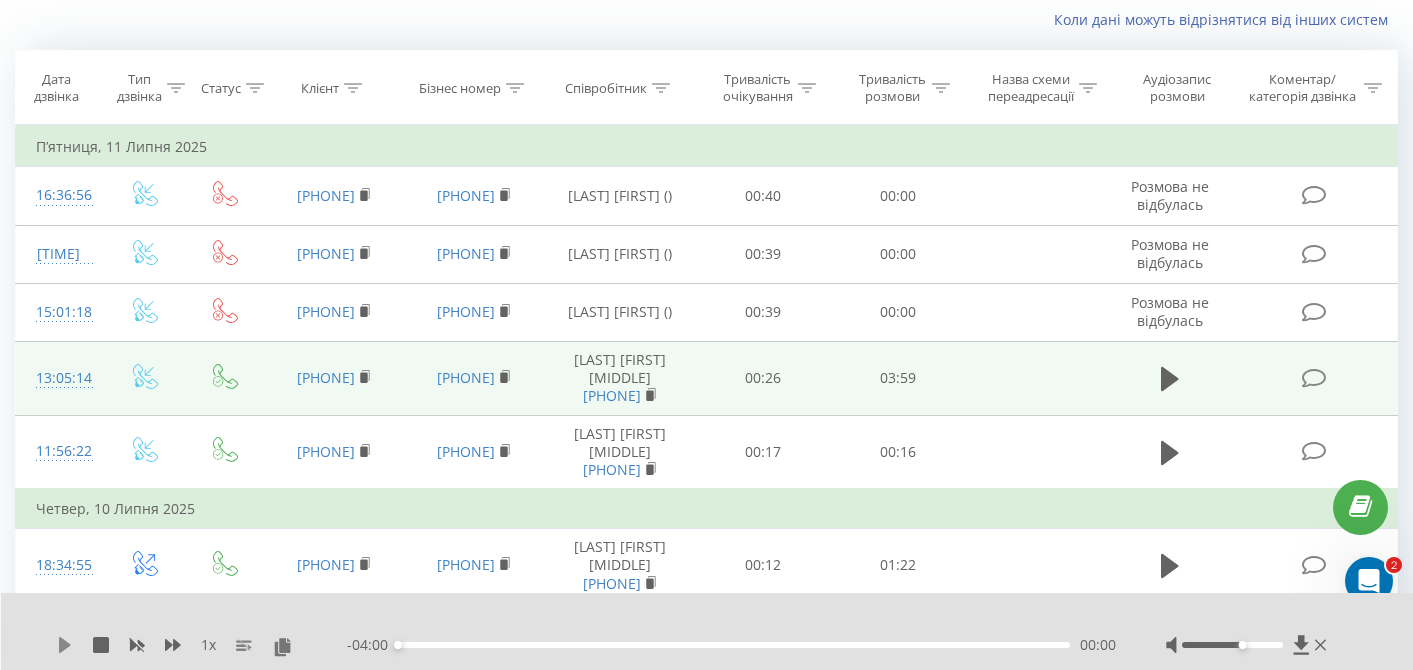 click 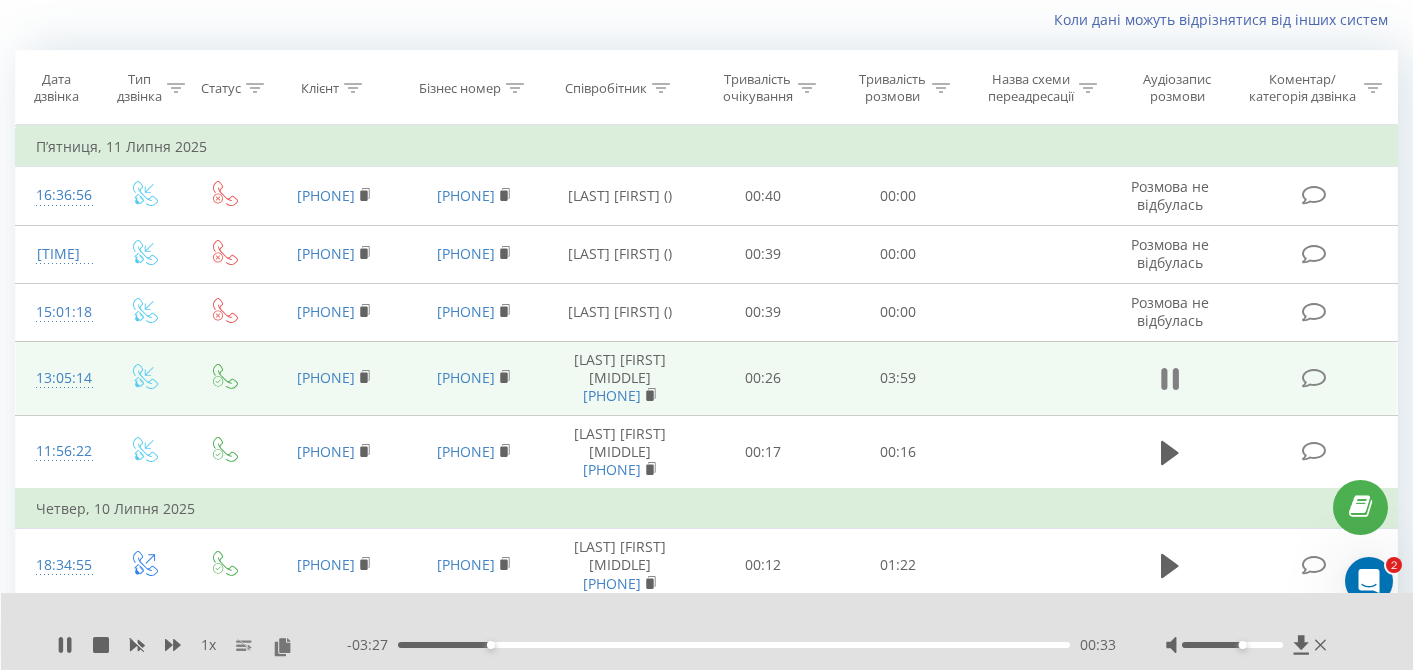 click 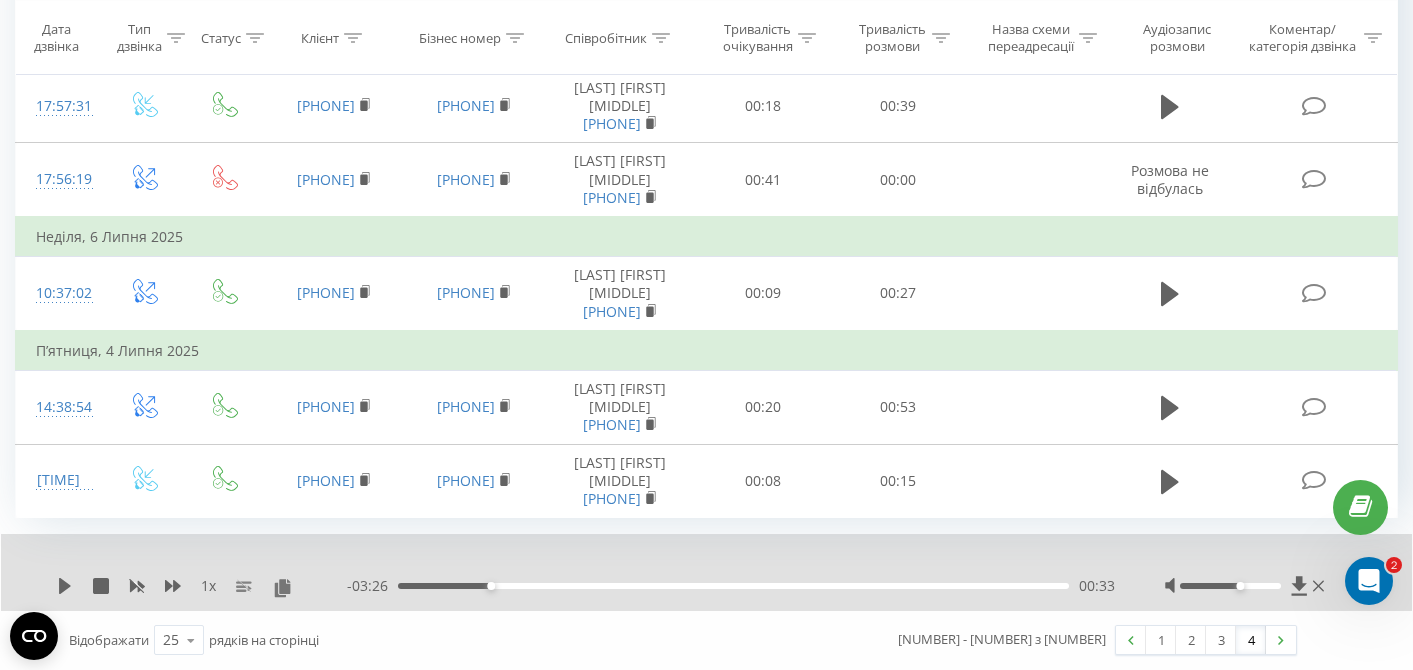 scroll, scrollTop: 1249, scrollLeft: 0, axis: vertical 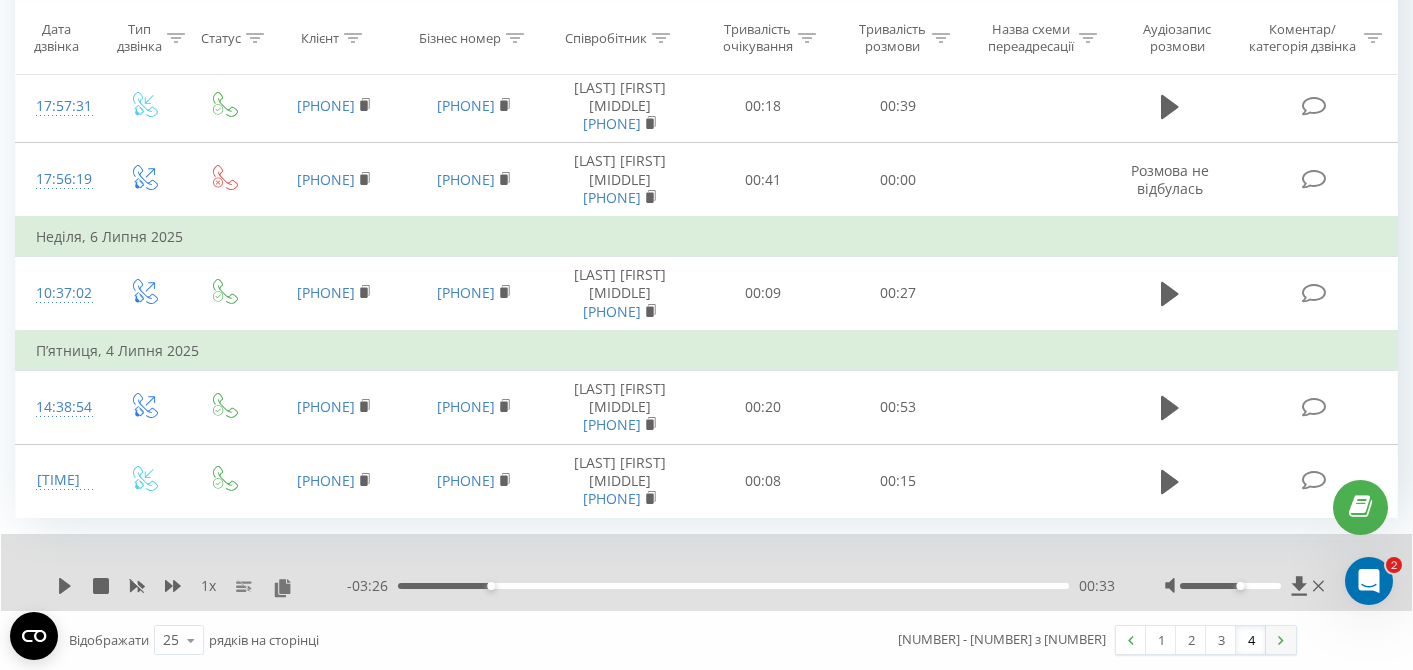 click at bounding box center (1281, 640) 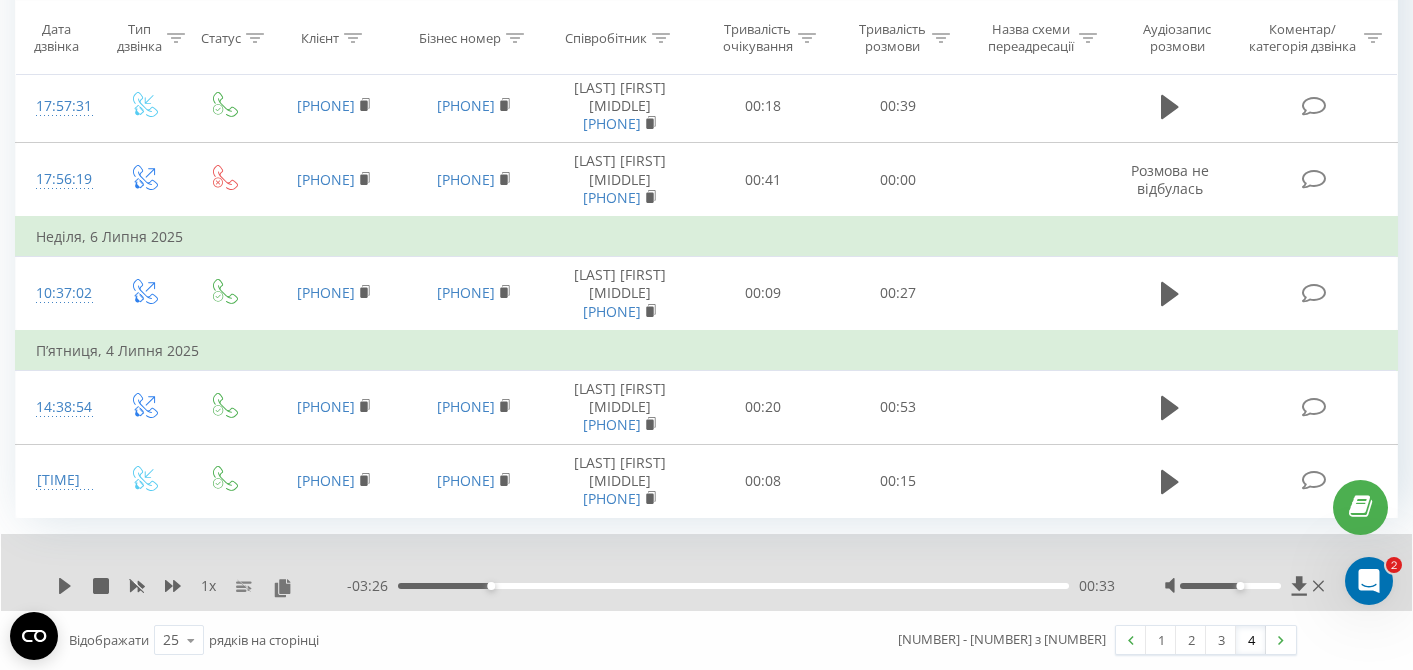 scroll, scrollTop: 1249, scrollLeft: 0, axis: vertical 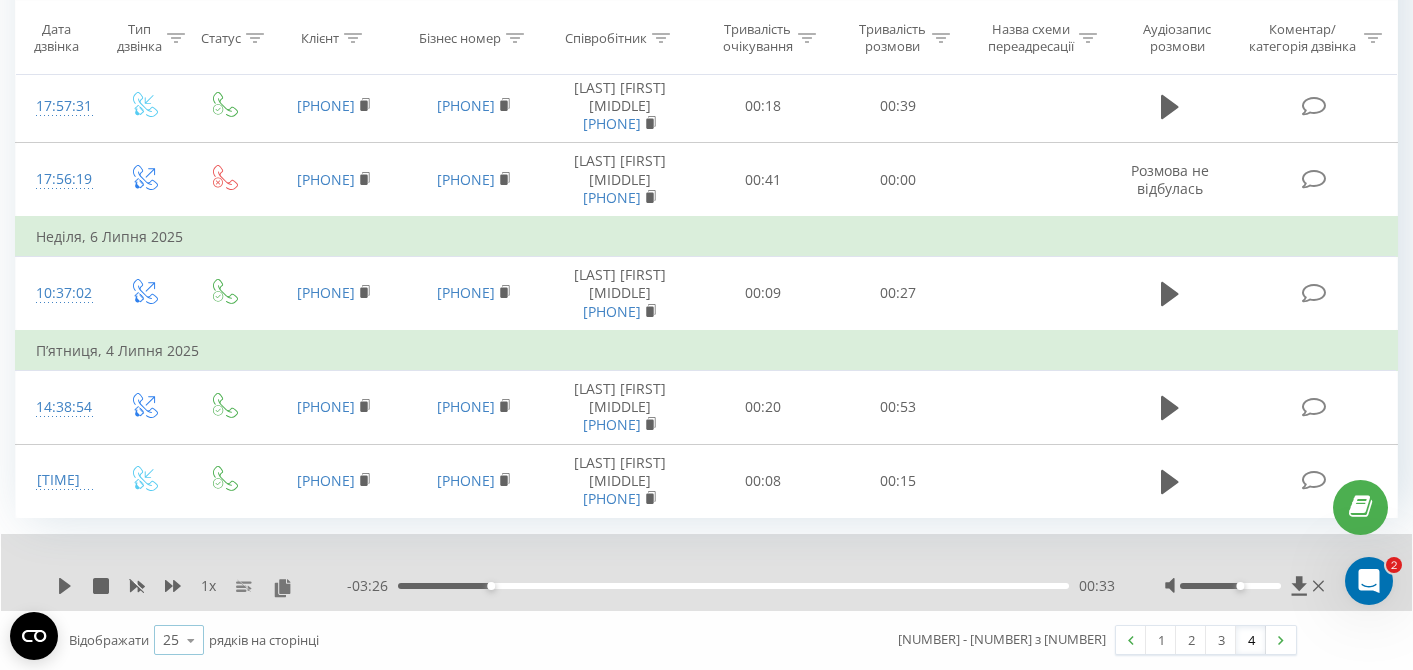 click at bounding box center [191, 640] 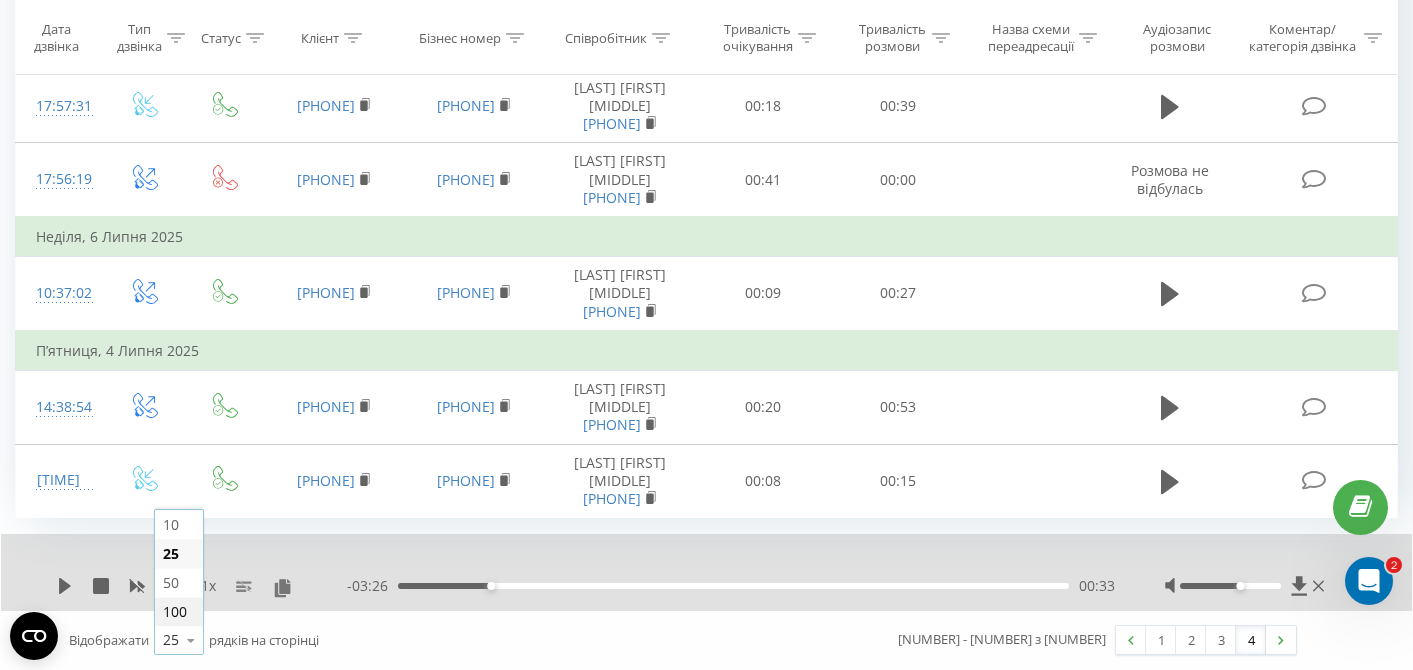 click on "100" at bounding box center (175, 611) 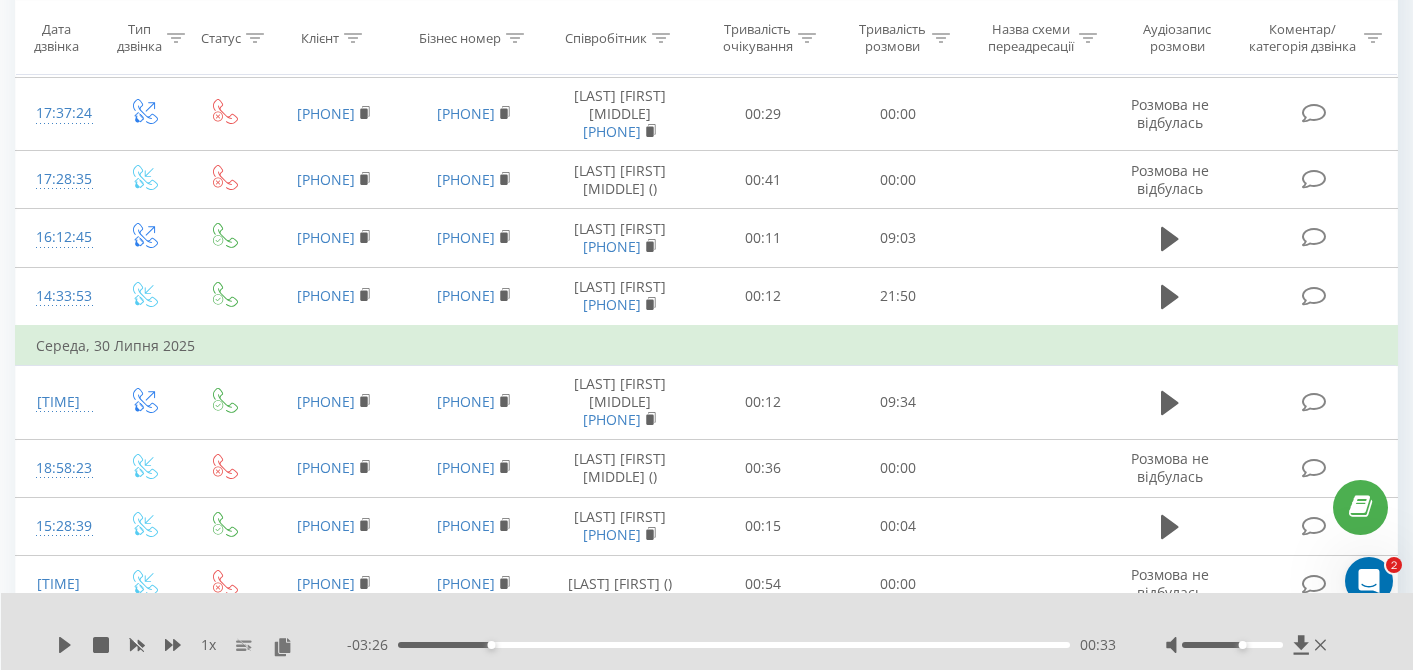 scroll, scrollTop: 0, scrollLeft: 0, axis: both 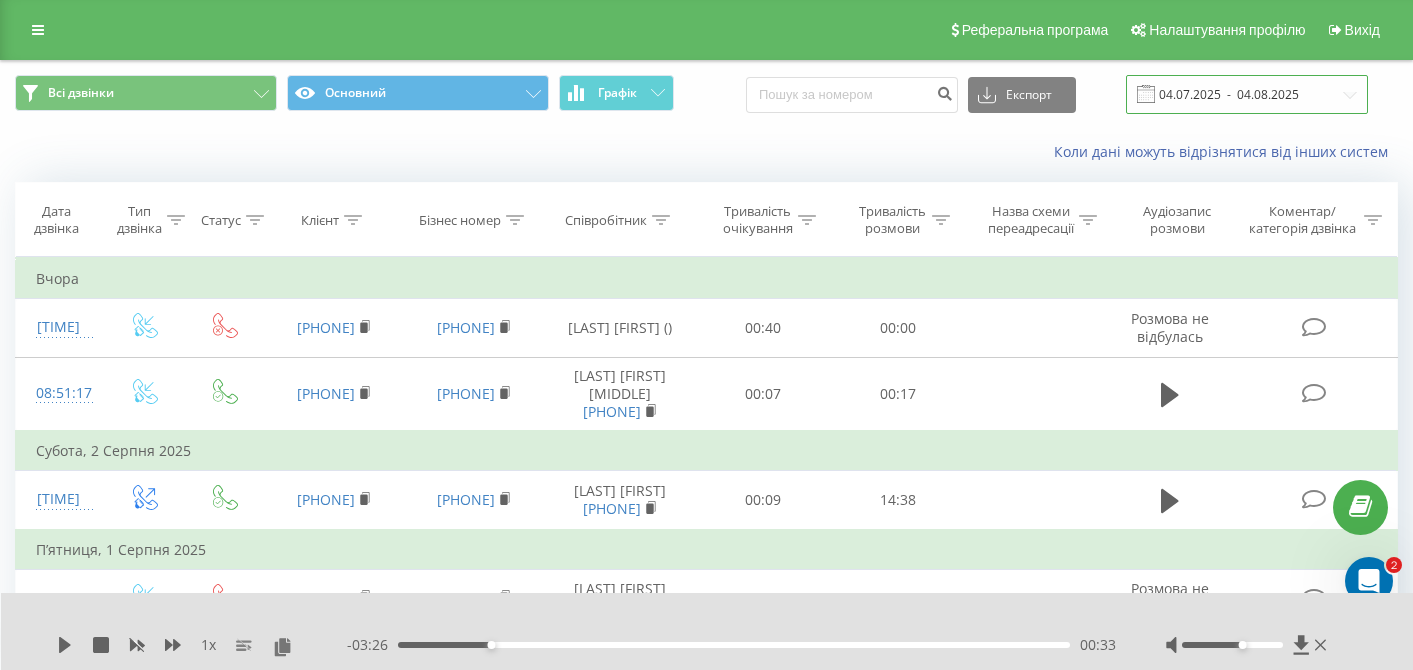 click on "04.07.2025  -  04.08.2025" at bounding box center [1247, 94] 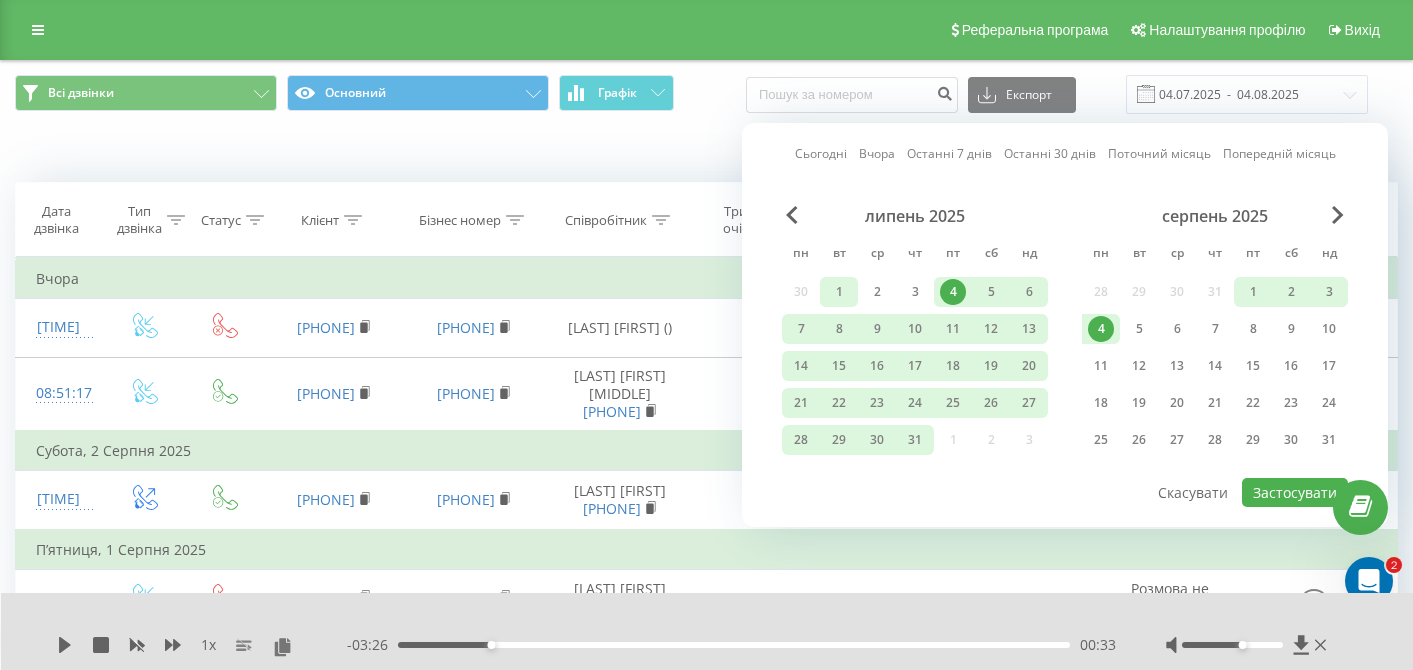 click on "1" at bounding box center (839, 292) 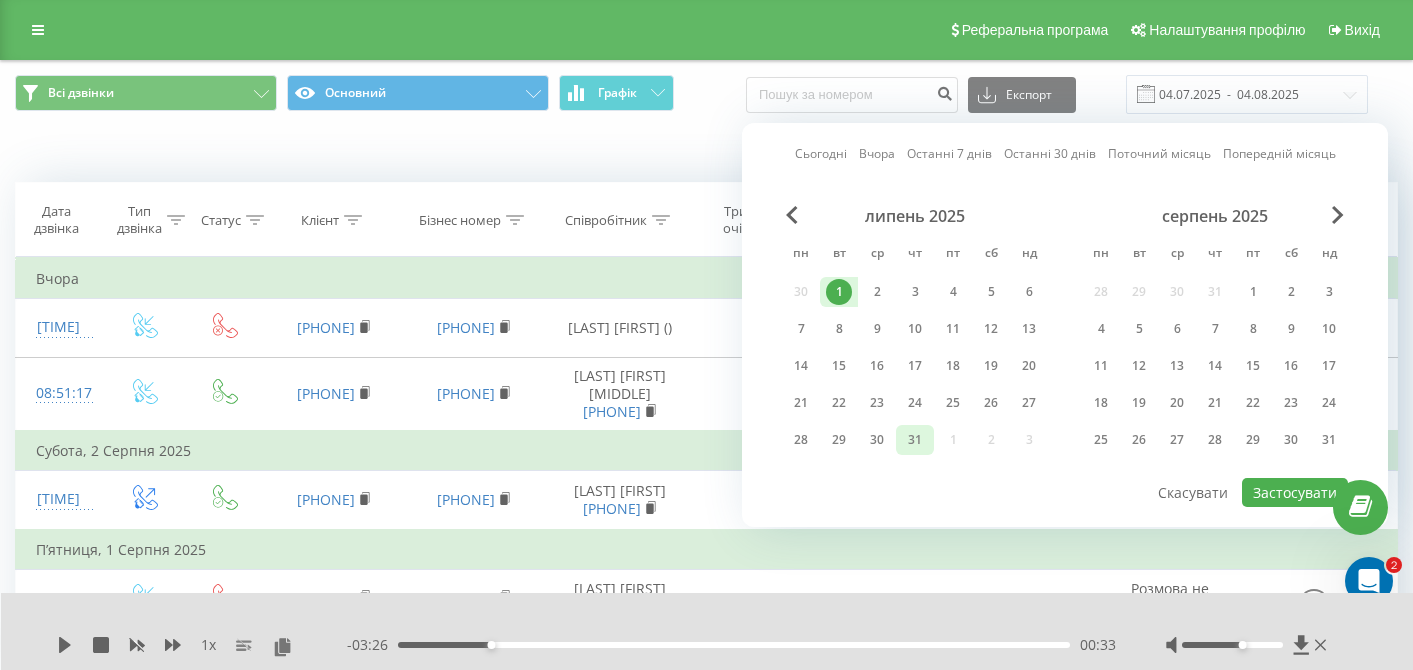 click on "31" at bounding box center [915, 440] 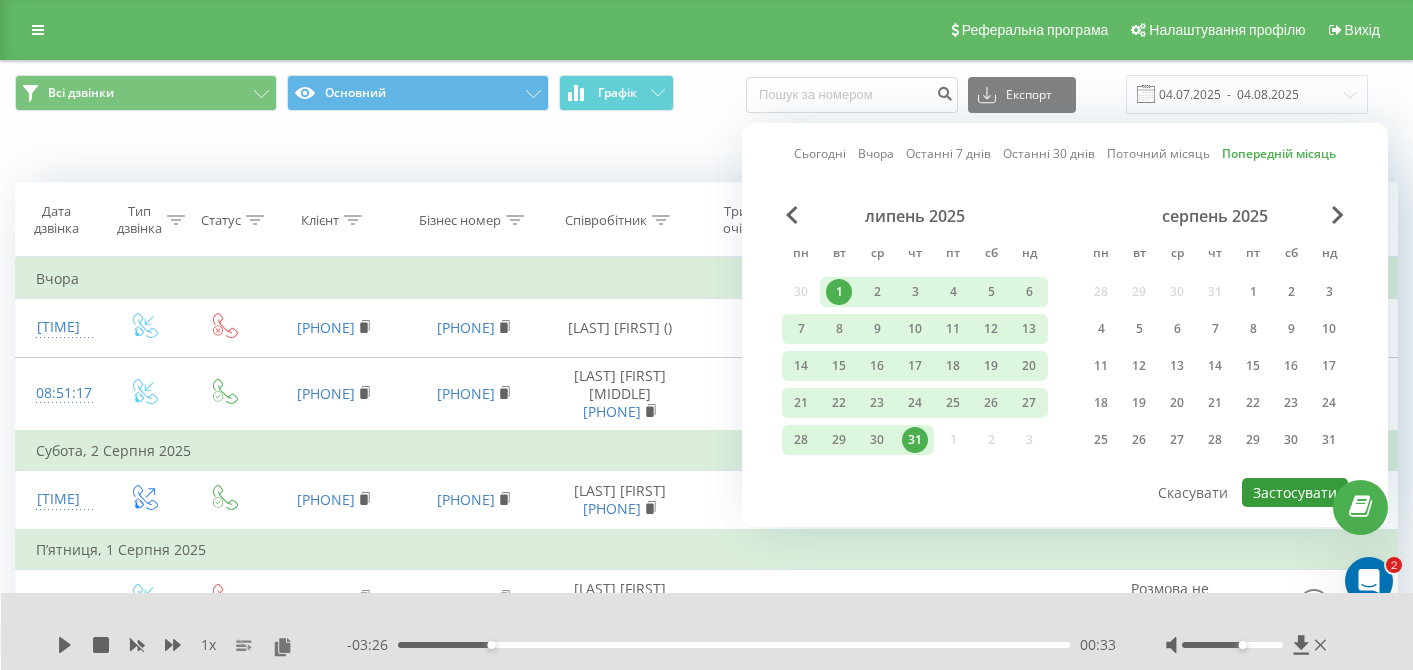 click on "Застосувати" at bounding box center (1295, 492) 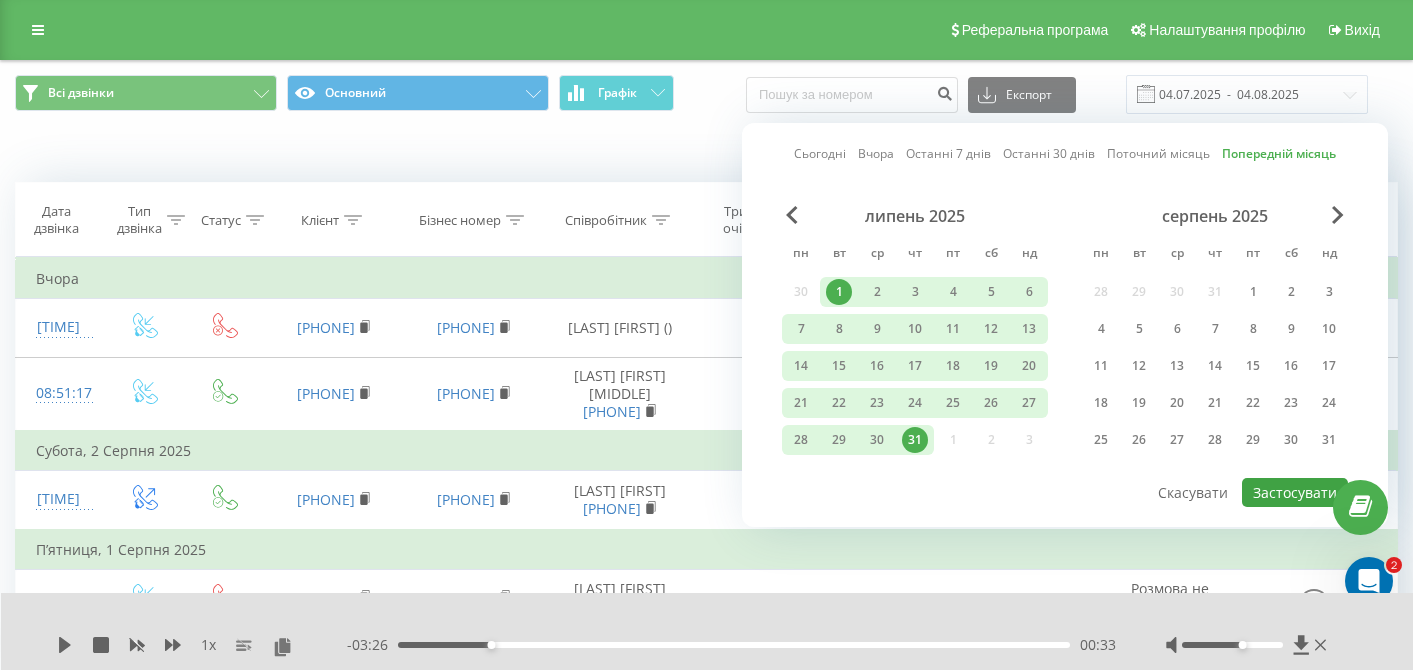 type on "01.07.2025  -  31.07.2025" 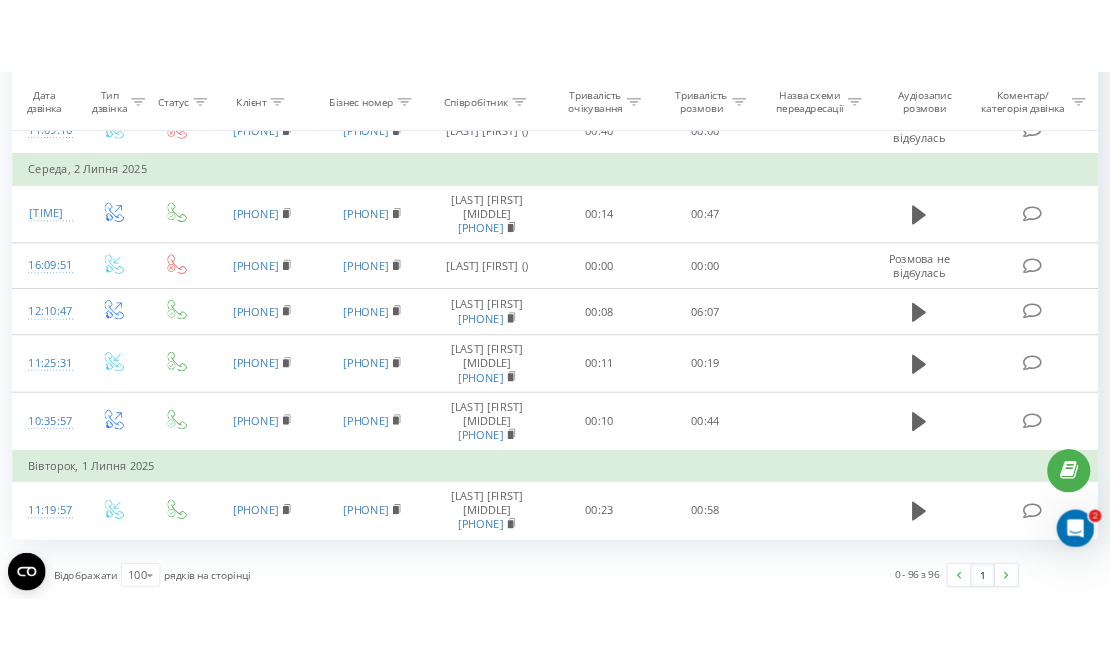 scroll, scrollTop: 8627, scrollLeft: 0, axis: vertical 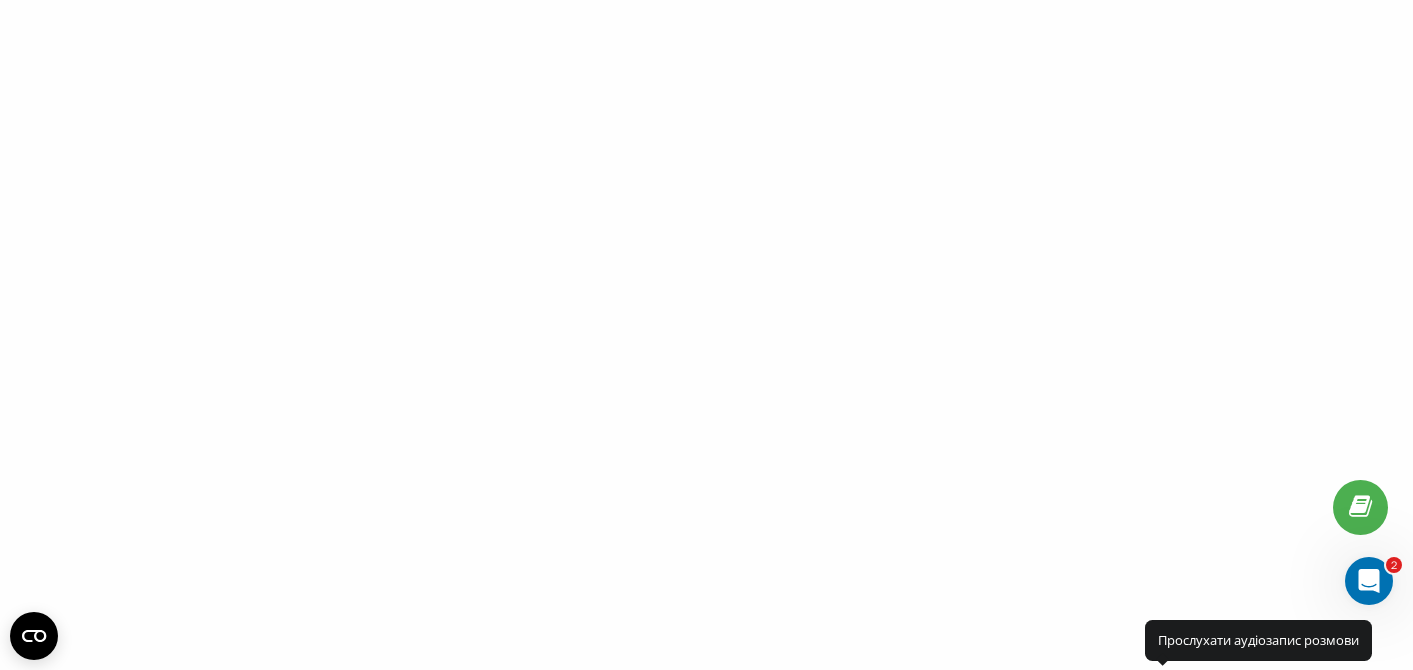 click 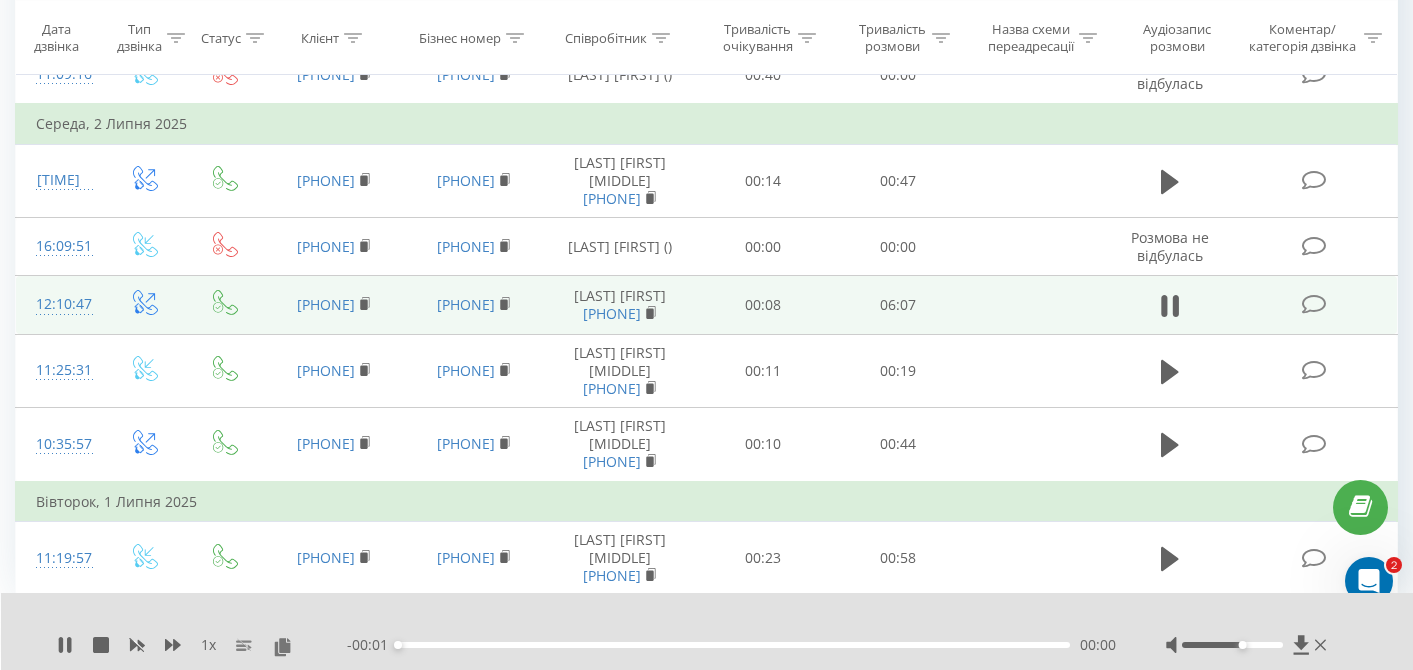 click 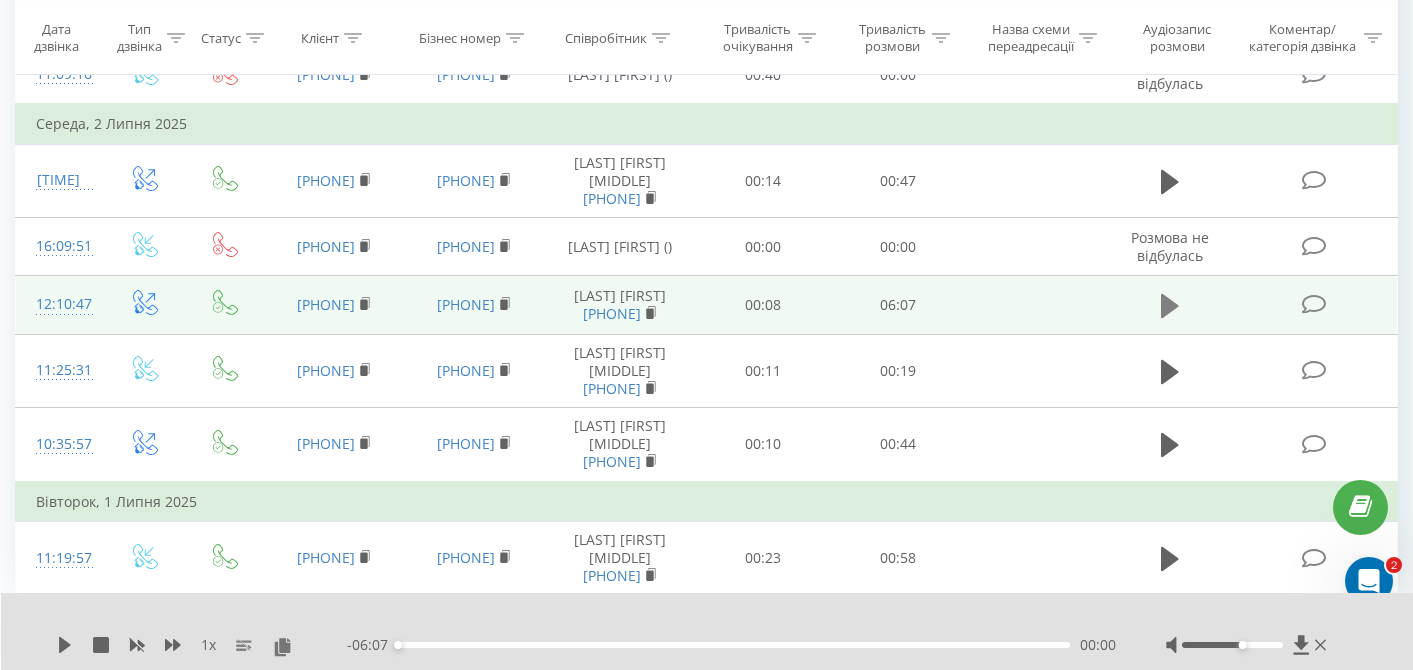 click 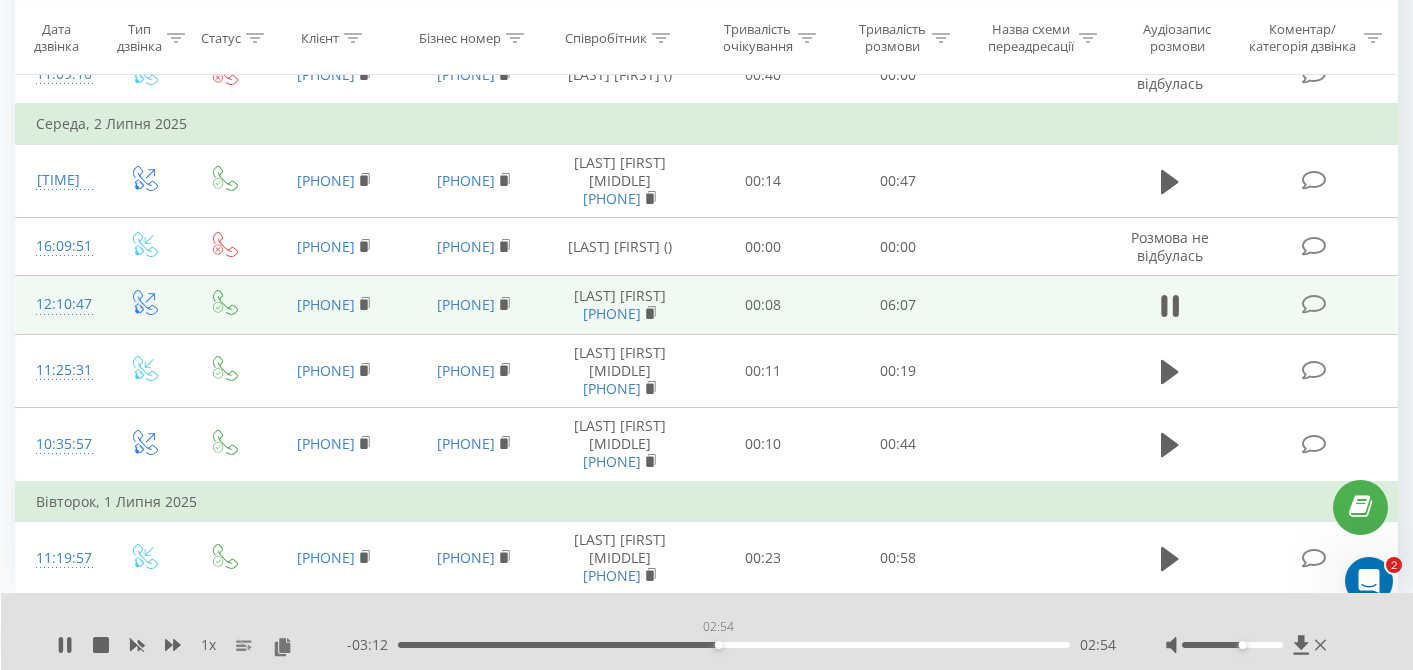 click on "02:54" at bounding box center [734, 645] 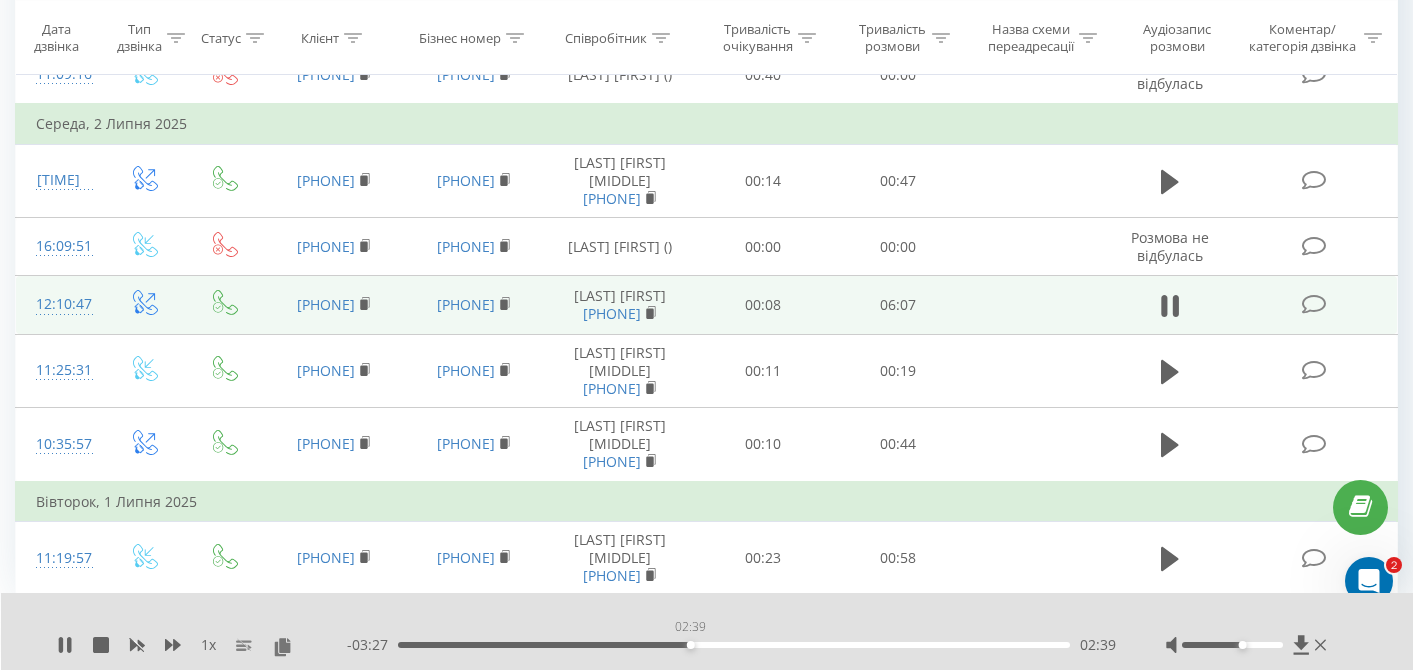 click on "02:39" at bounding box center (734, 645) 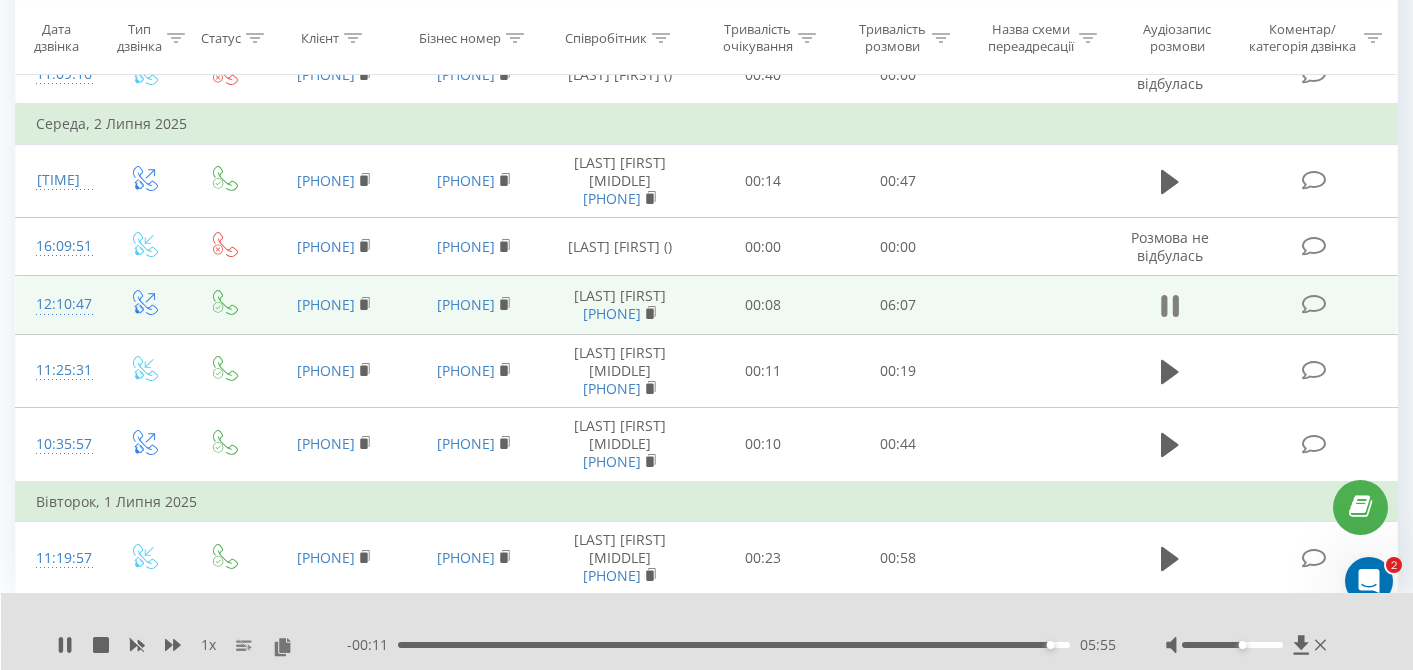 click 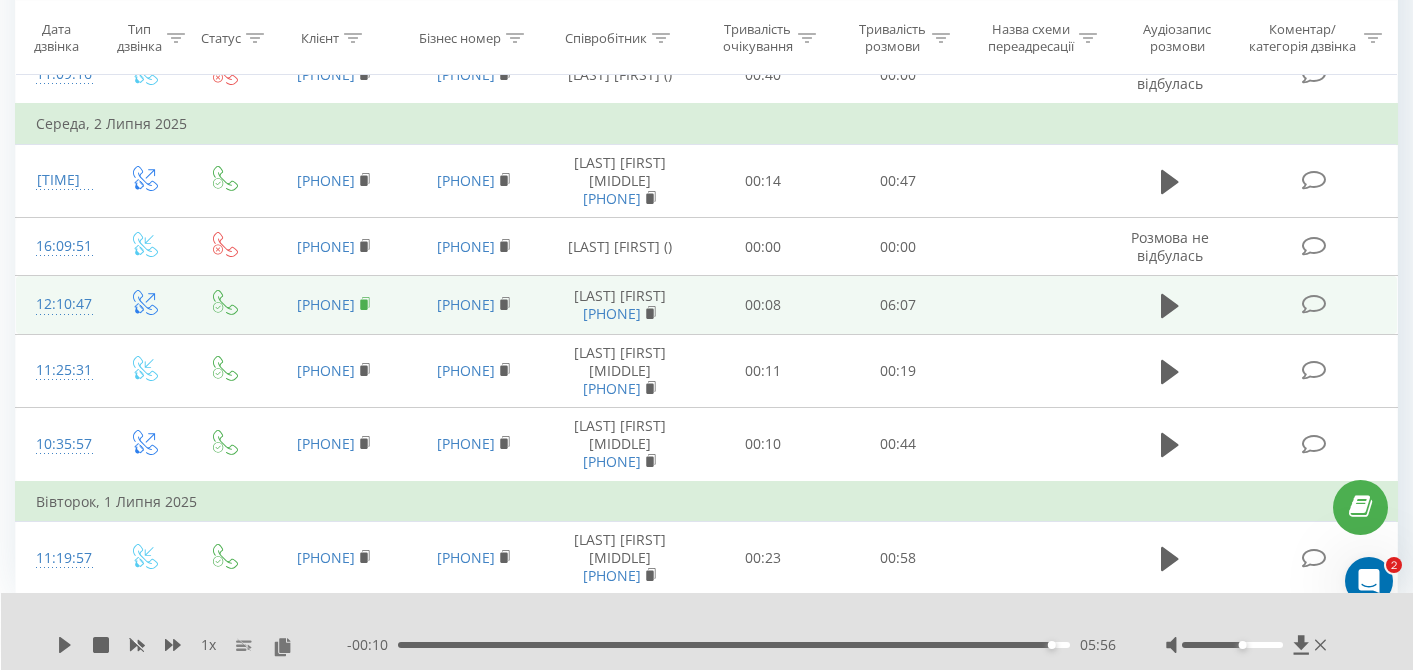 click 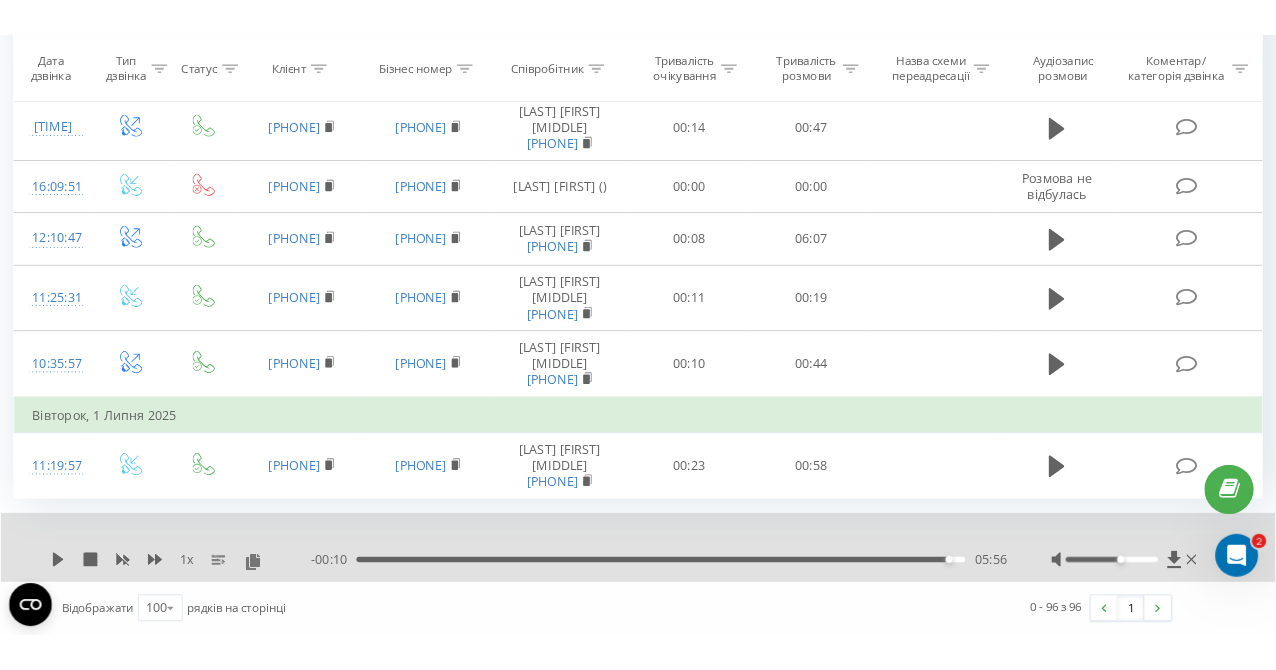 scroll, scrollTop: 7504, scrollLeft: 0, axis: vertical 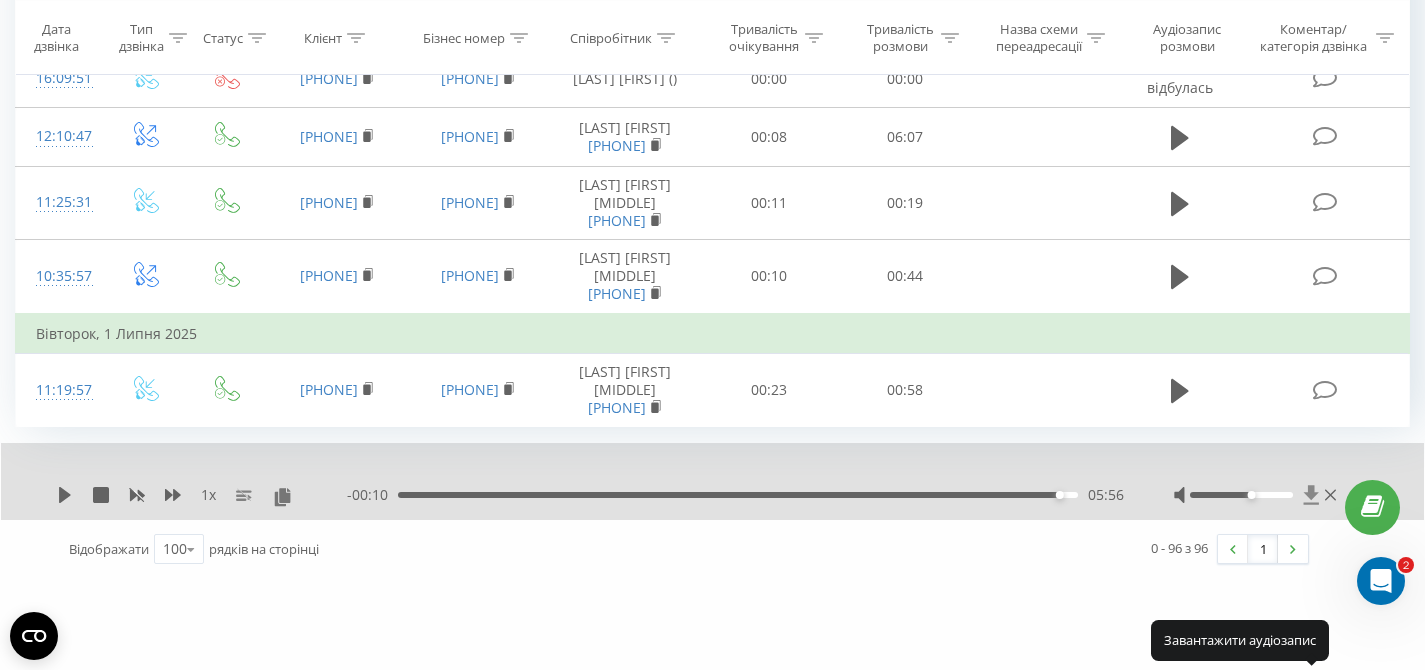 click 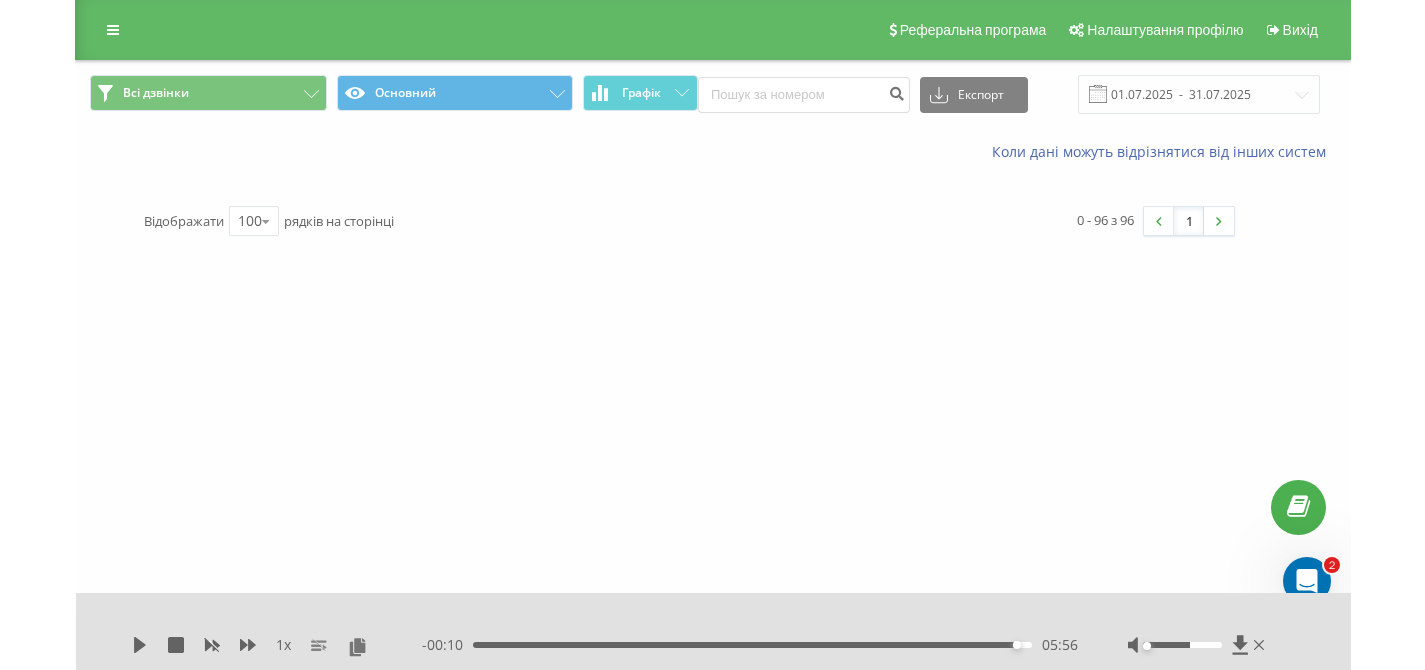 scroll, scrollTop: 0, scrollLeft: 0, axis: both 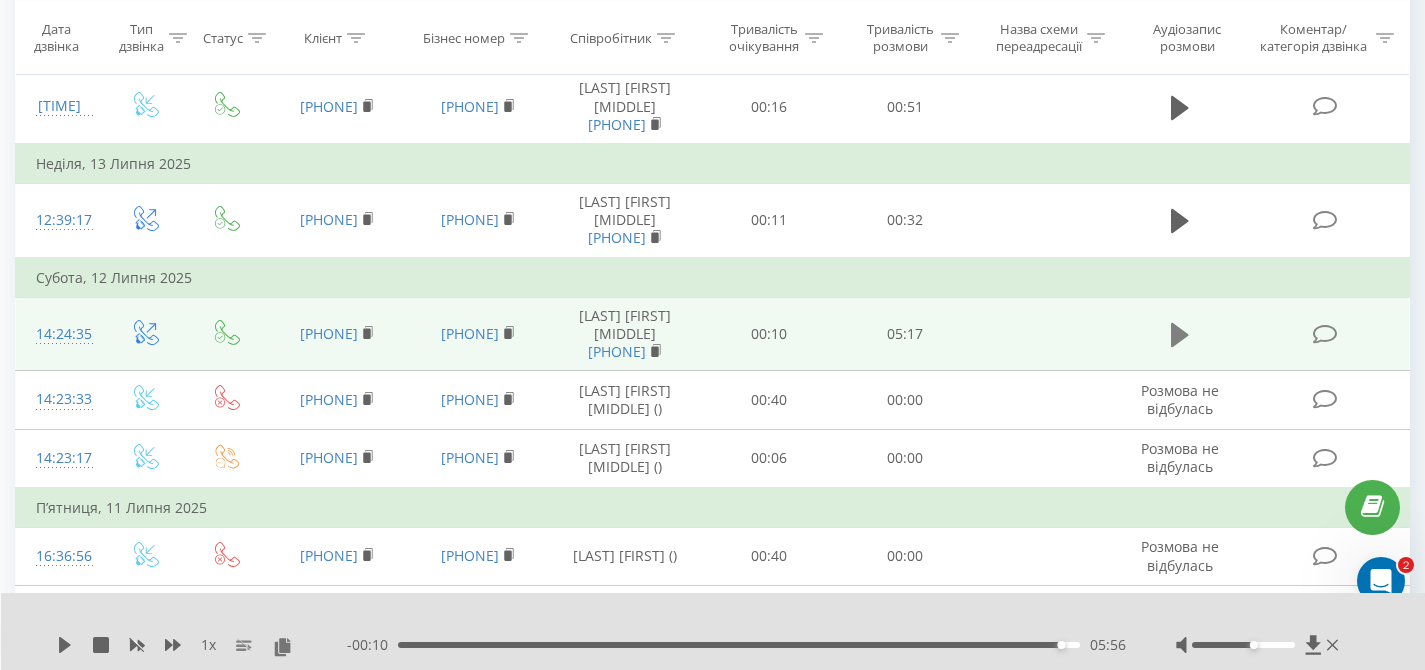click 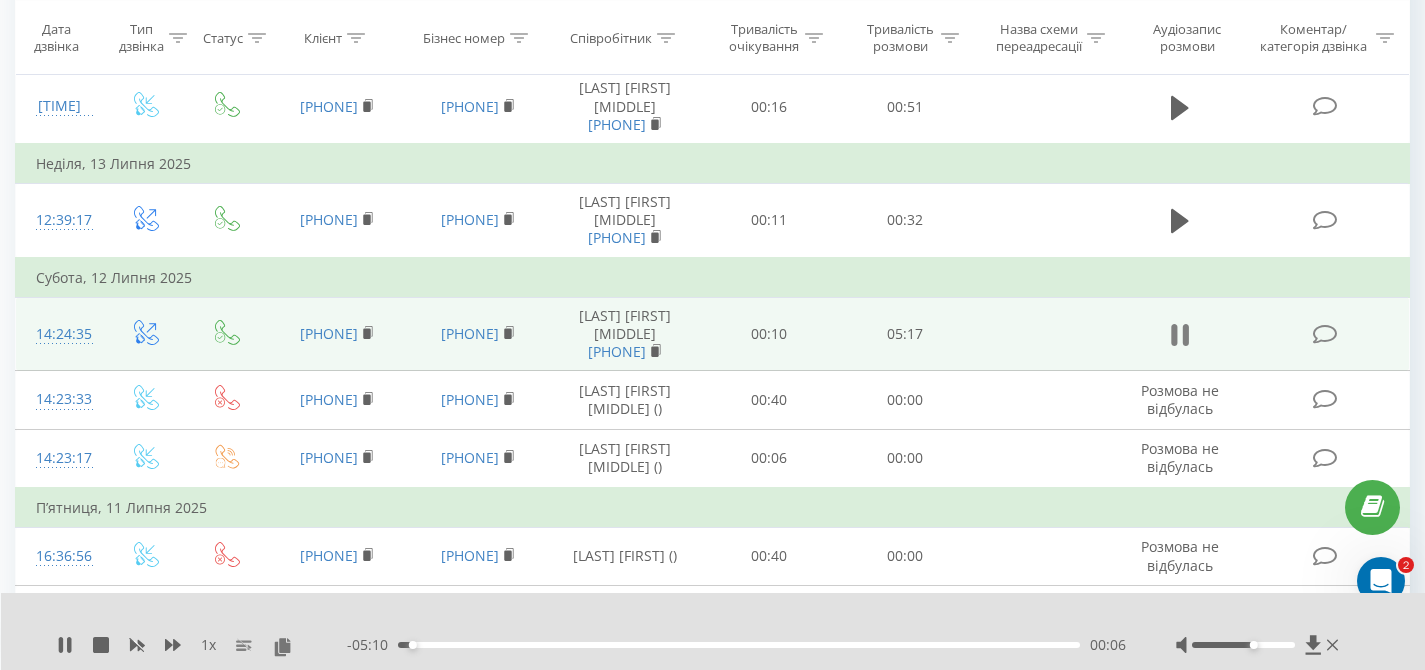 click 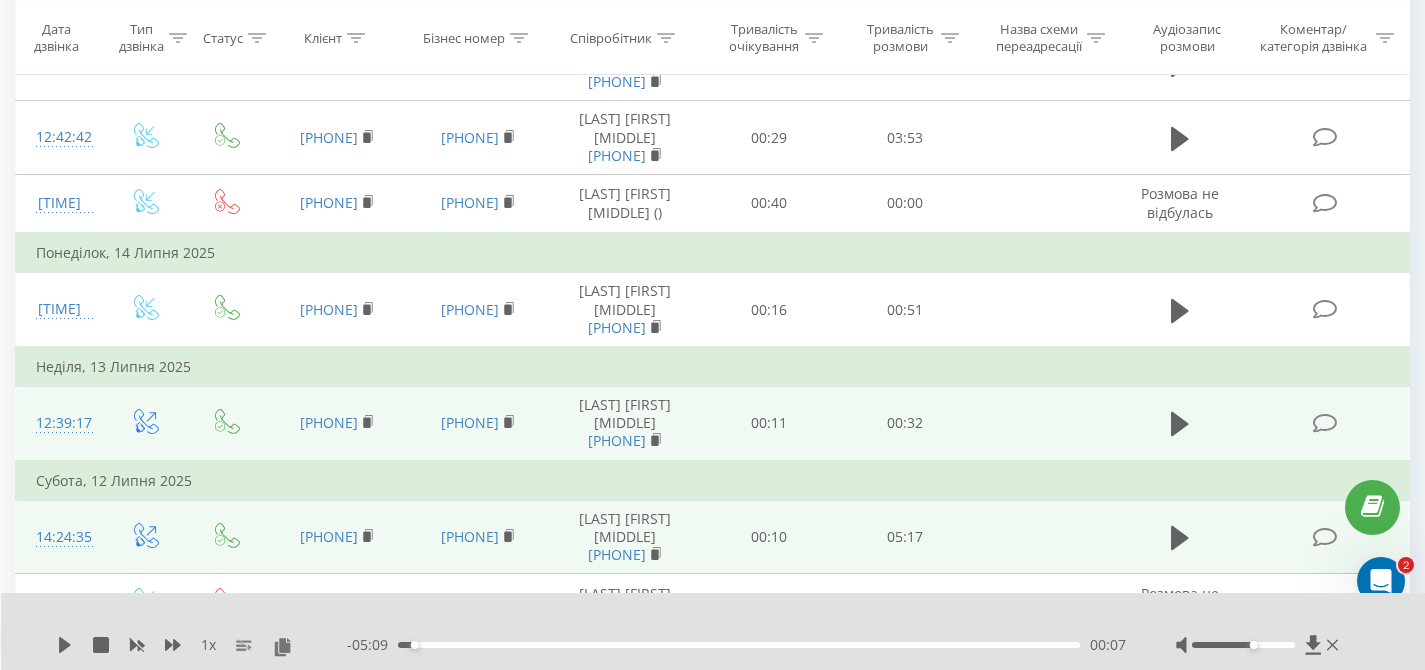 scroll, scrollTop: 5100, scrollLeft: 0, axis: vertical 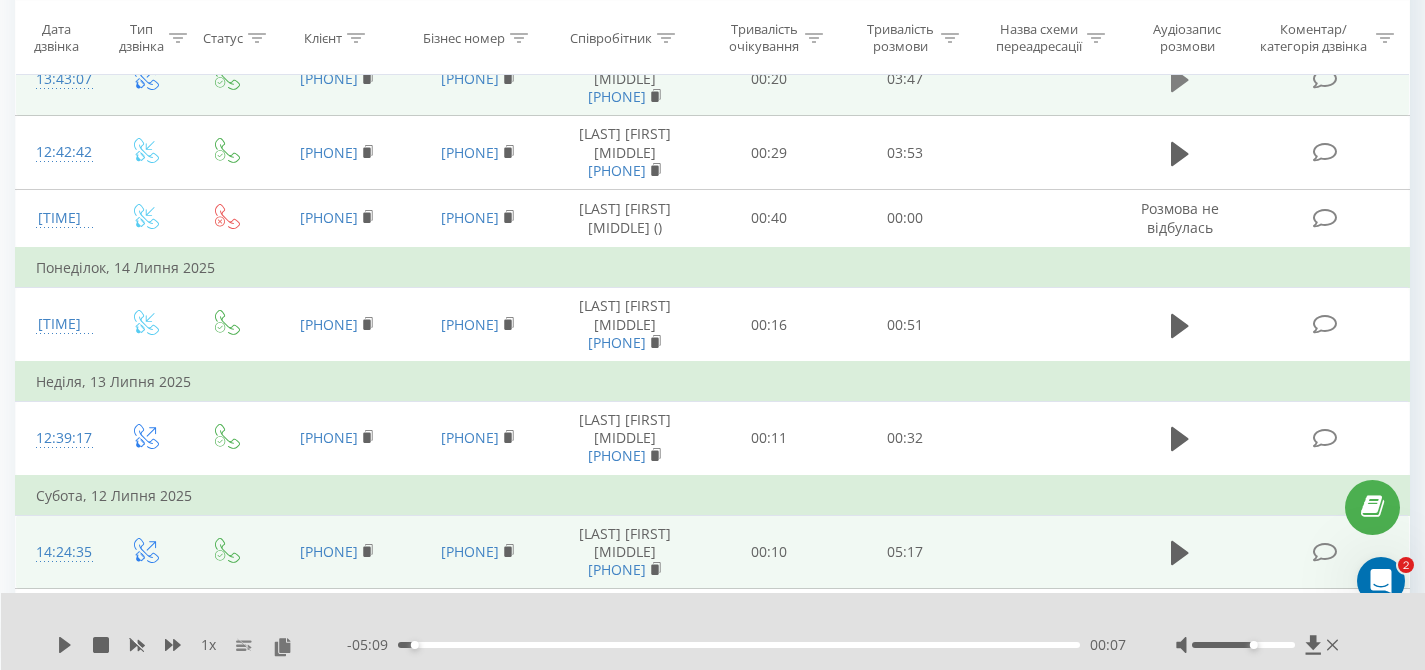 click 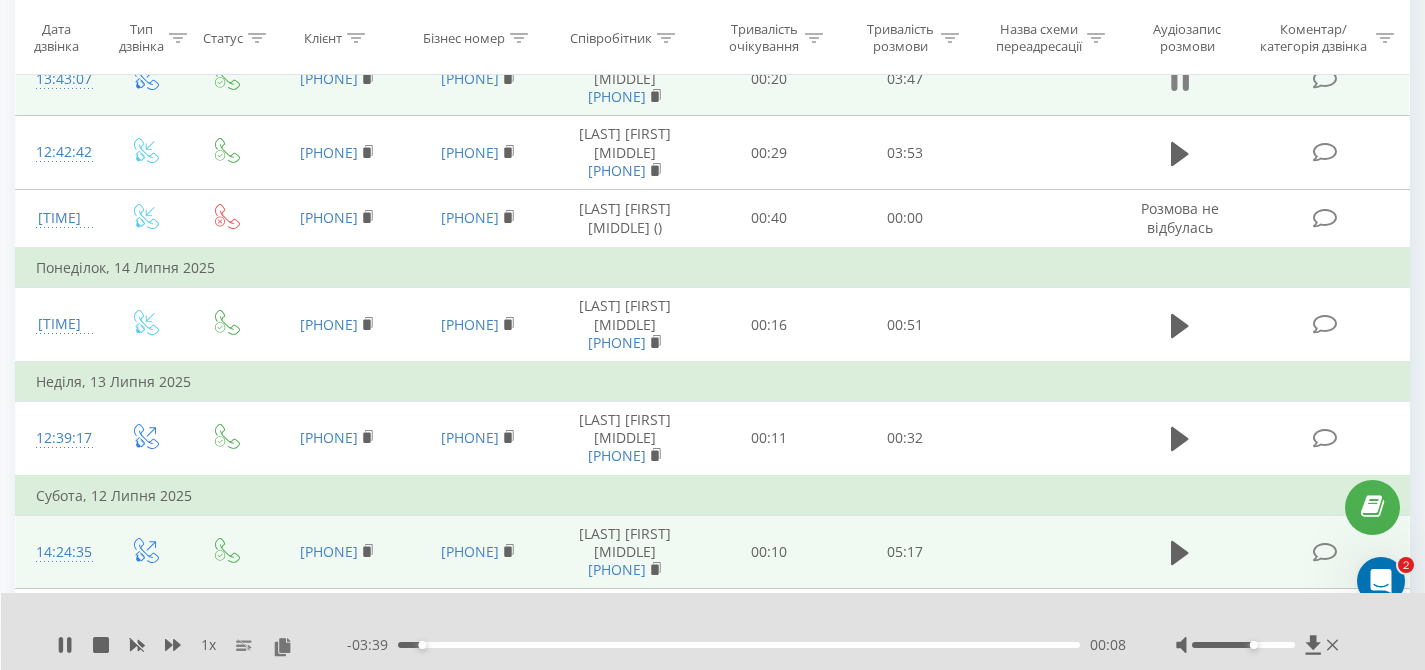 click 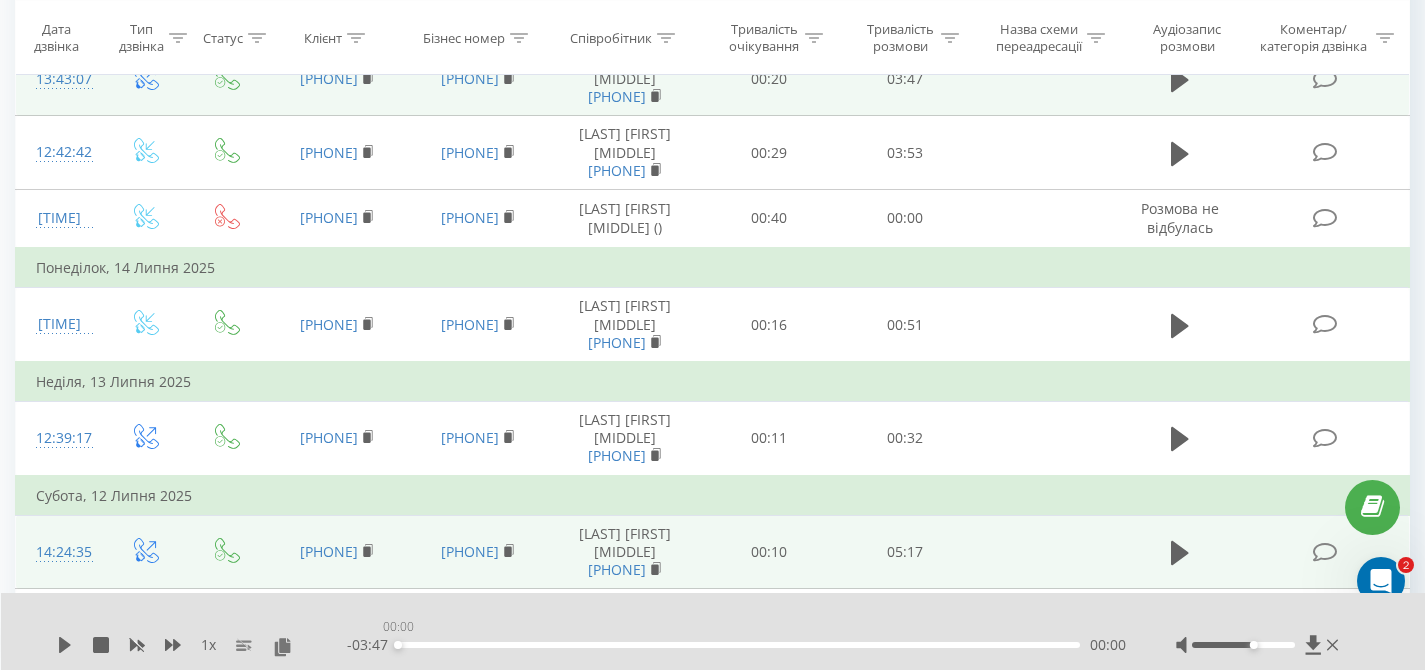 drag, startPoint x: 417, startPoint y: 647, endPoint x: 387, endPoint y: 649, distance: 30.066593 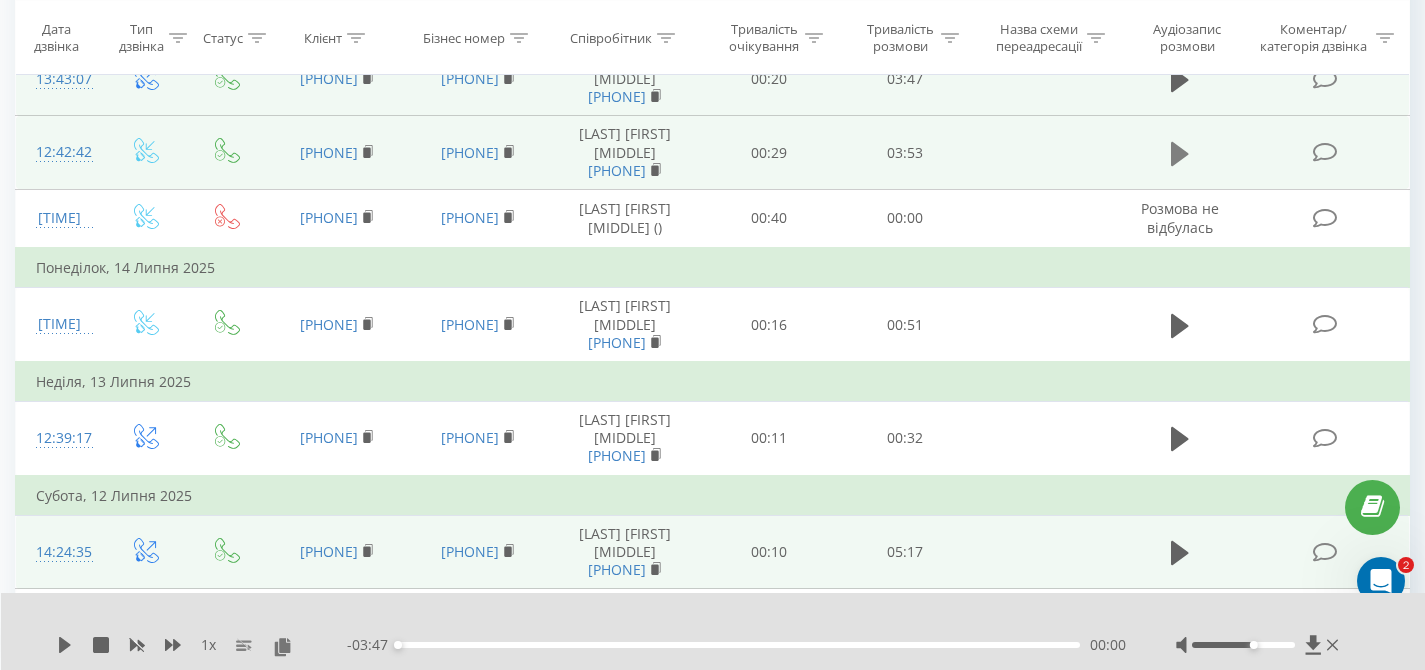click 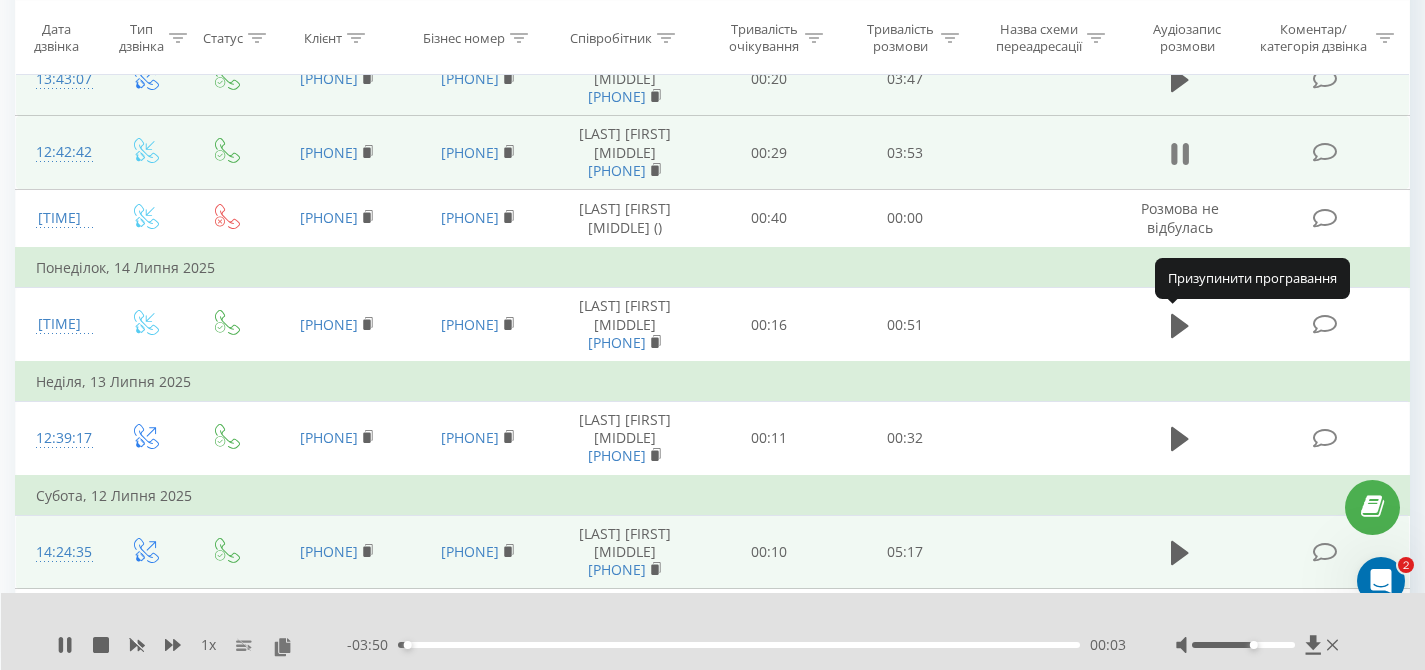 click 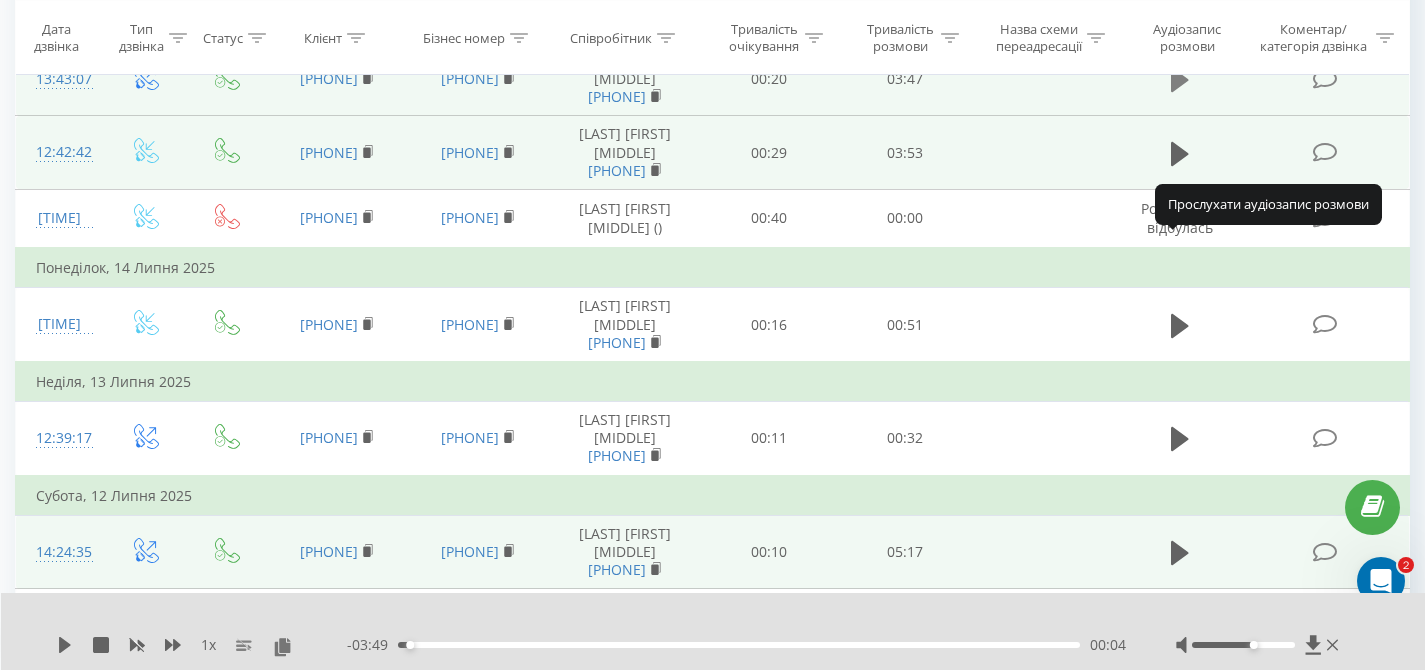 click 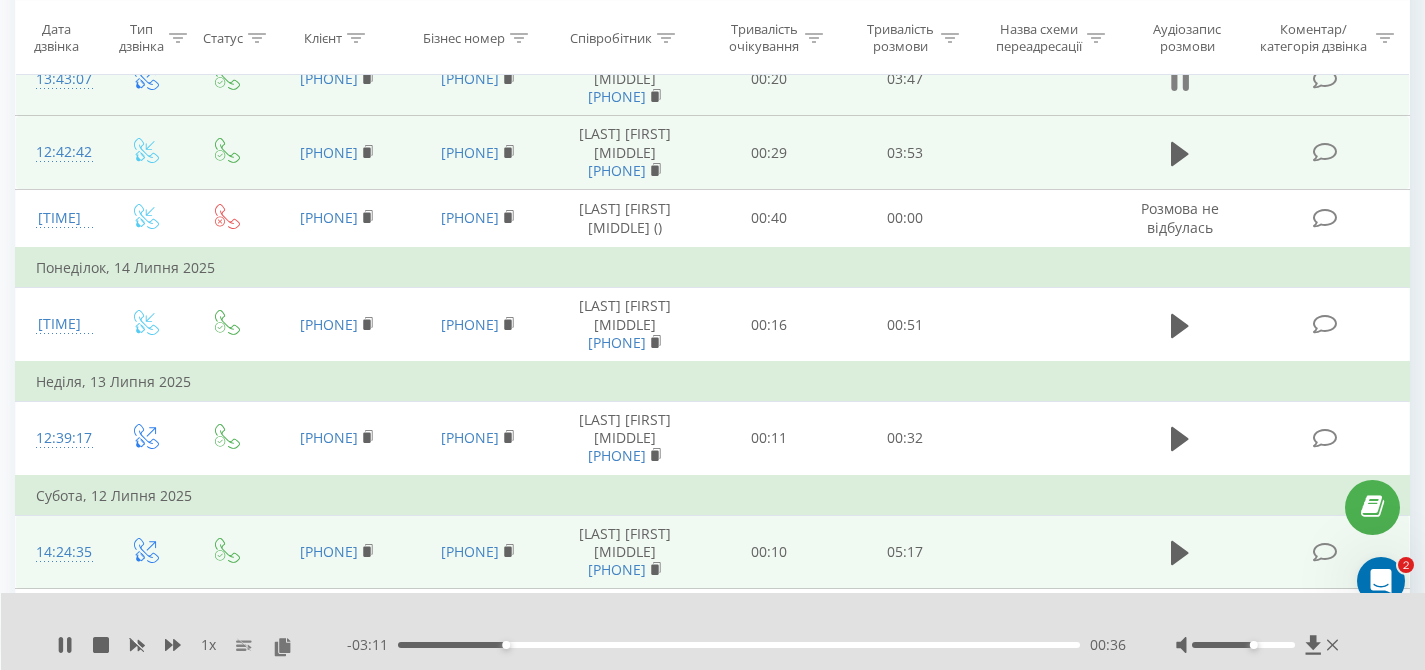 click 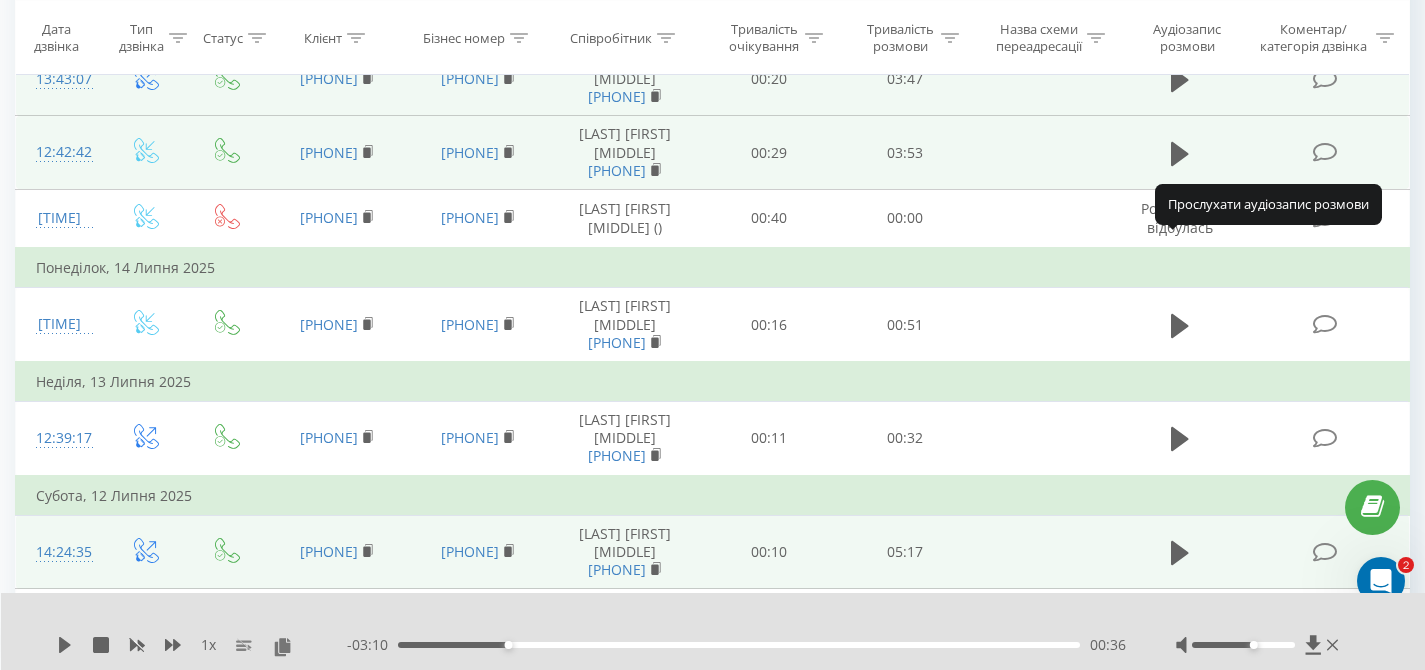 click 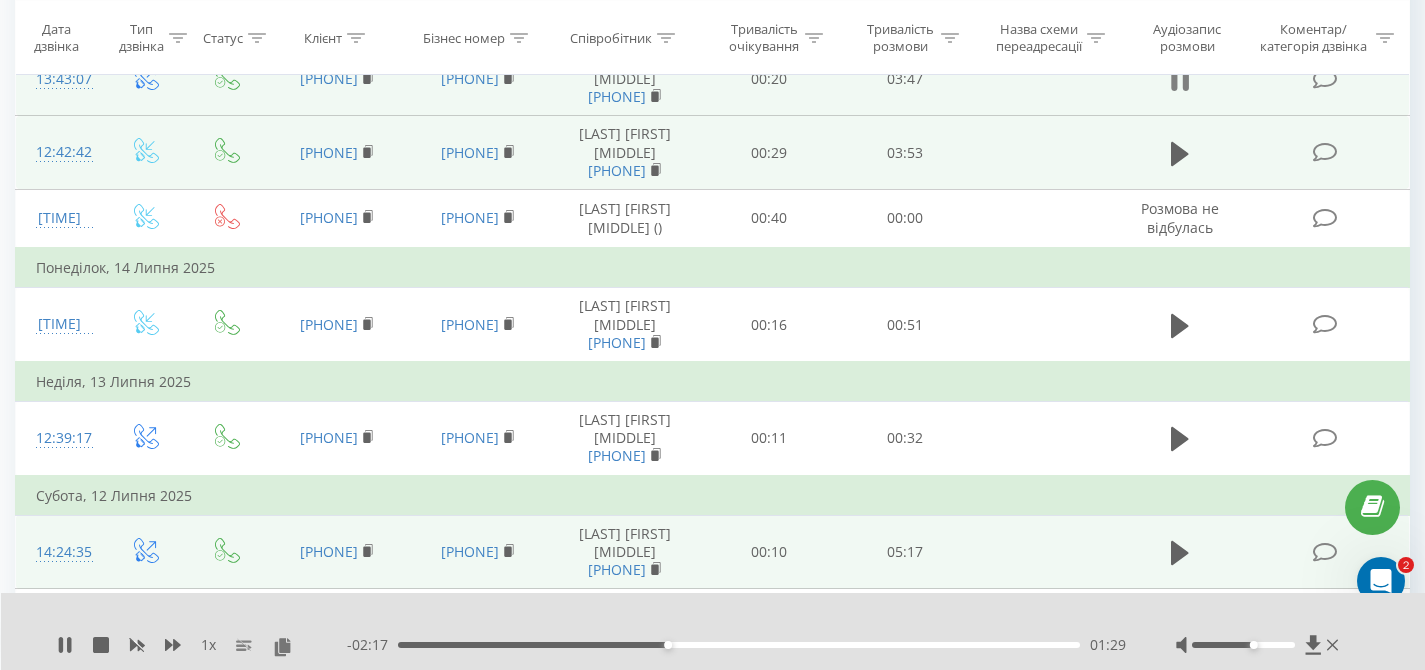 click 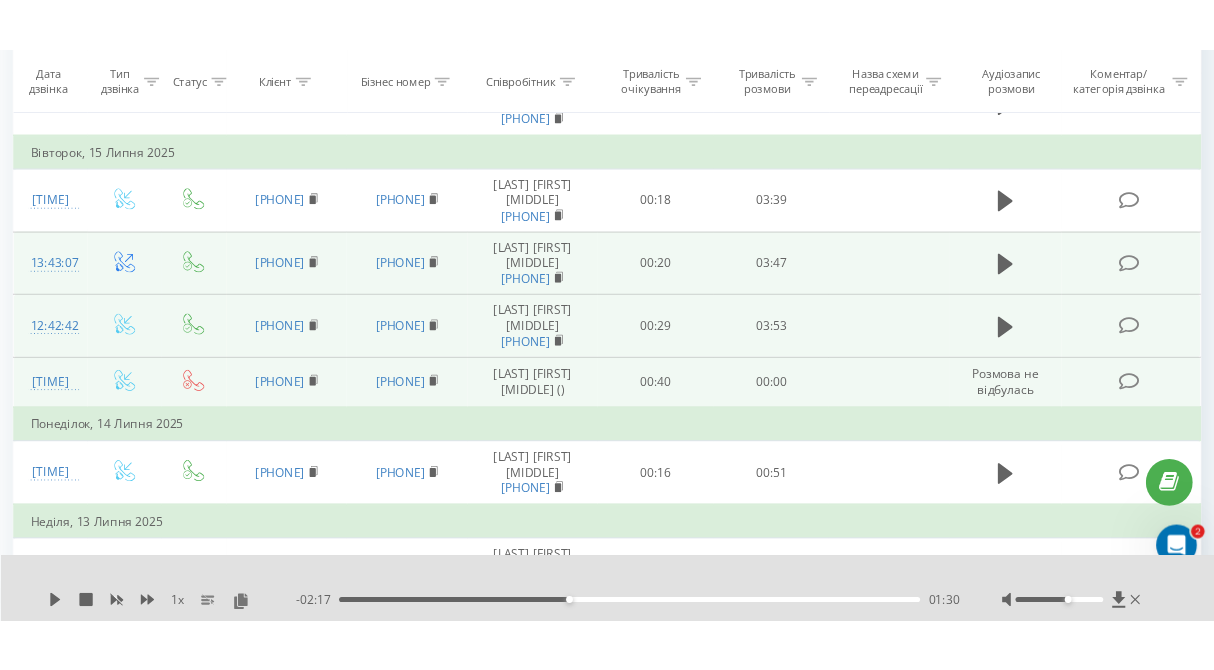 scroll, scrollTop: 4905, scrollLeft: 0, axis: vertical 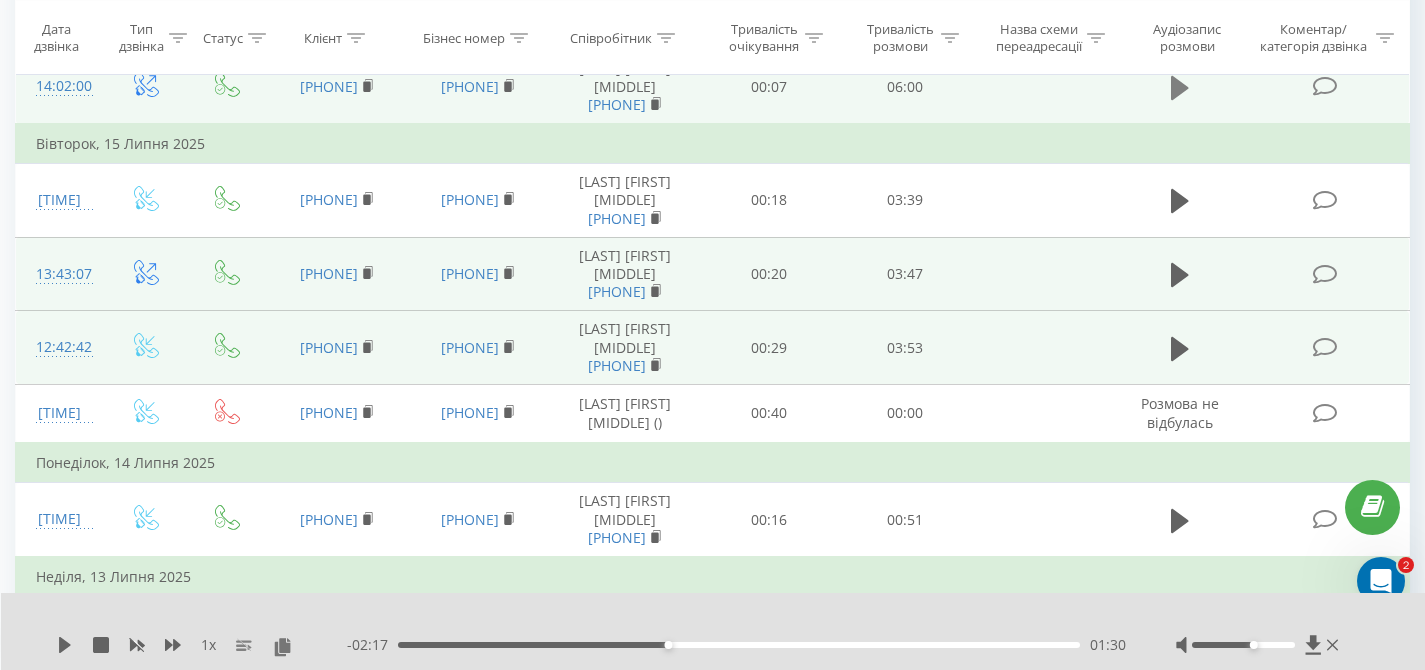 click 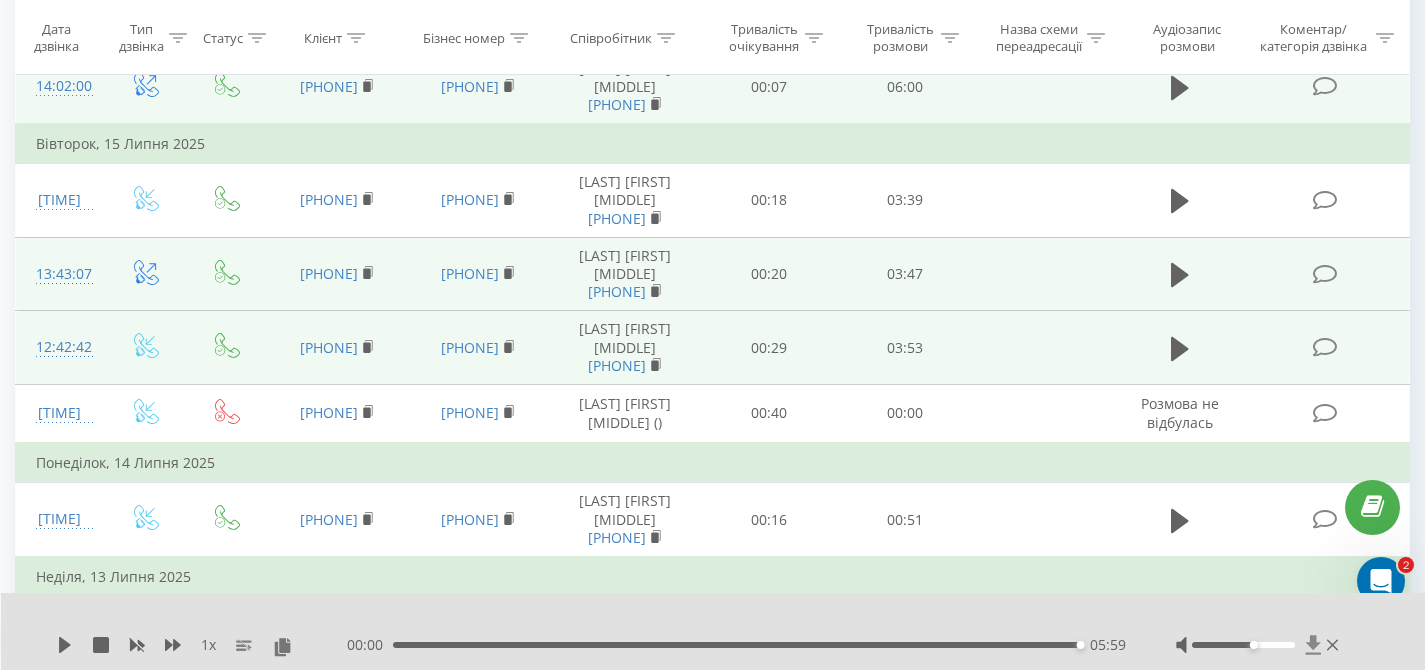 click 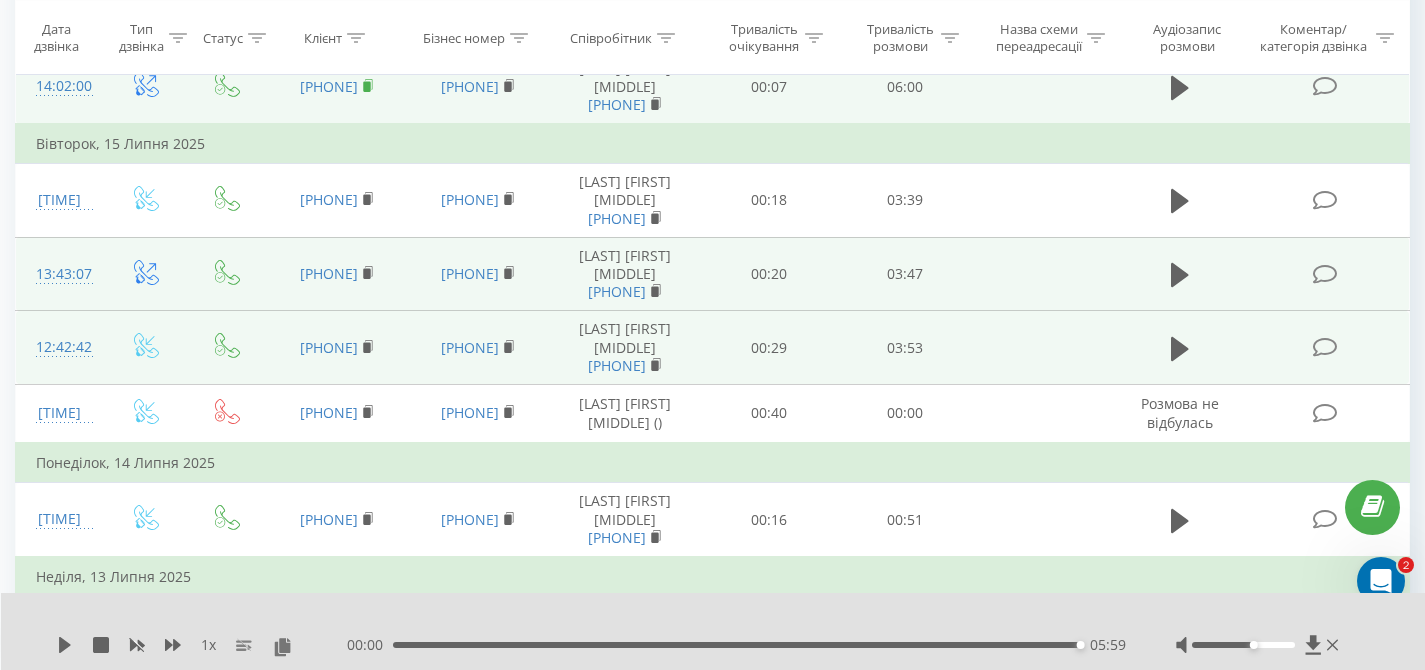 click 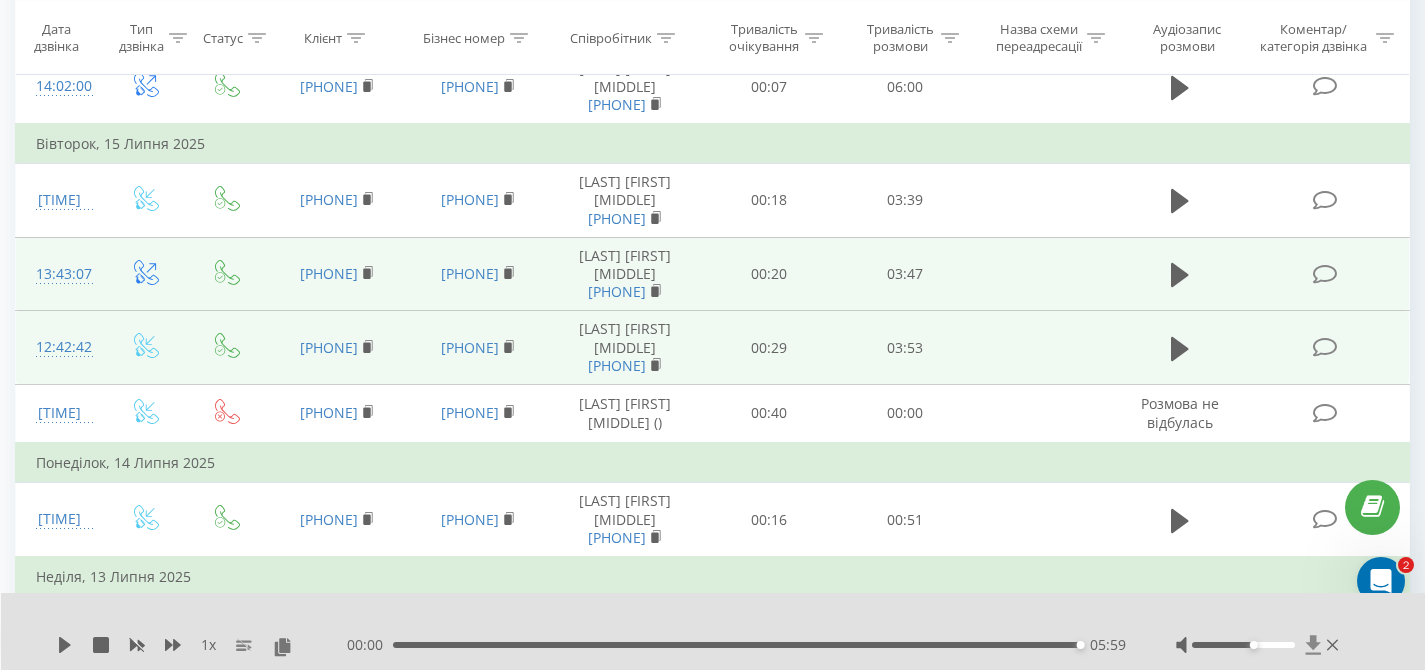 click 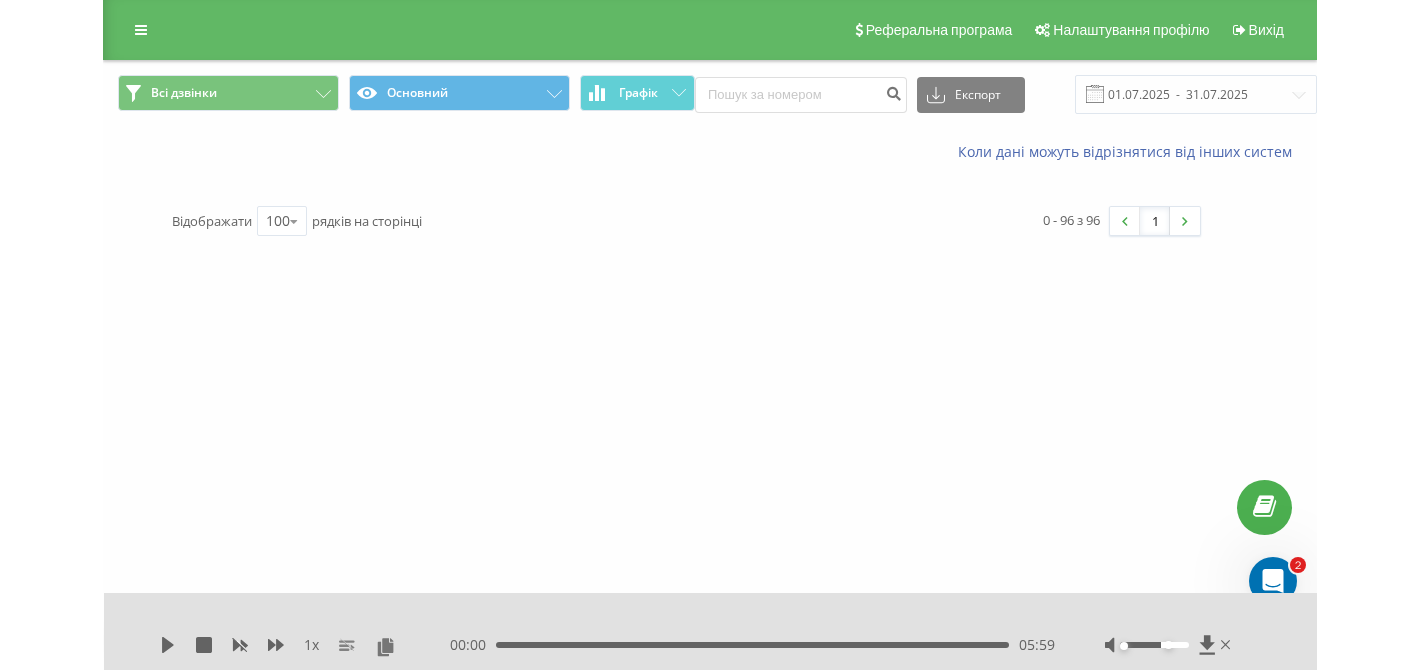 scroll, scrollTop: 0, scrollLeft: 0, axis: both 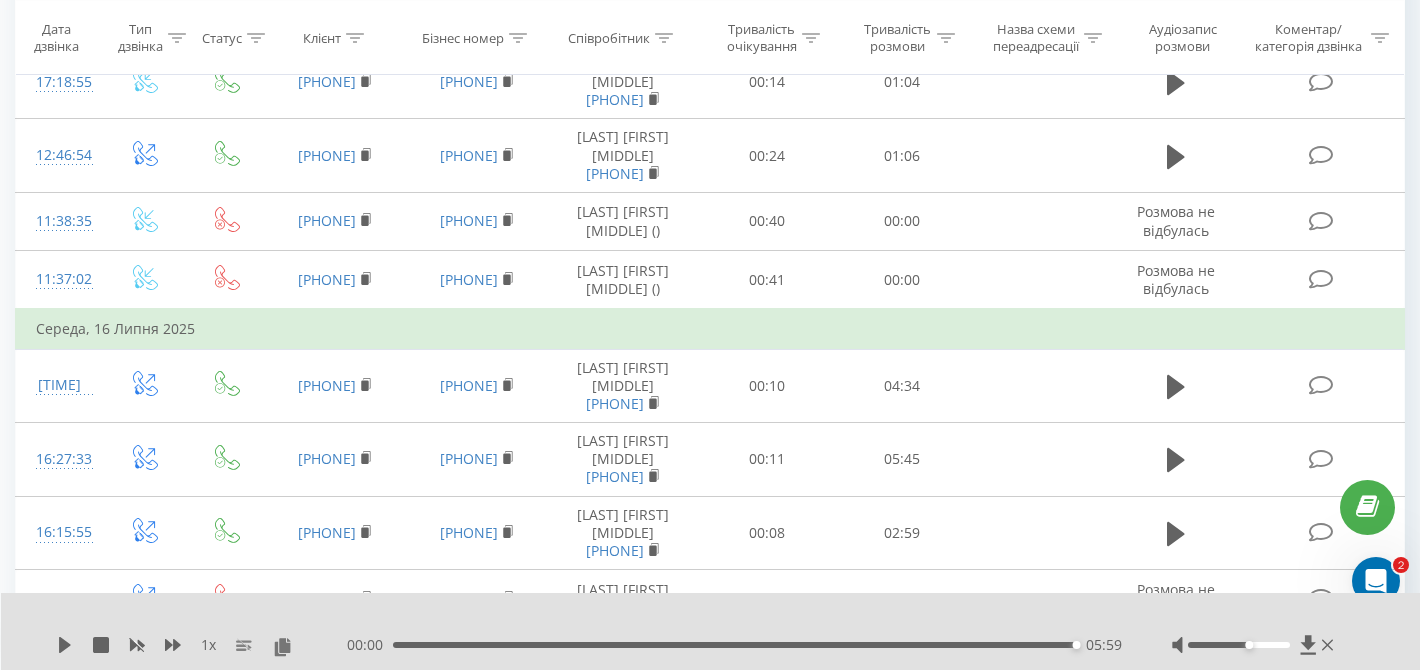 click 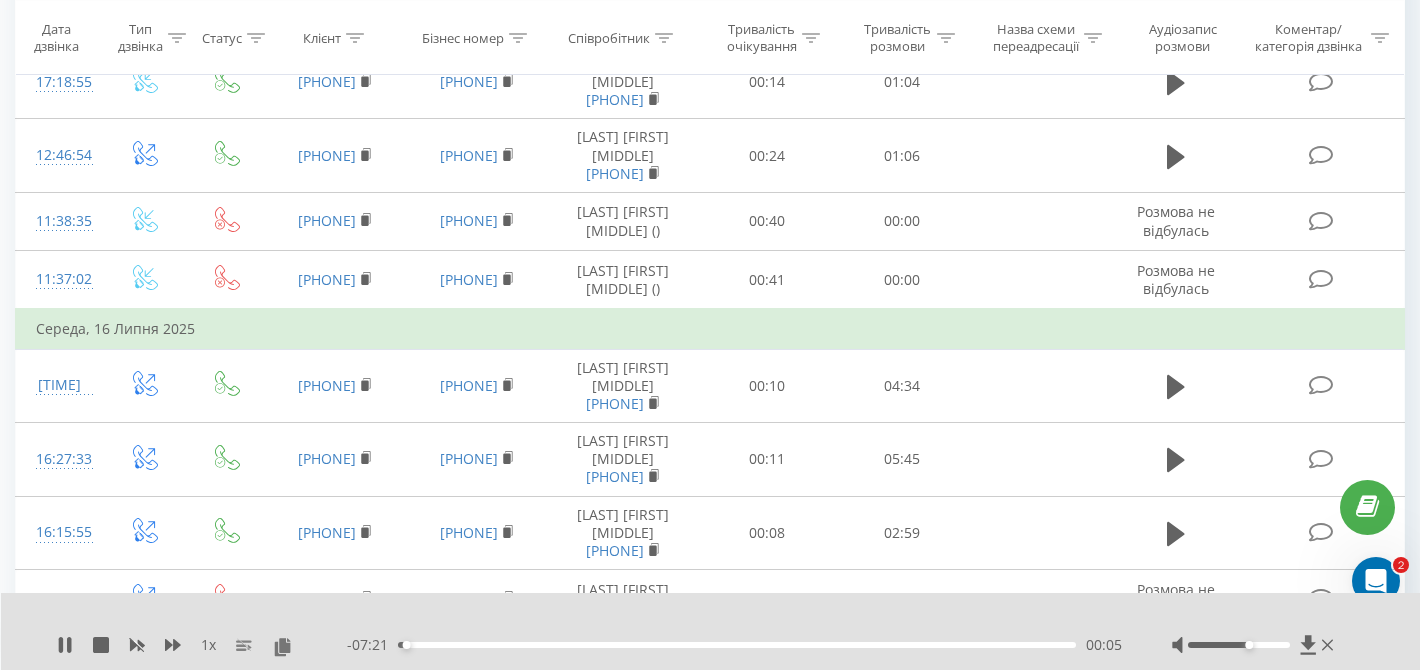 click 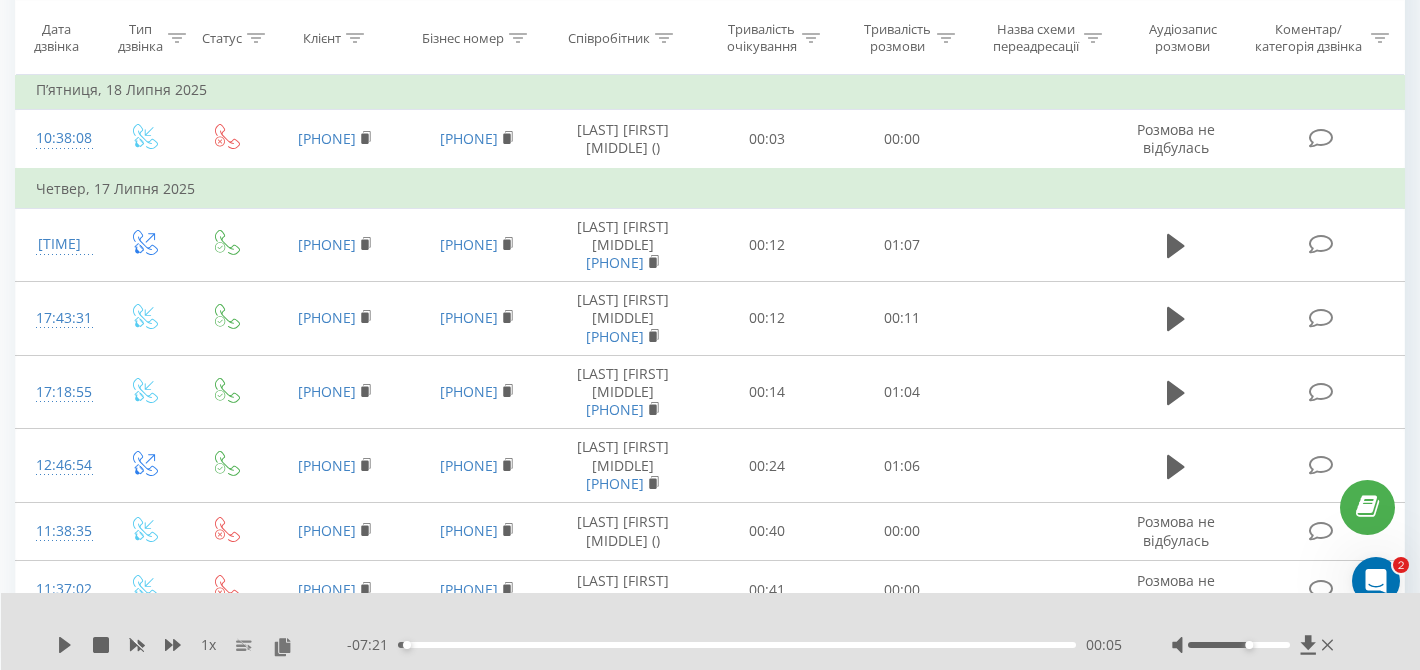 scroll, scrollTop: 3770, scrollLeft: 0, axis: vertical 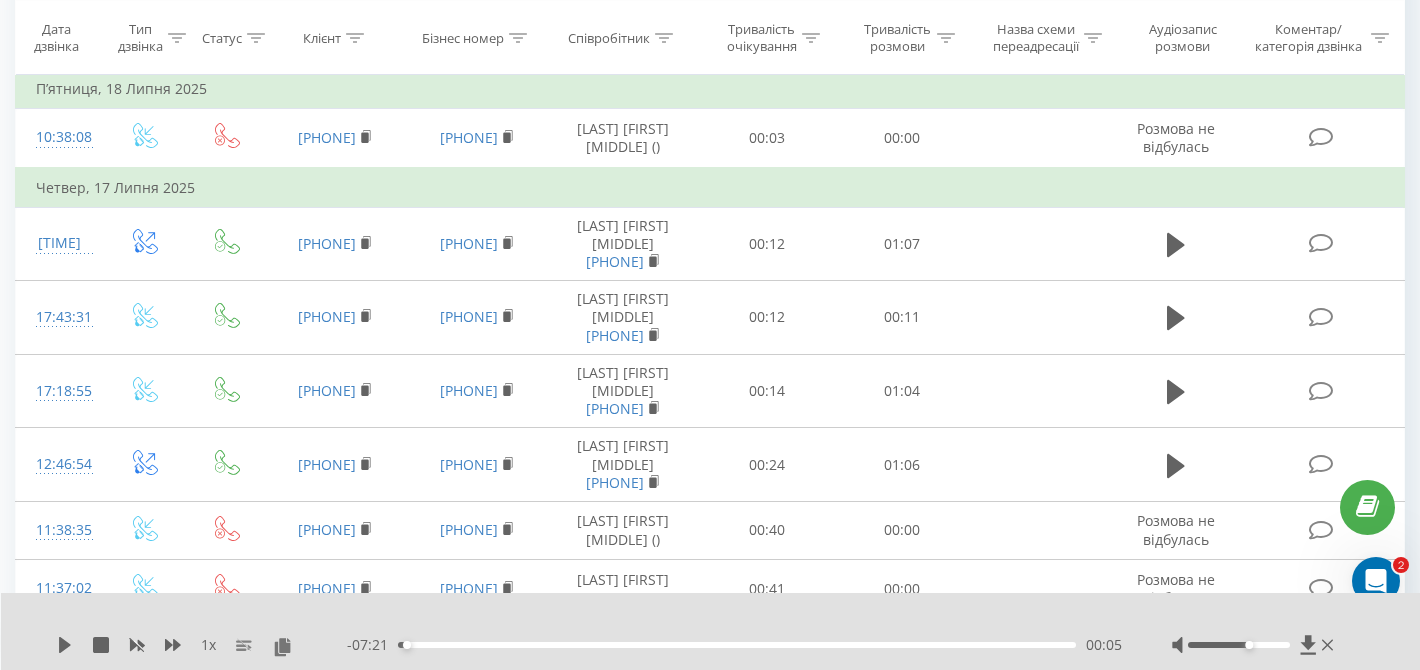 click 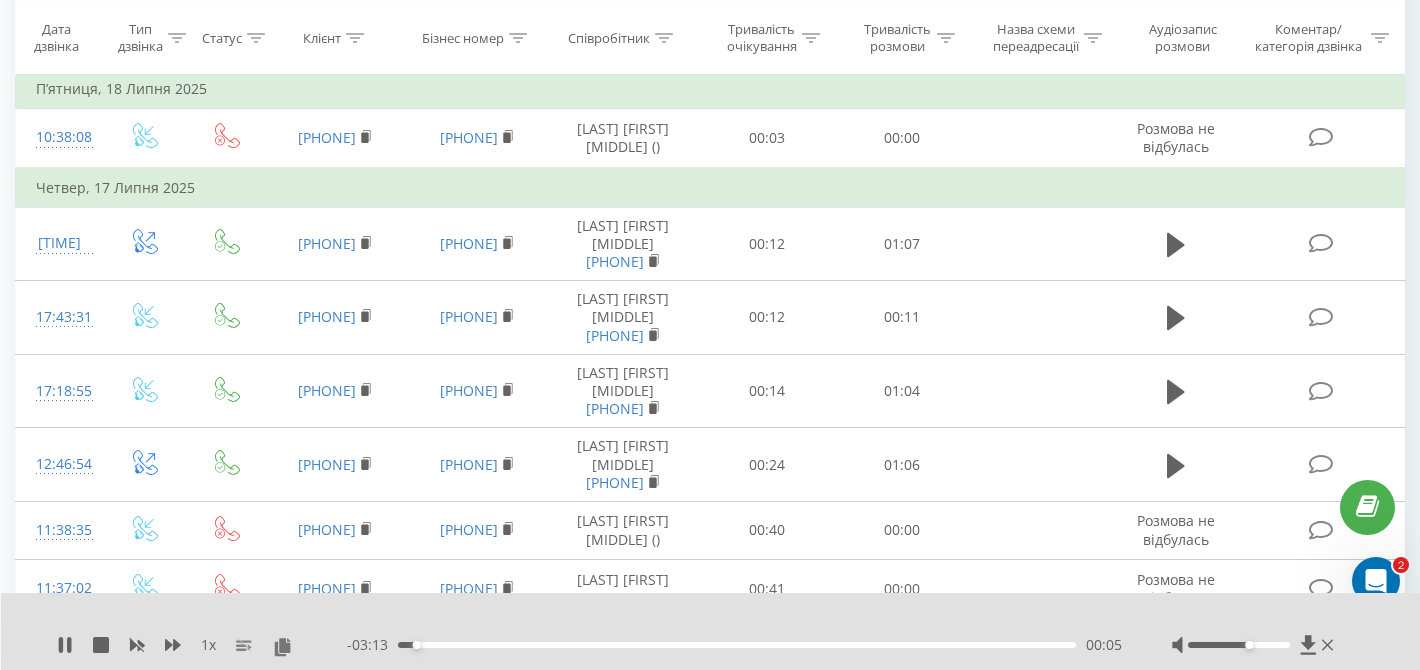 click 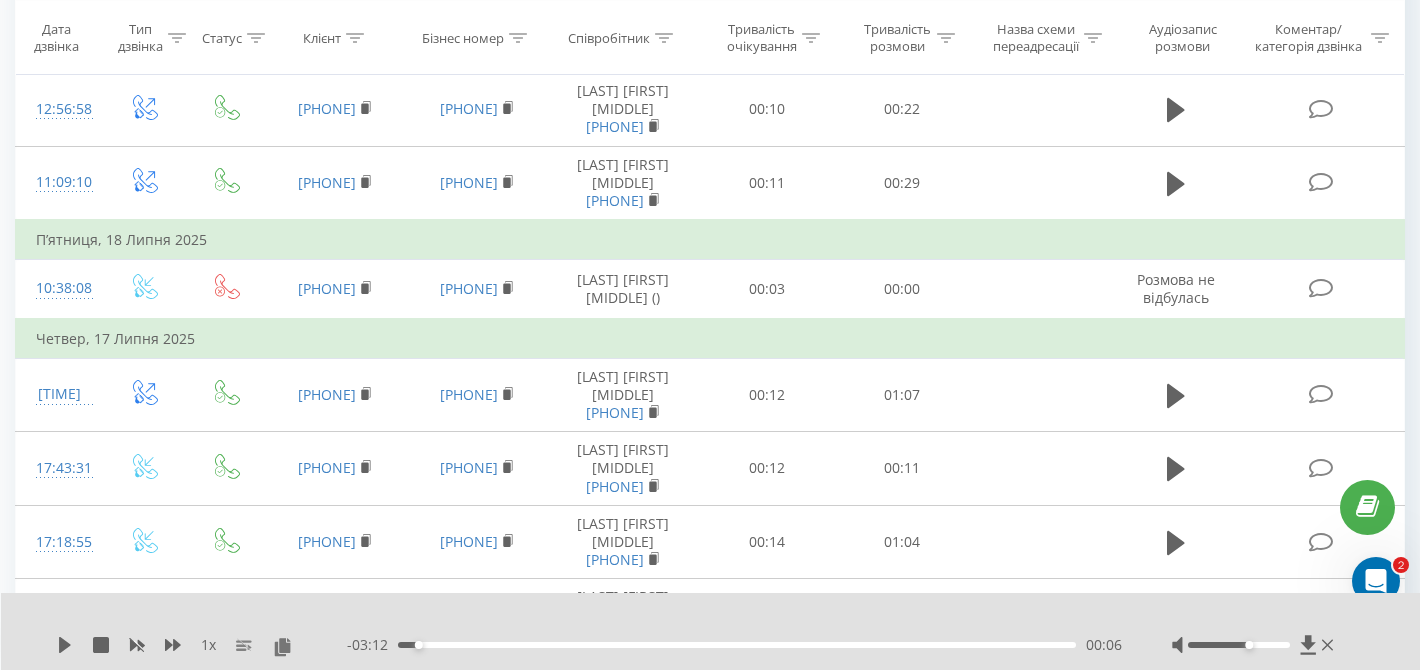 scroll, scrollTop: 3552, scrollLeft: 0, axis: vertical 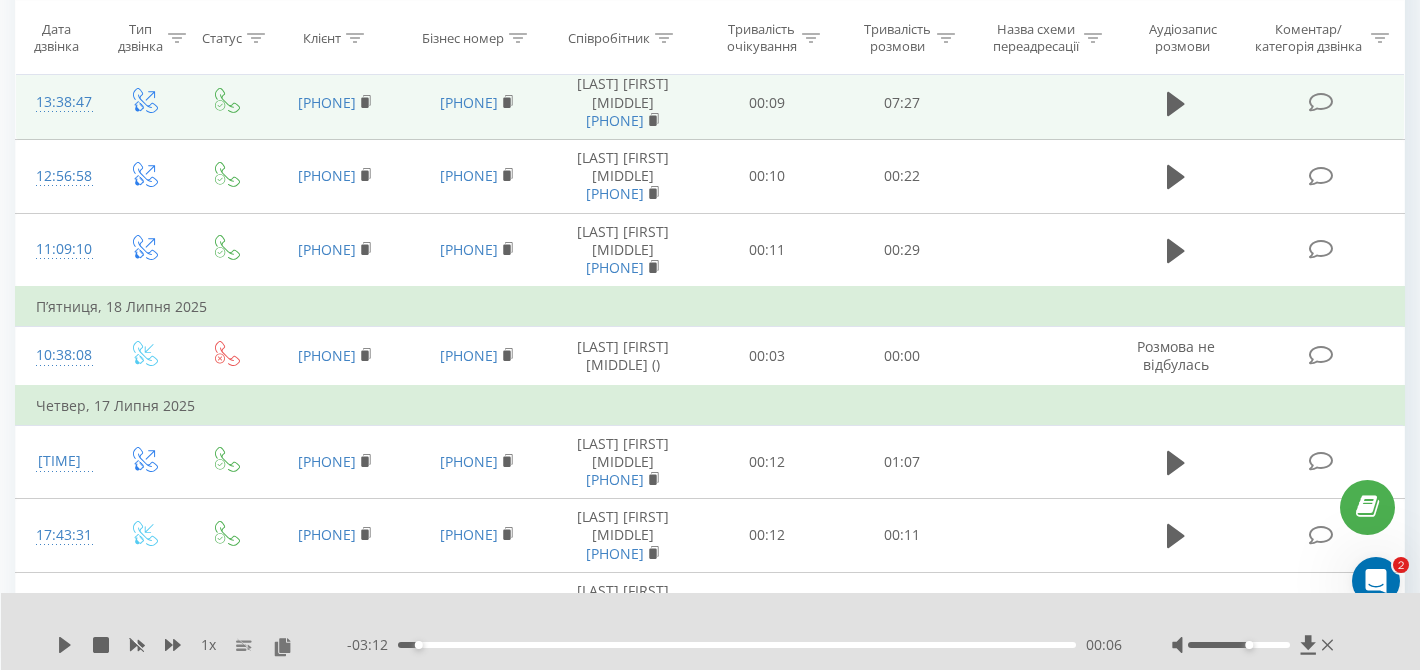 click 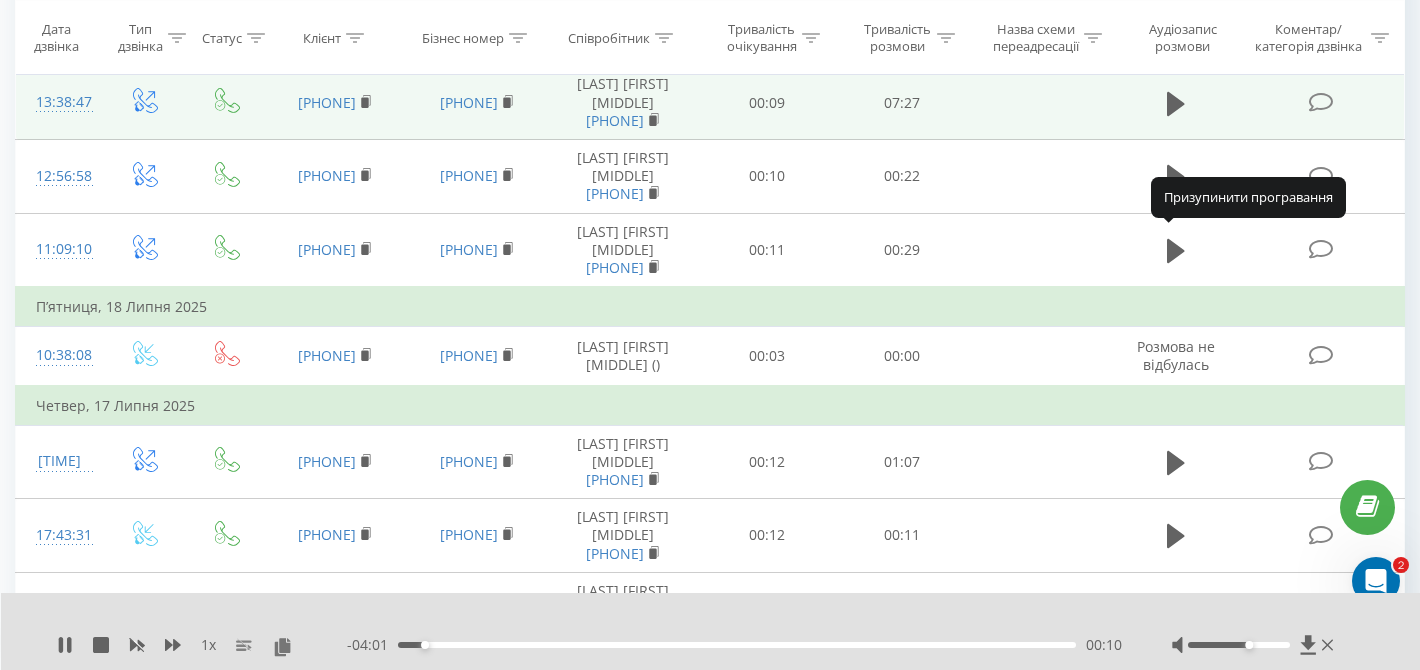 click 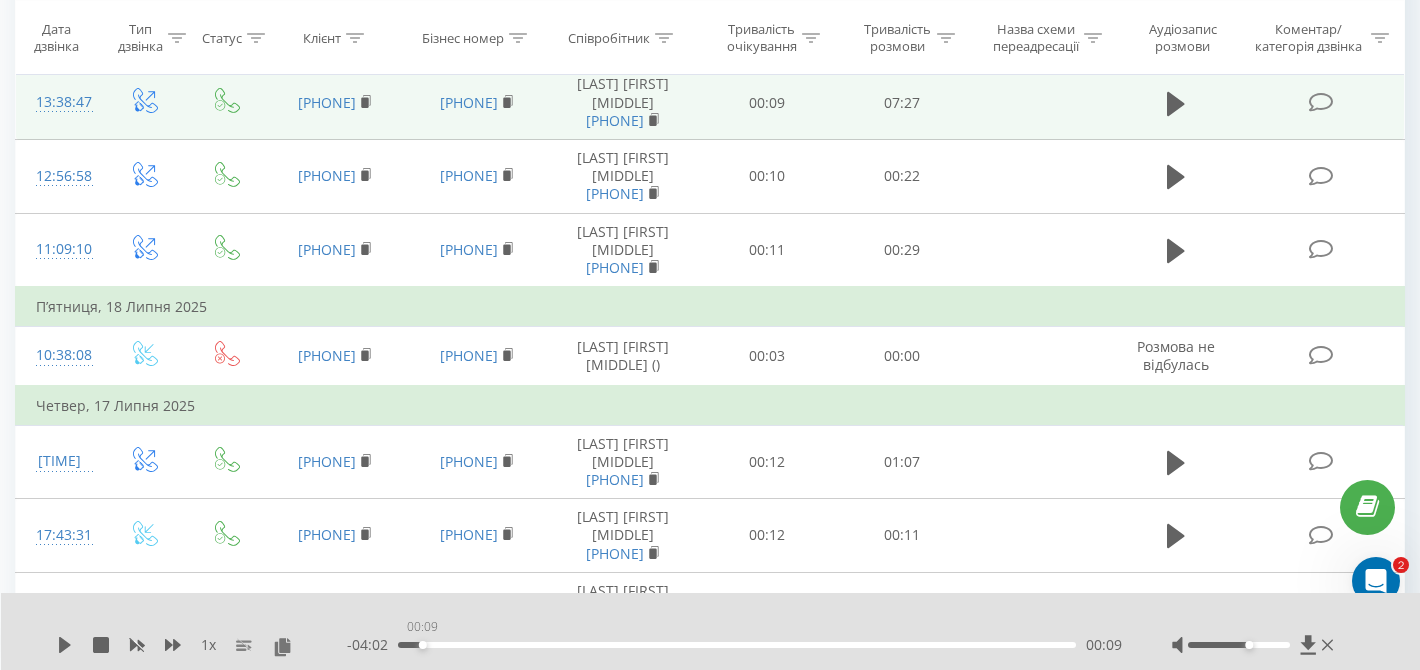 drag, startPoint x: 422, startPoint y: 644, endPoint x: 385, endPoint y: 645, distance: 37.01351 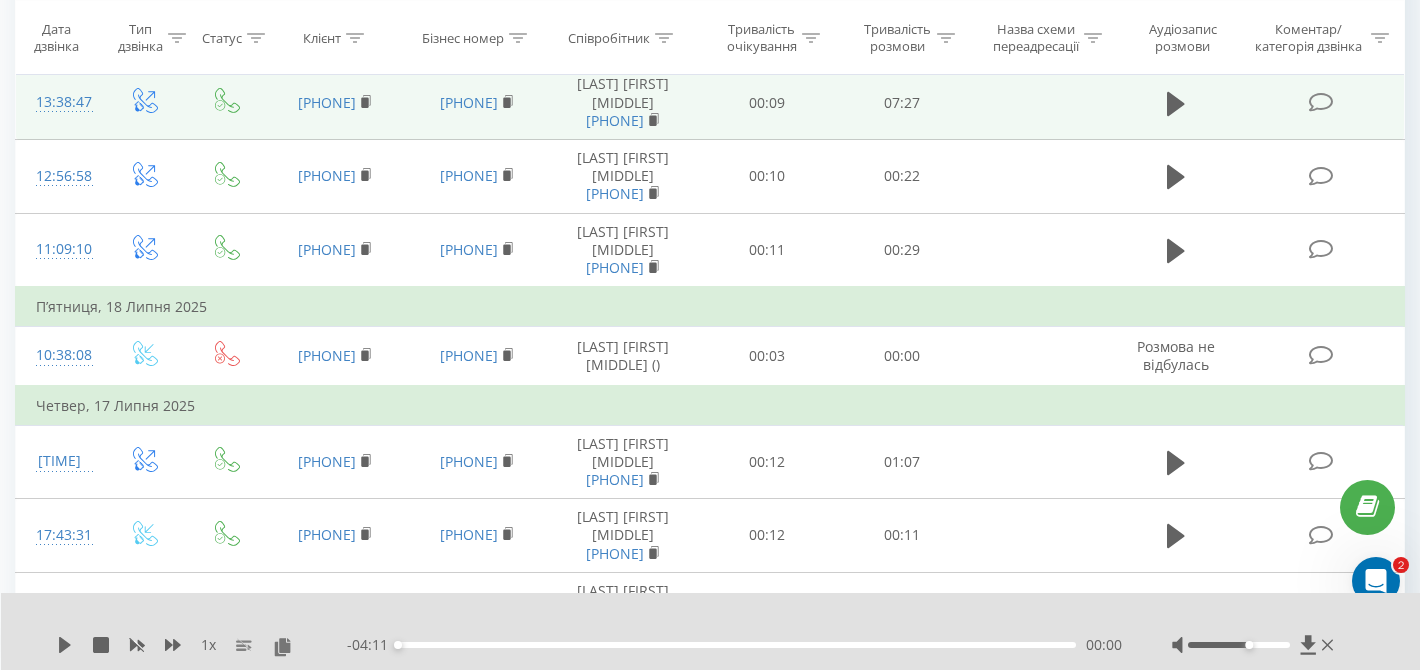 click 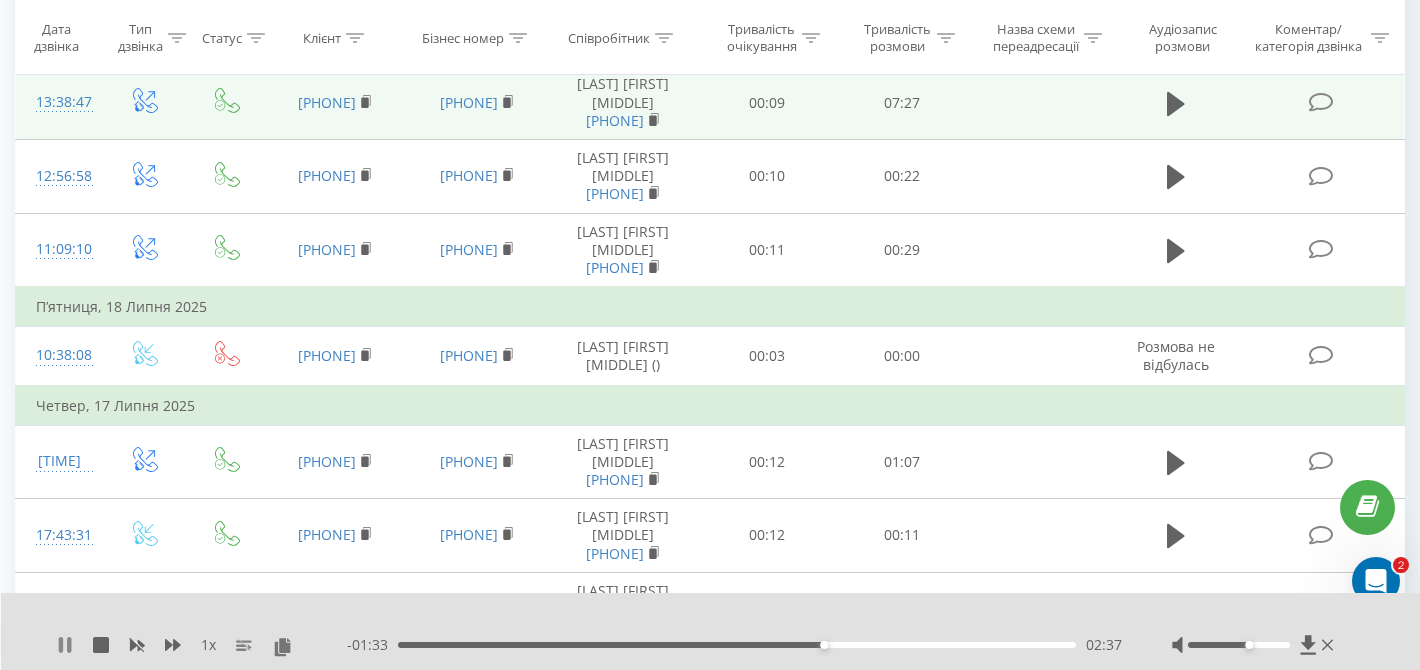 click 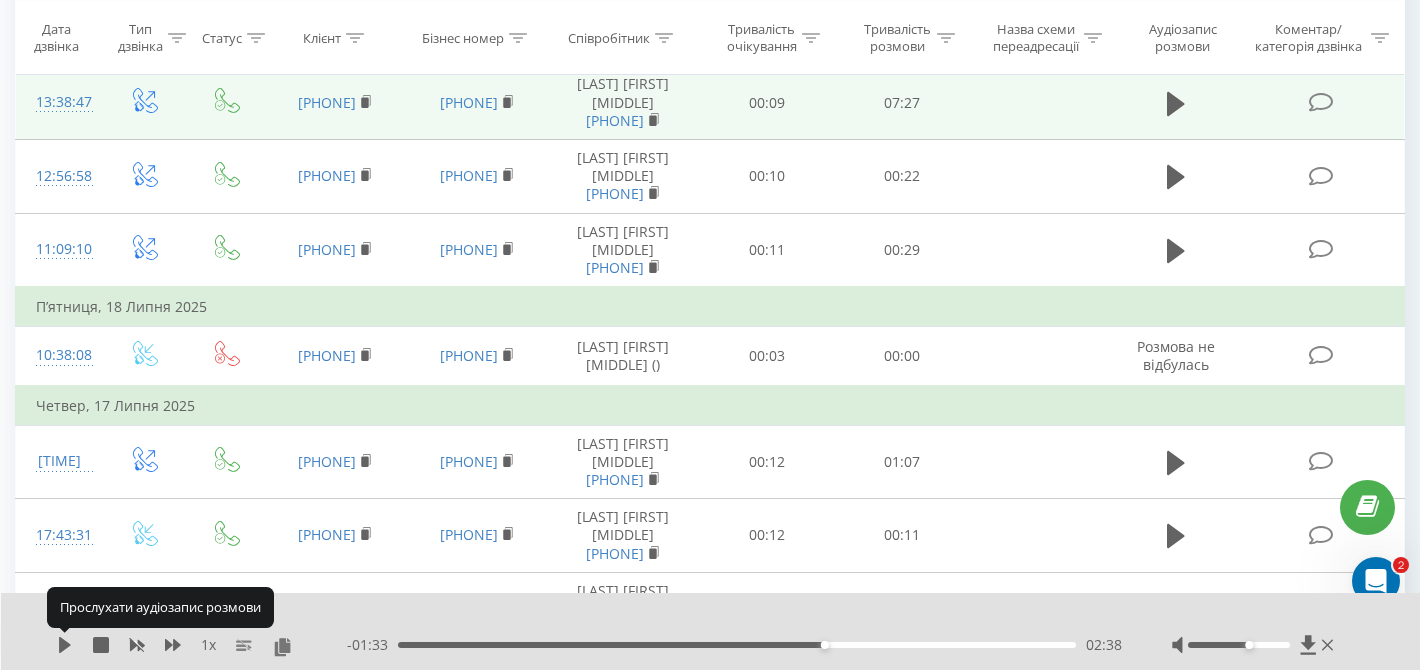 click 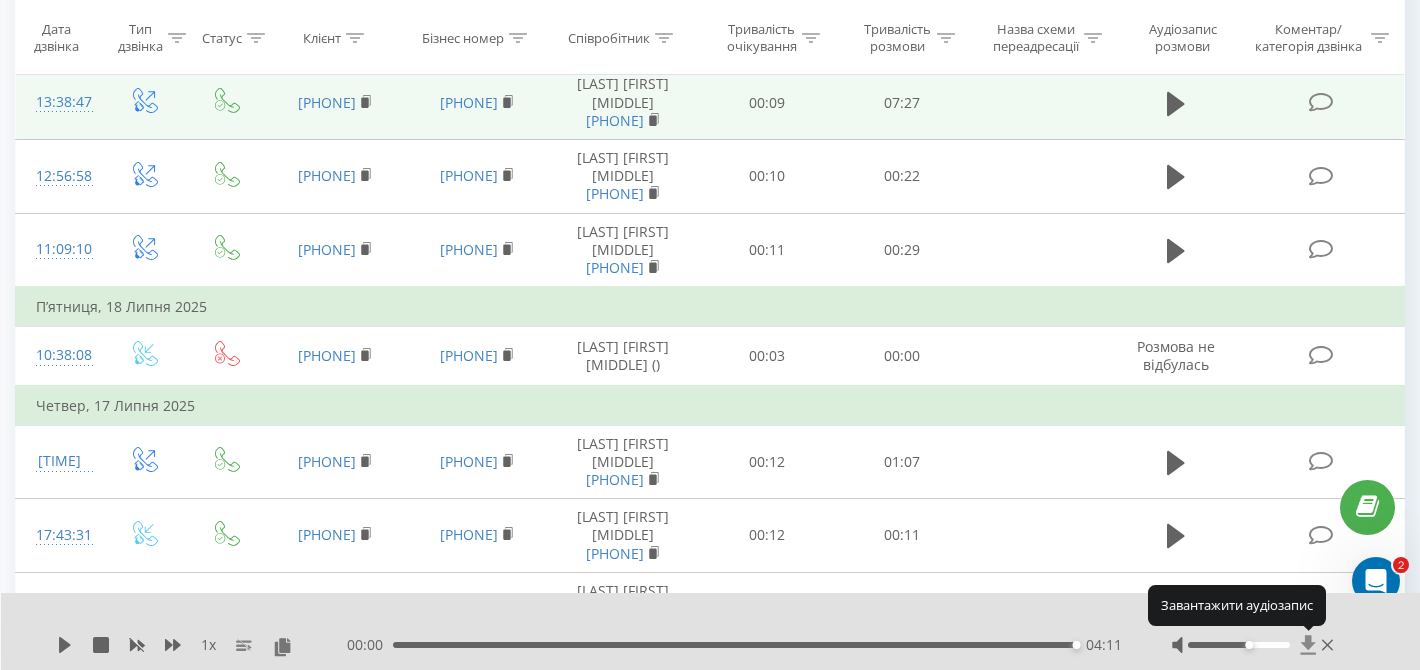 click 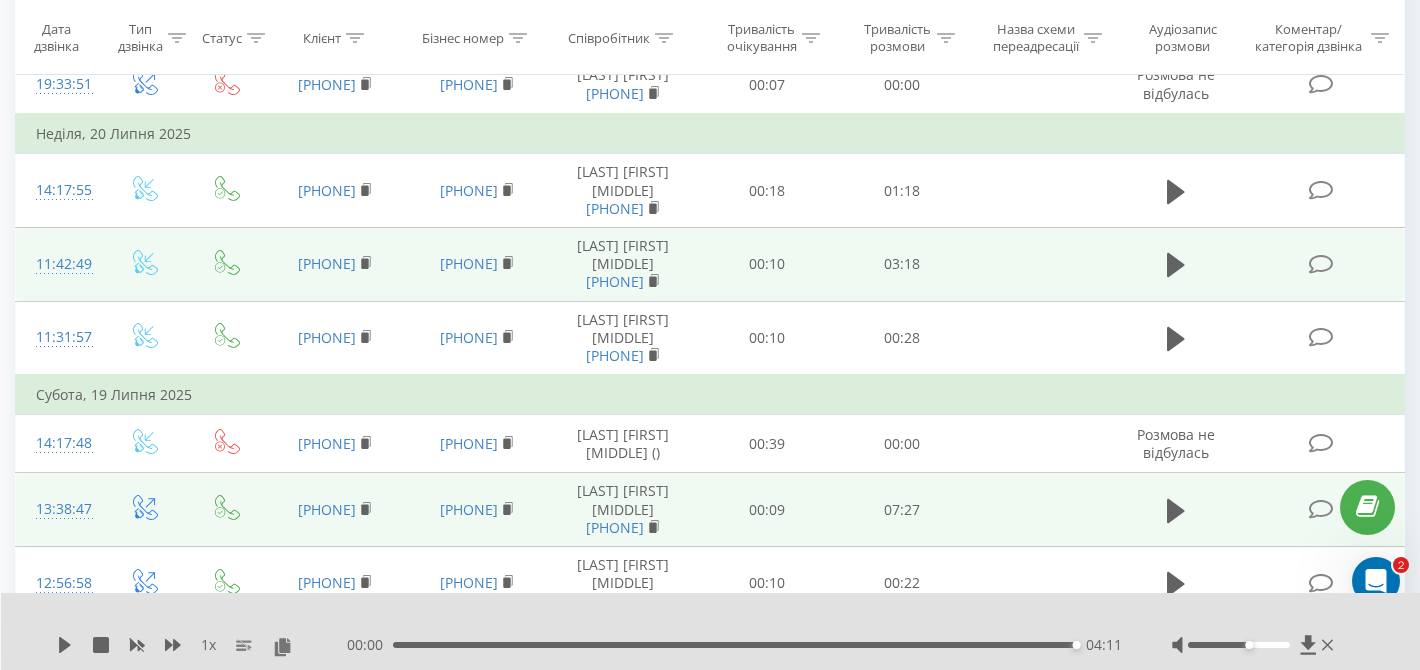 scroll, scrollTop: 3139, scrollLeft: 0, axis: vertical 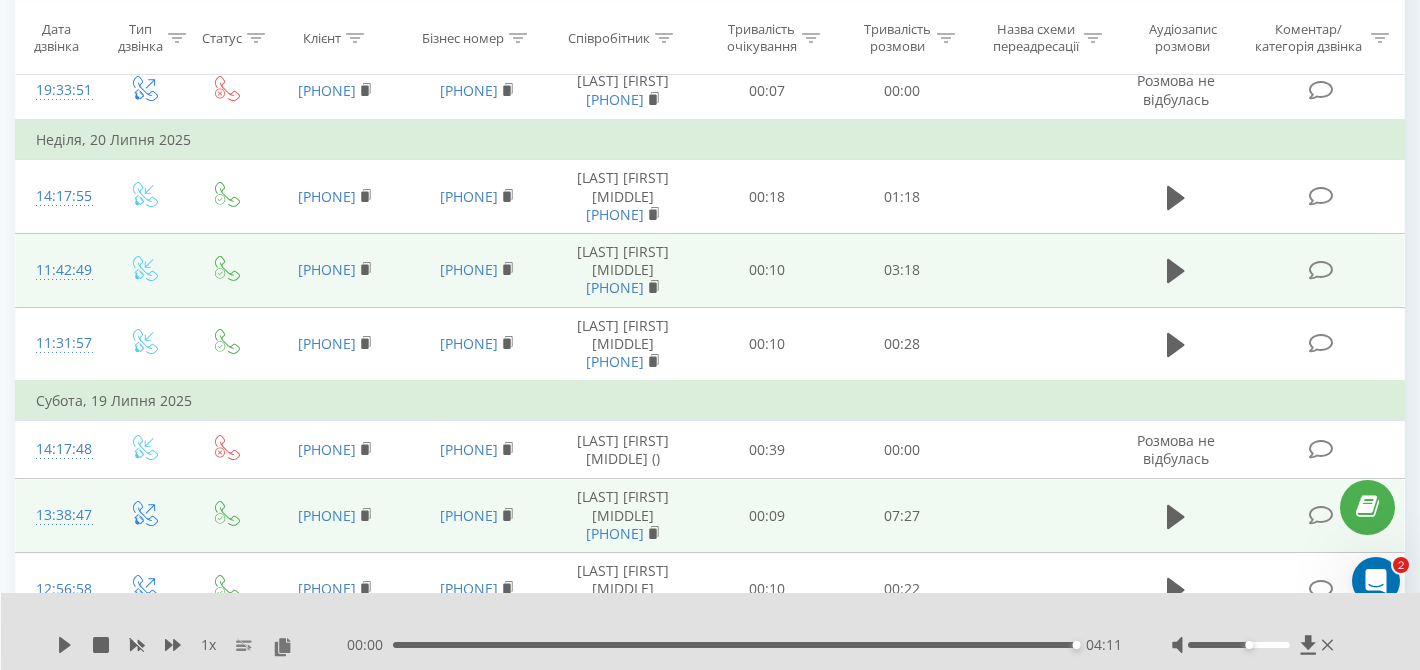 click 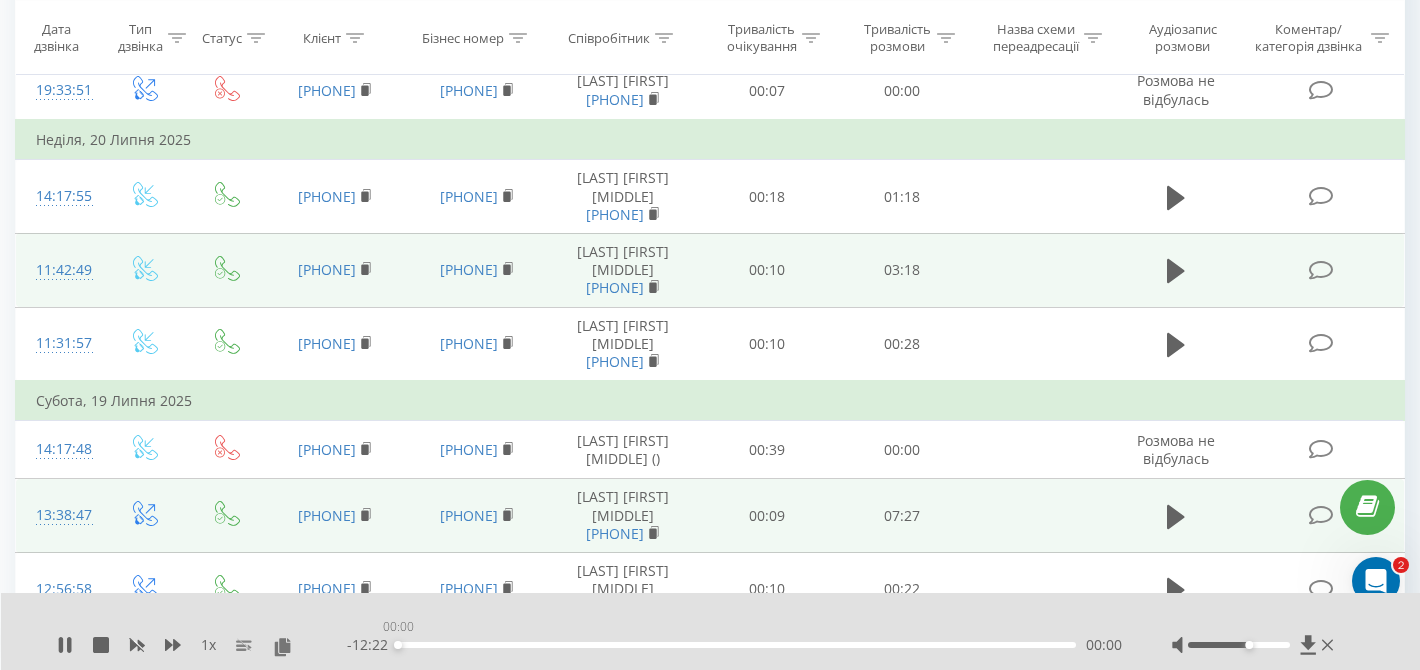 drag, startPoint x: 407, startPoint y: 645, endPoint x: 392, endPoint y: 645, distance: 15 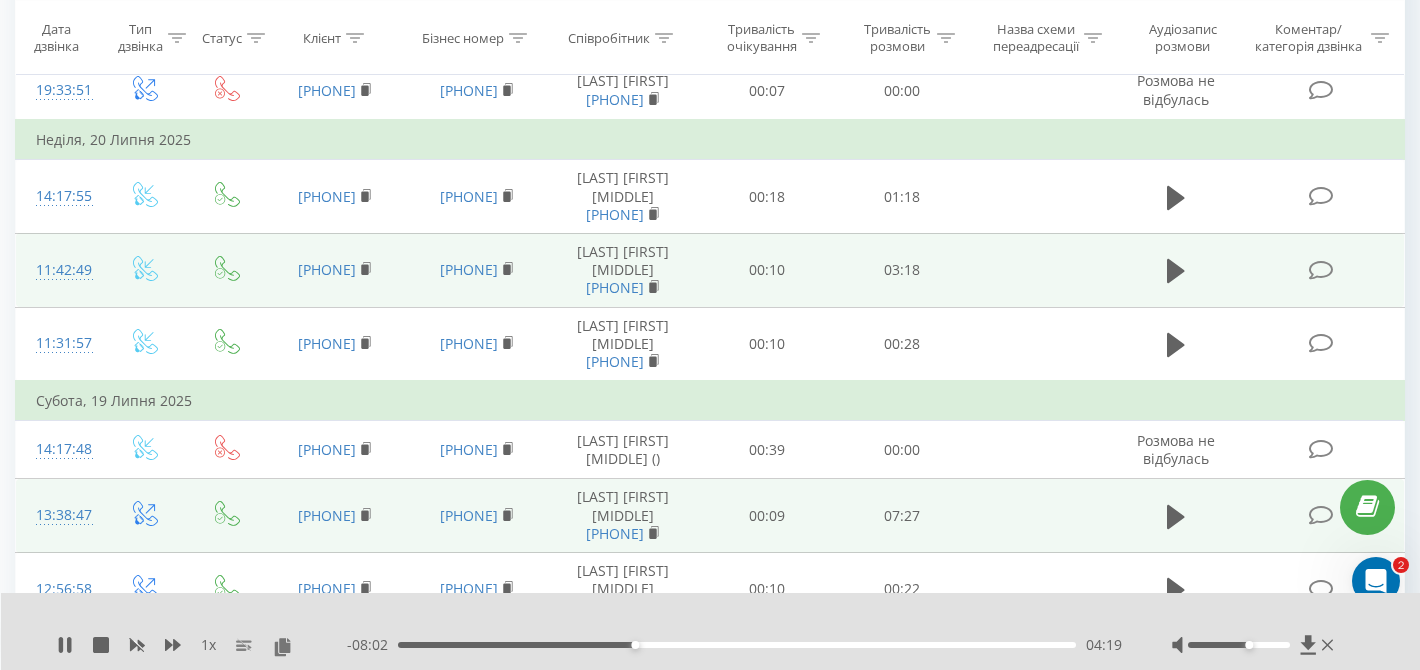 click on "1 x" at bounding box center [208, 645] 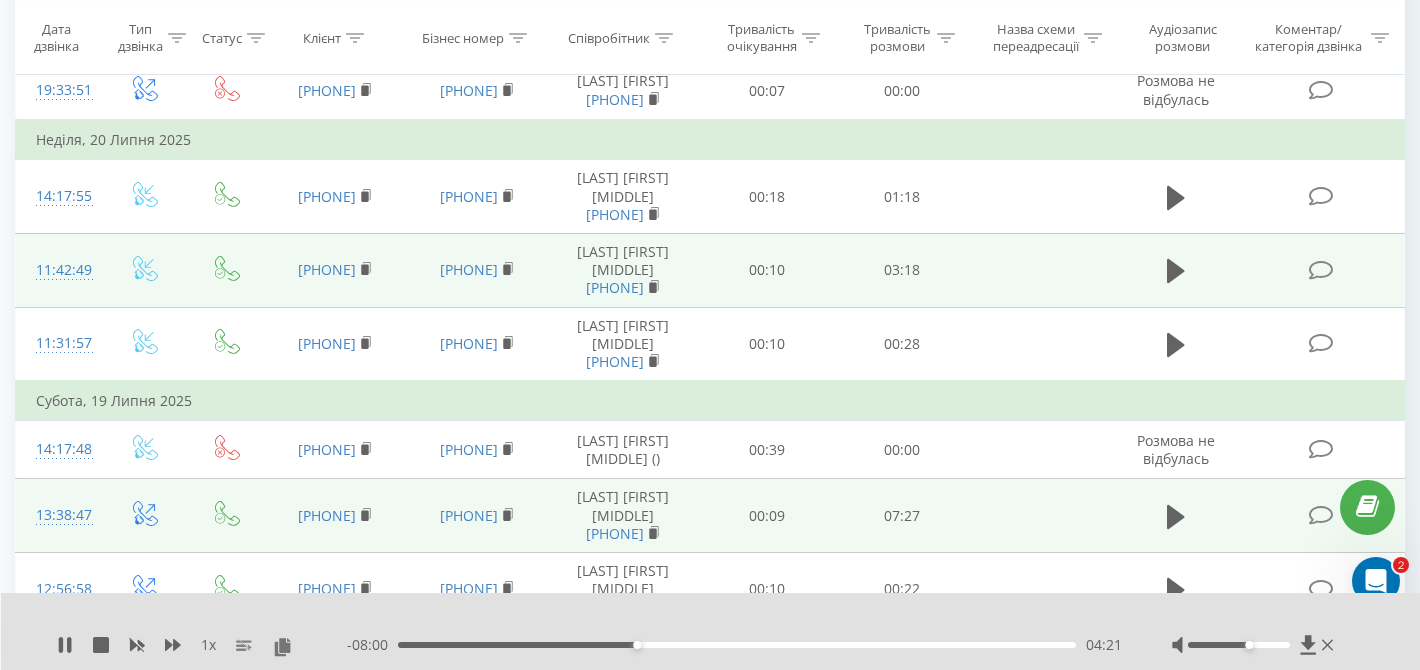 click on "1 x" at bounding box center (208, 645) 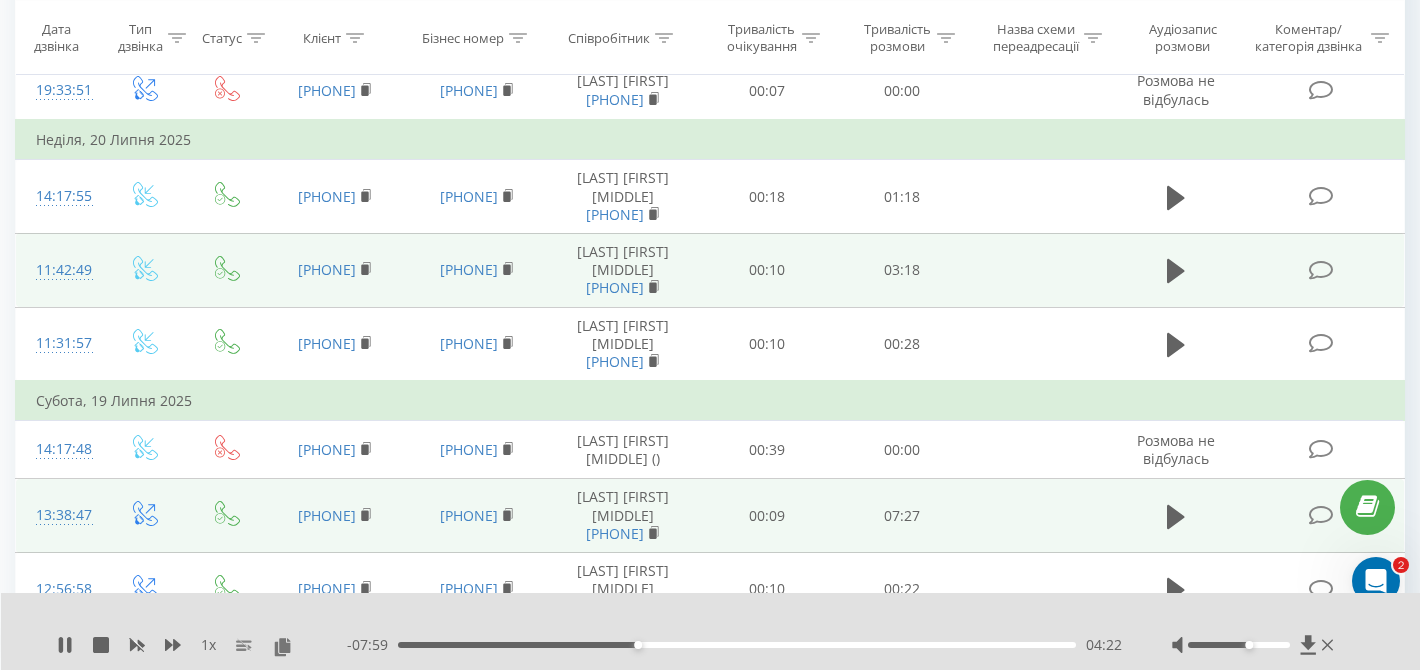 click on "1 x" at bounding box center [208, 645] 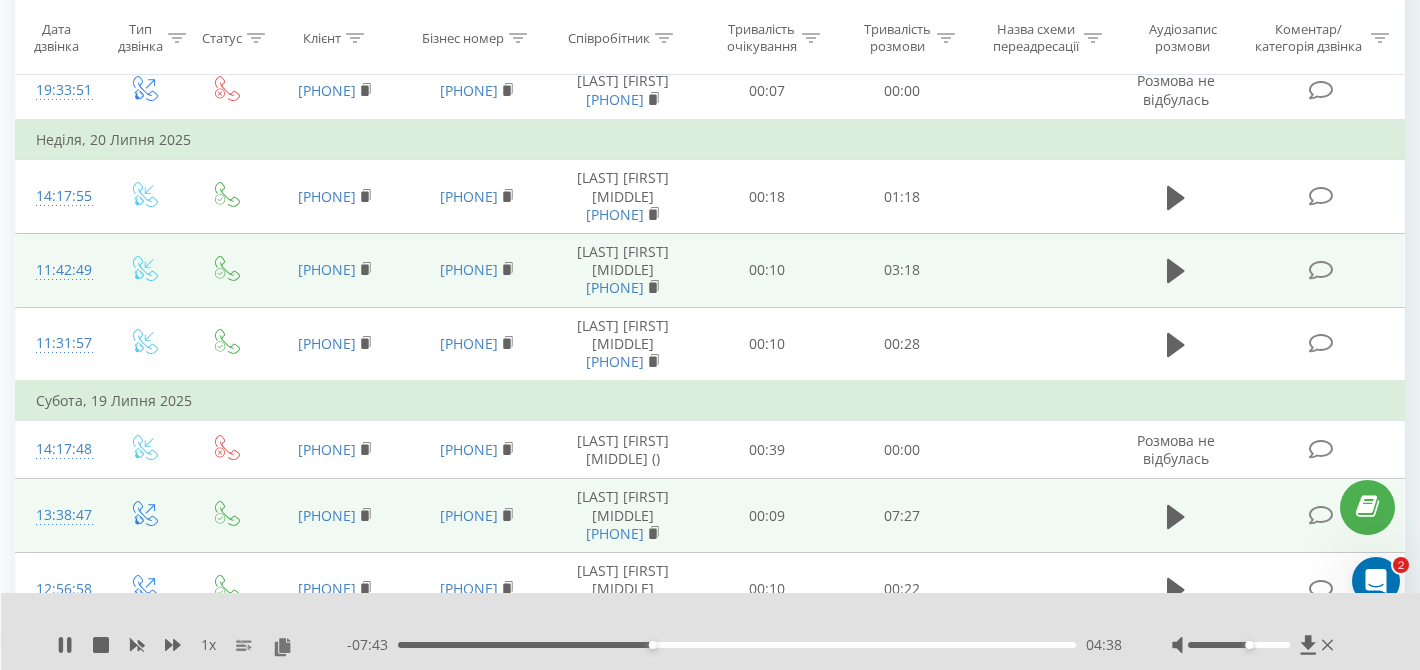 click on "04:38" at bounding box center [737, 645] 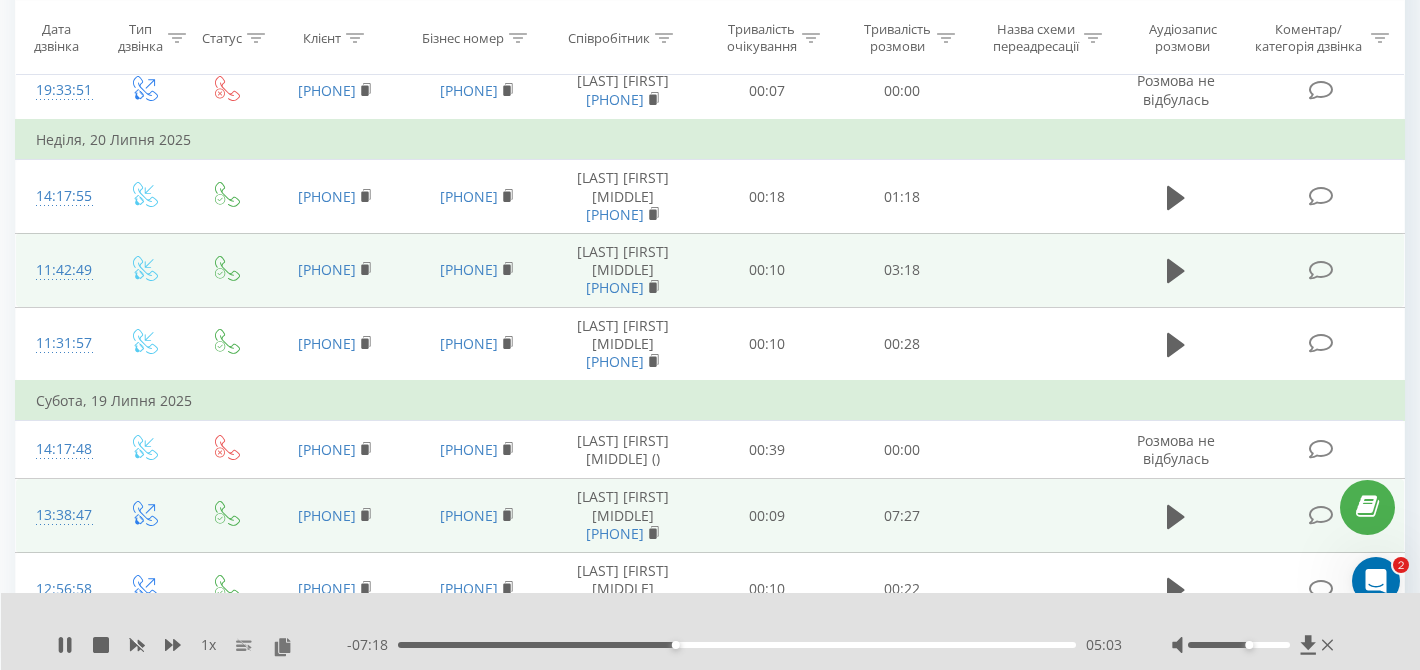 click on "05:03" at bounding box center (737, 645) 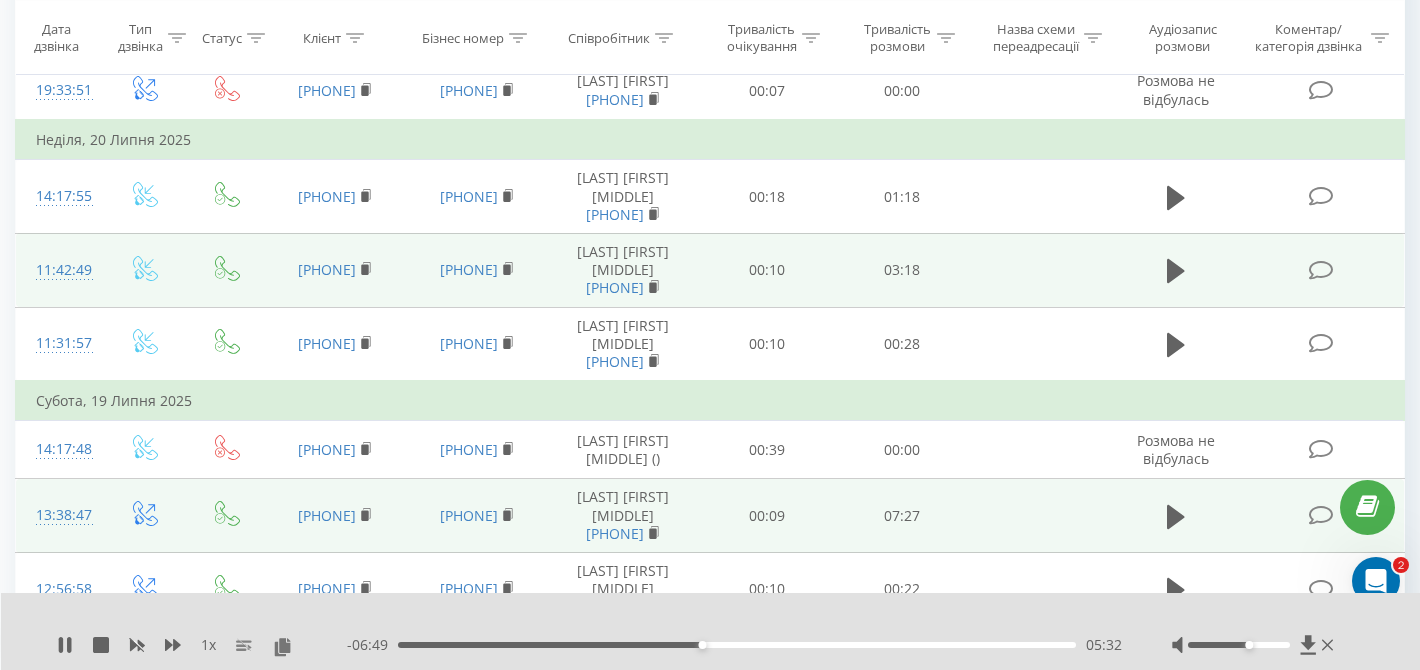 click on "05:32" at bounding box center [737, 645] 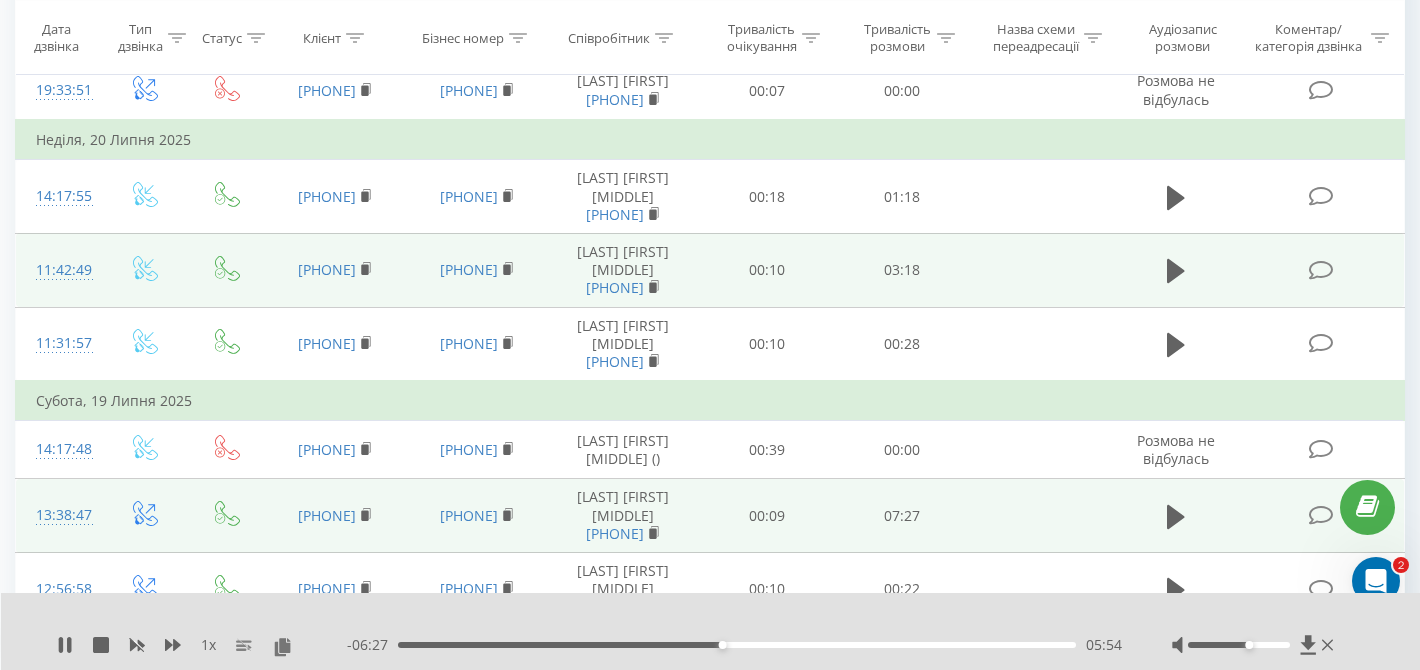 click on "05:54" at bounding box center [737, 645] 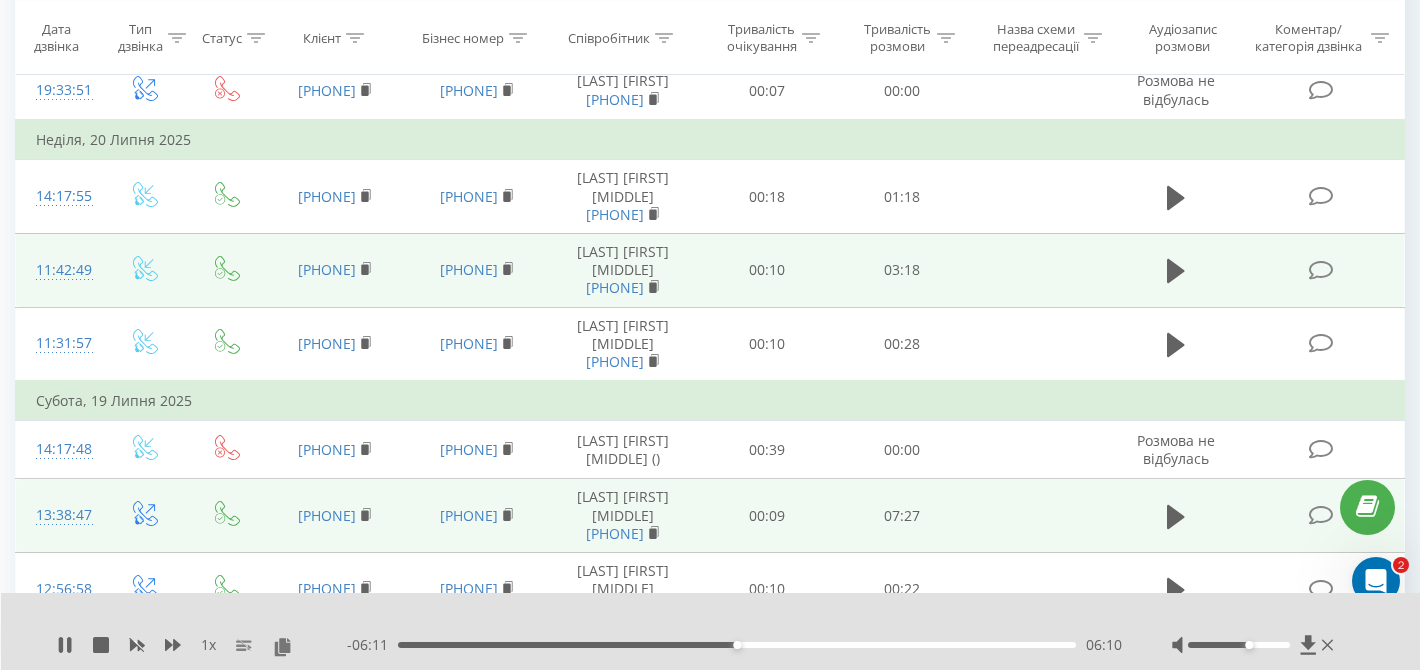 click on "06:10" at bounding box center (737, 645) 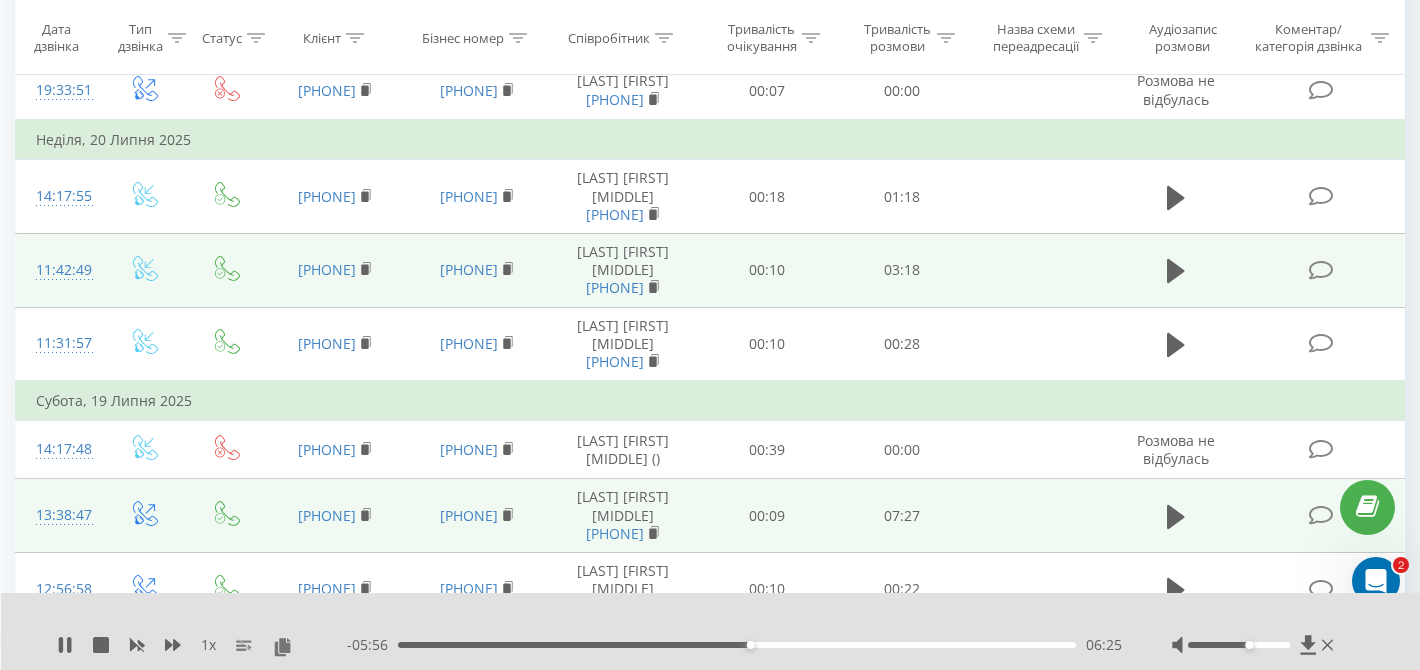 click on "06:25" at bounding box center [737, 645] 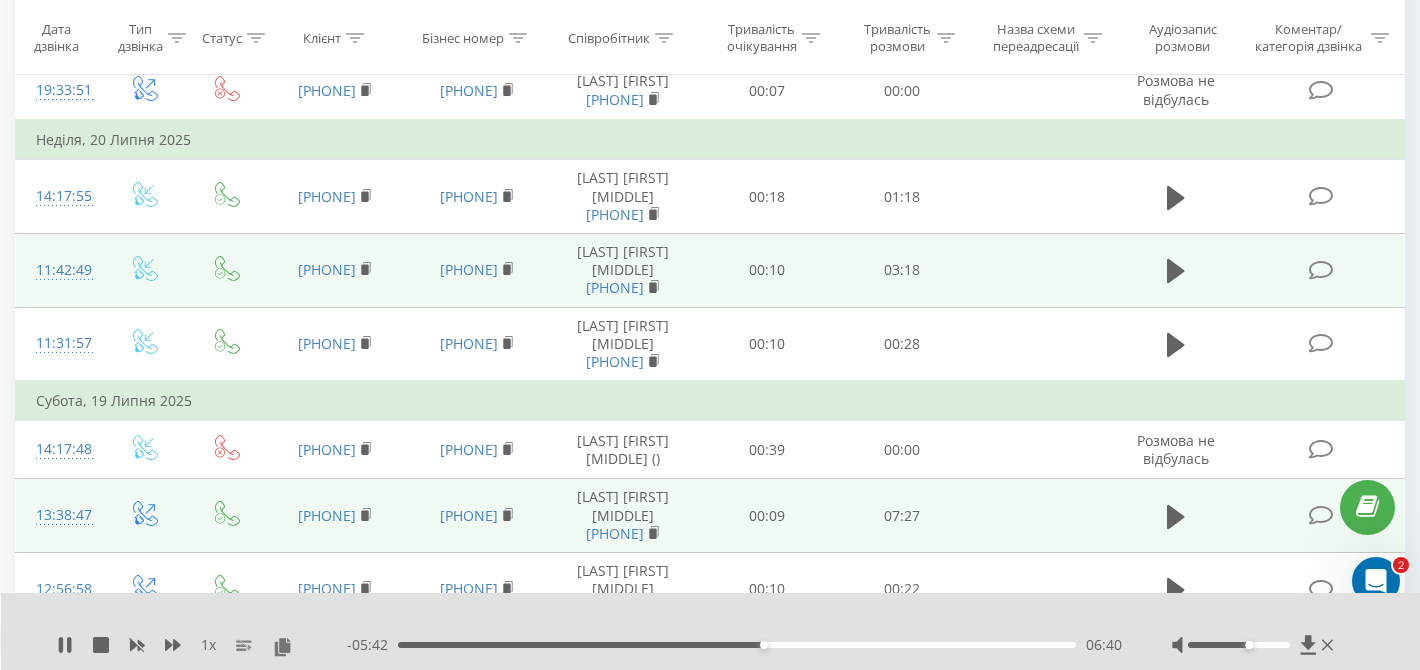 click on "06:40" at bounding box center [737, 645] 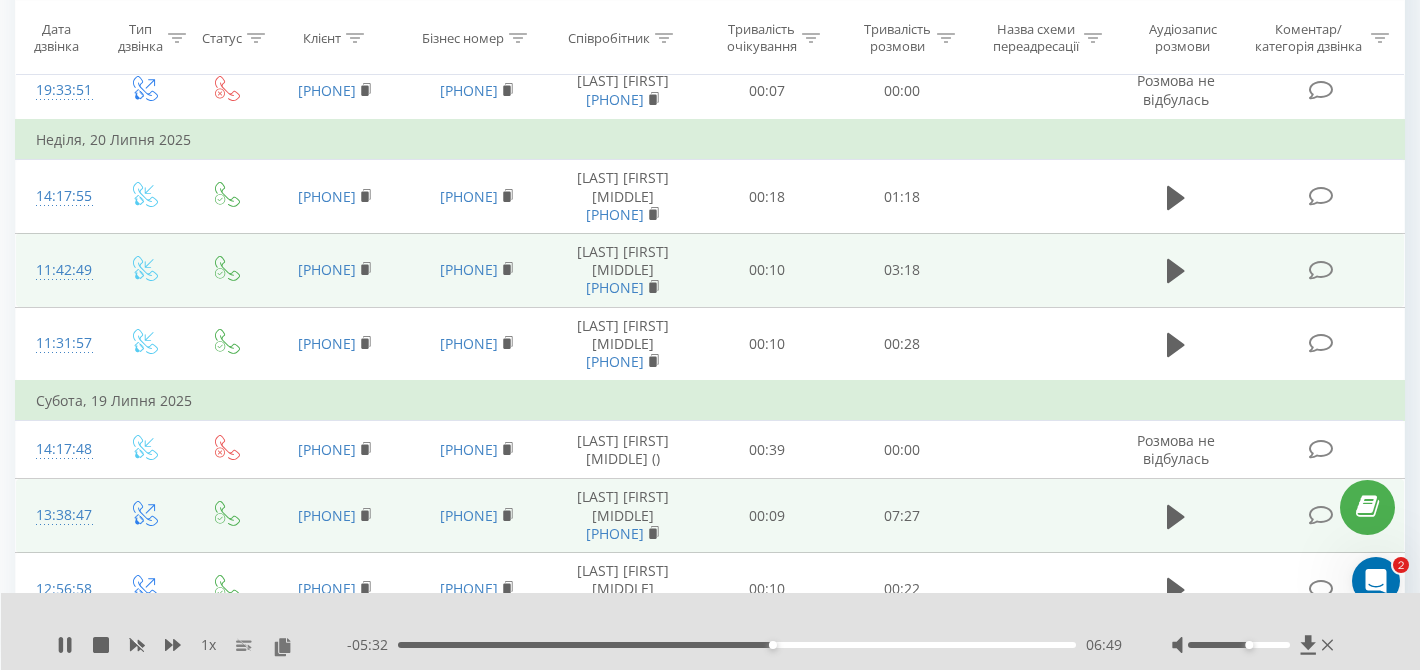click on "06:49" at bounding box center [737, 645] 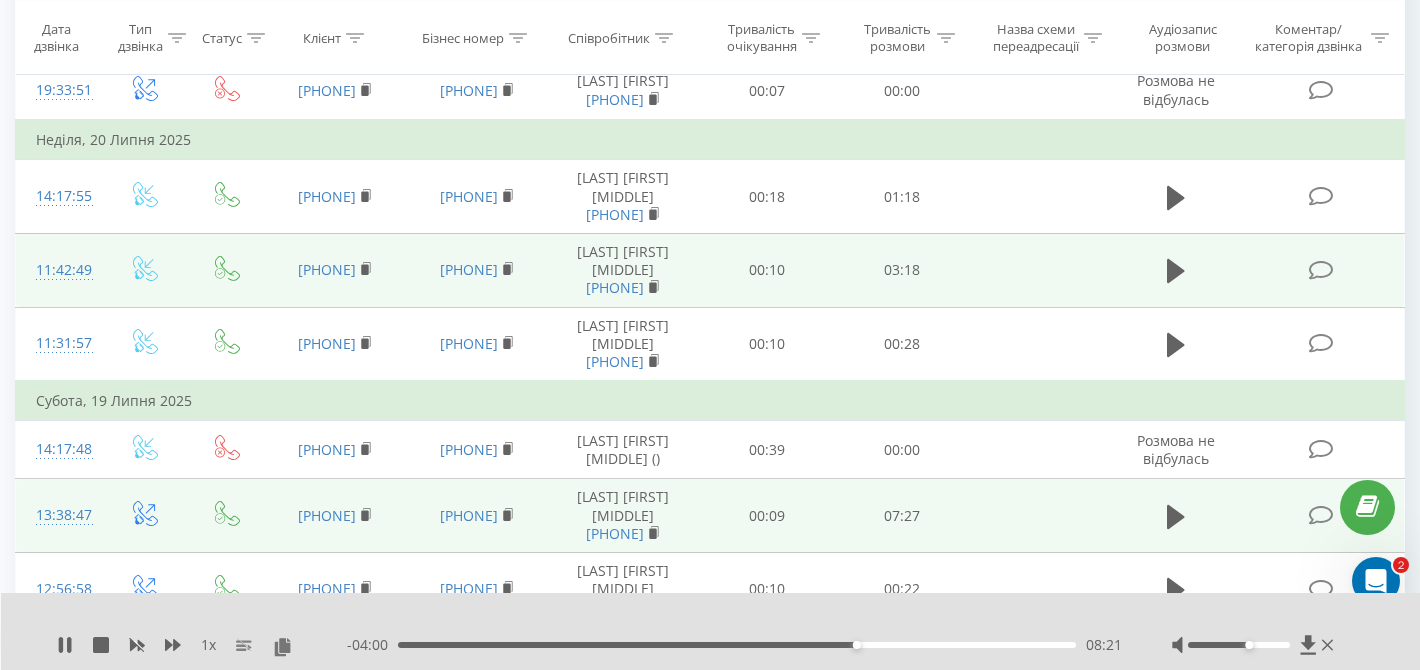 click on "08:21" at bounding box center (737, 645) 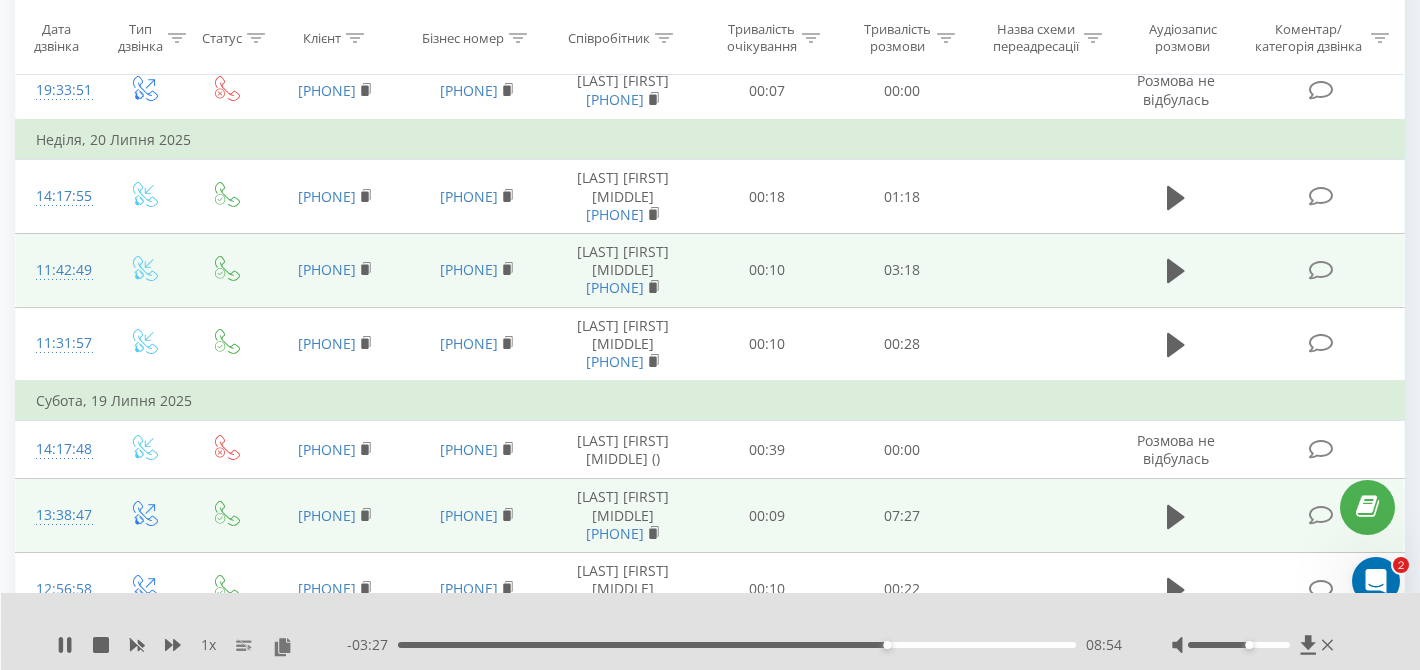 click on "08:54" at bounding box center [737, 645] 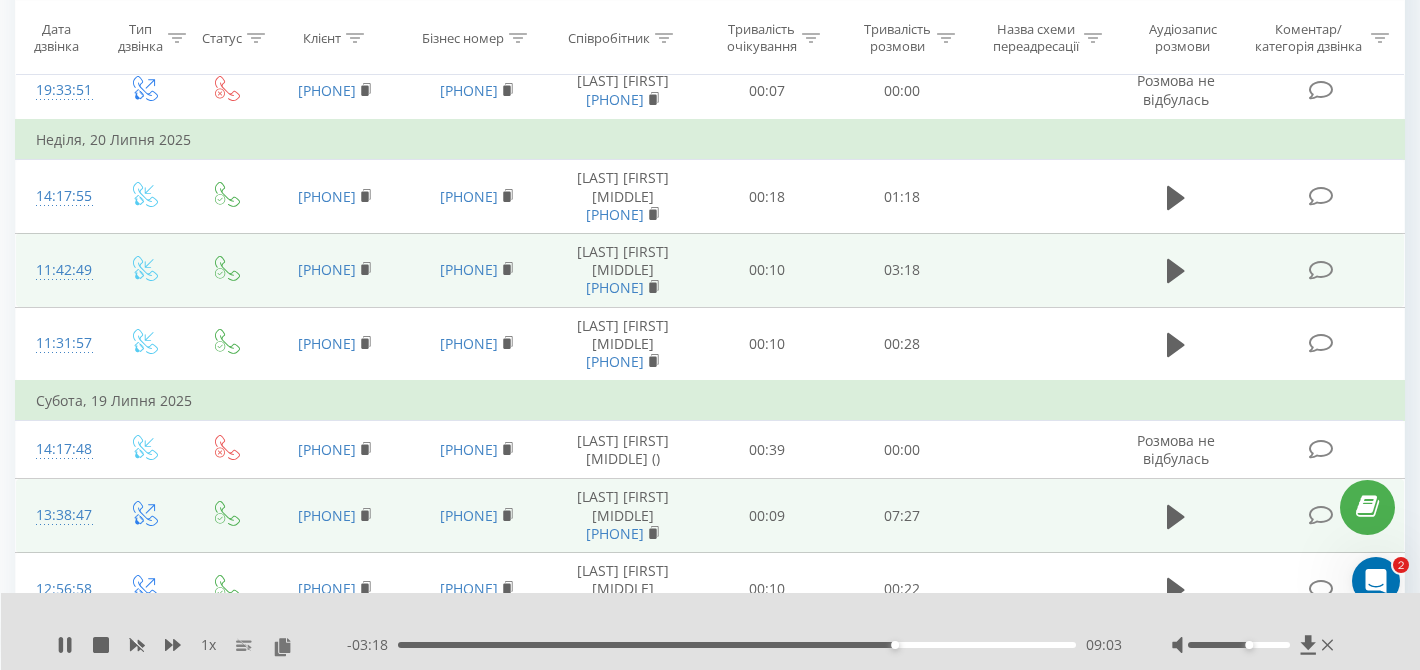 click on "09:03" at bounding box center (737, 645) 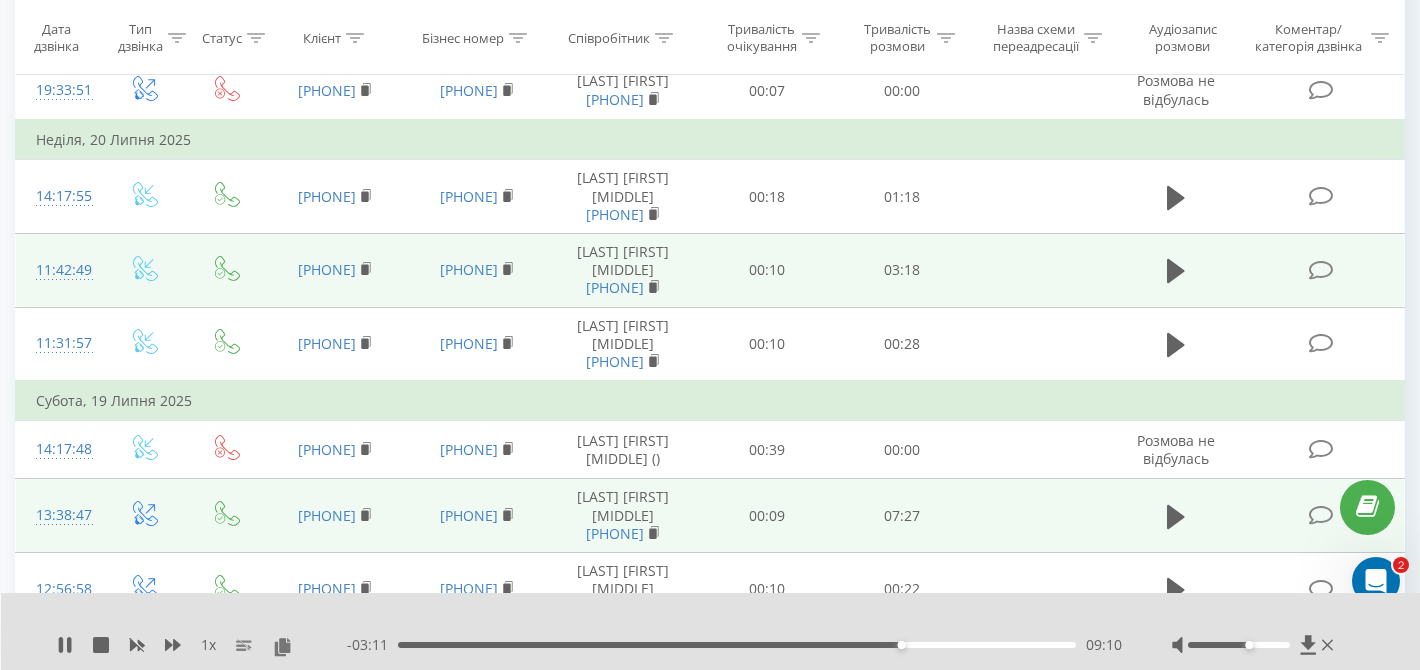 click on "09:10" at bounding box center (737, 645) 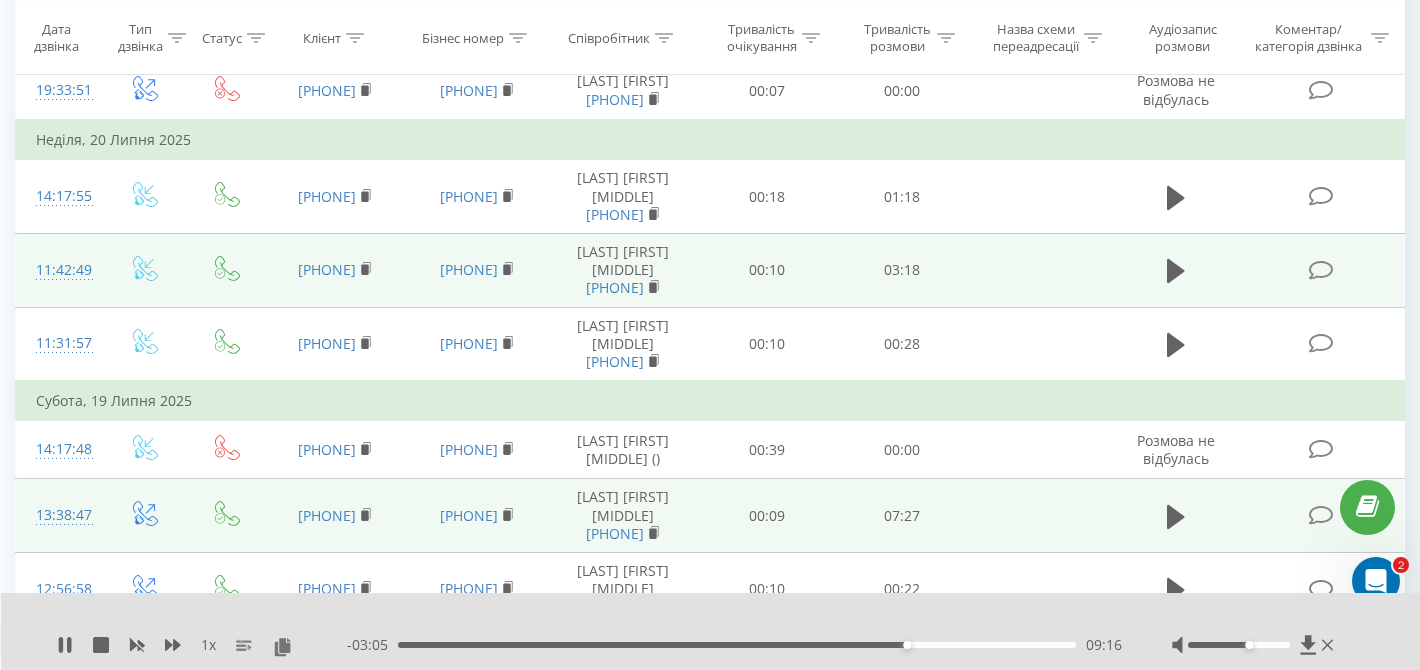 click on "09:16" at bounding box center (737, 645) 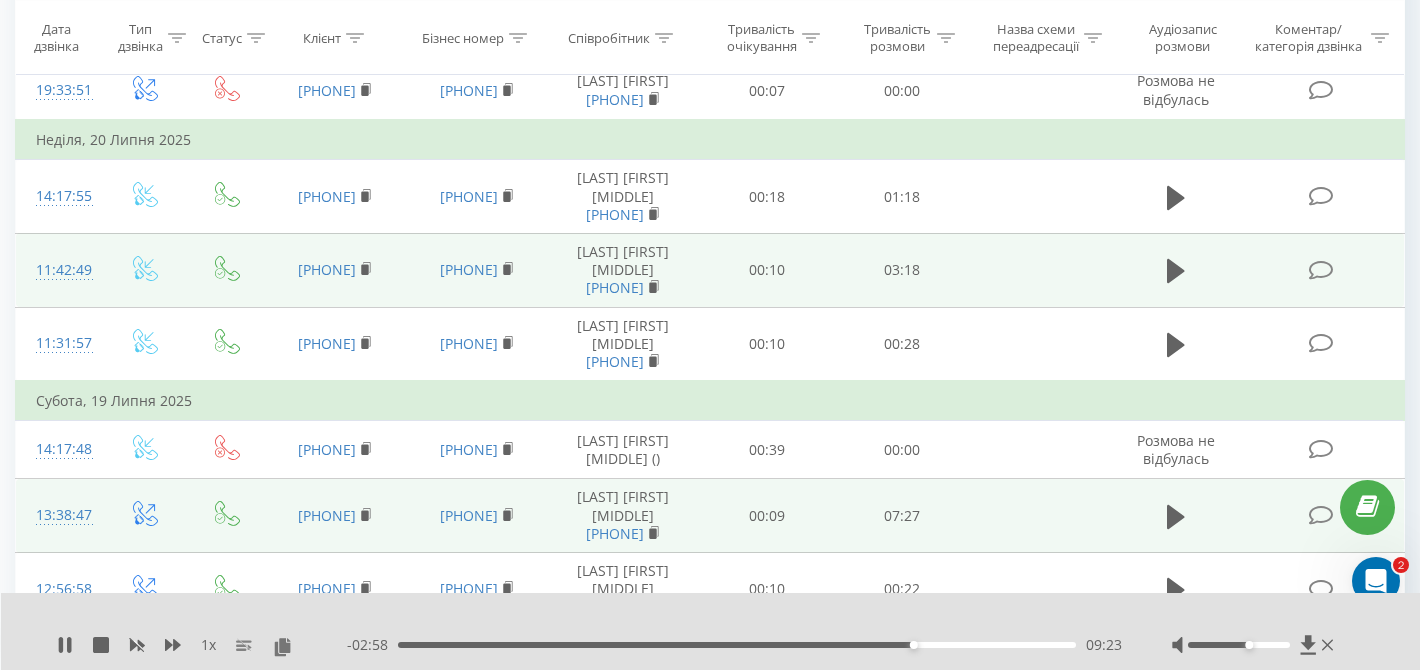 click on "09:23" at bounding box center [737, 645] 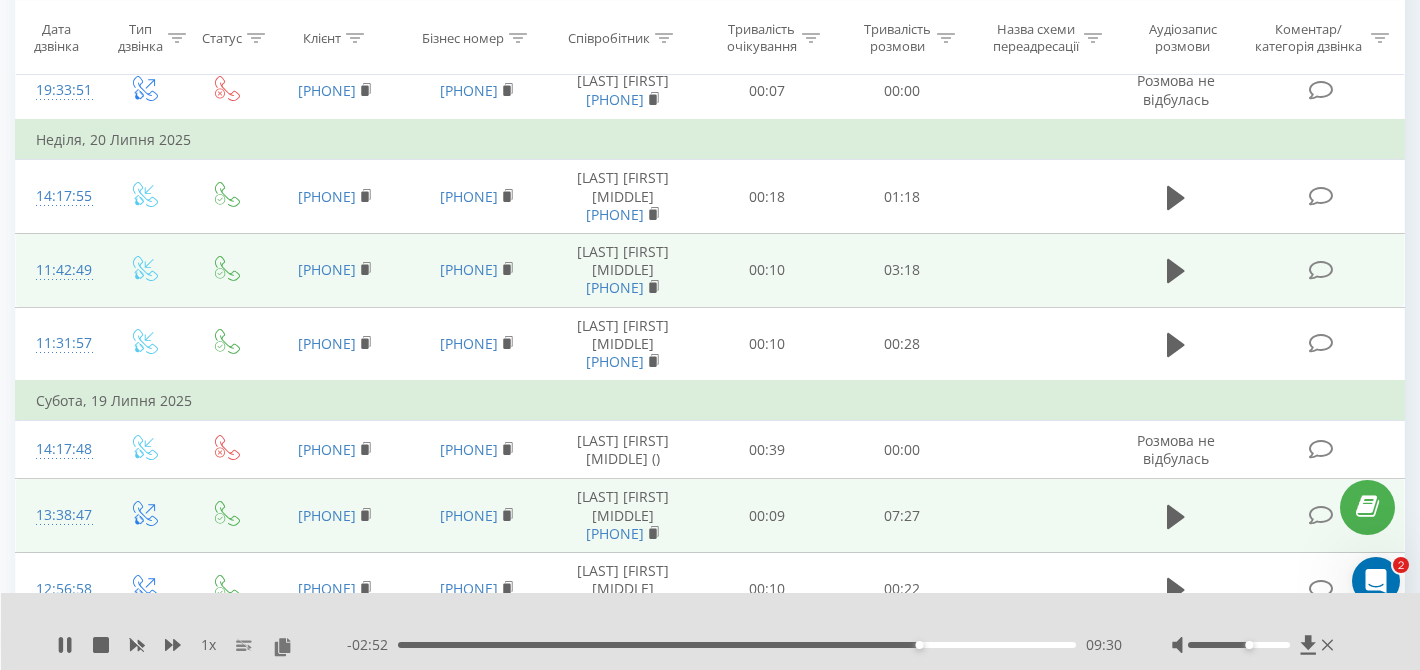 click on "09:30" at bounding box center [919, 645] 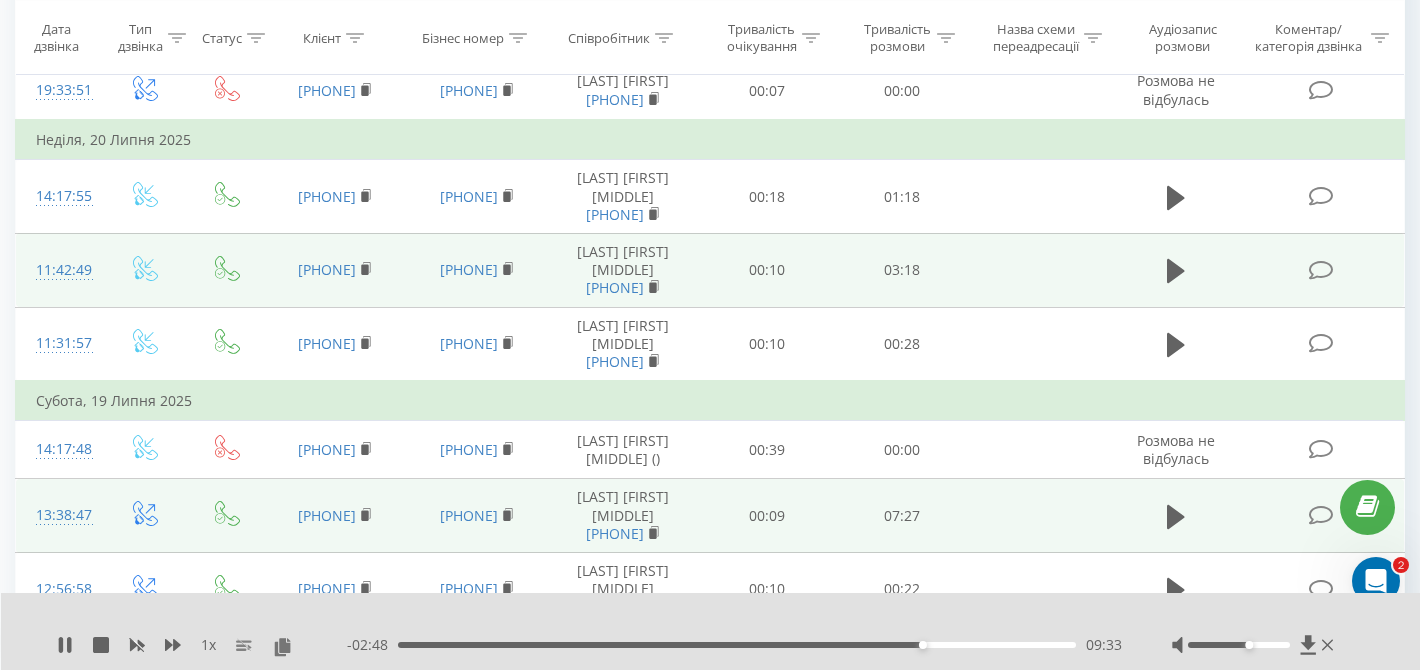 click on "09:33" at bounding box center [737, 645] 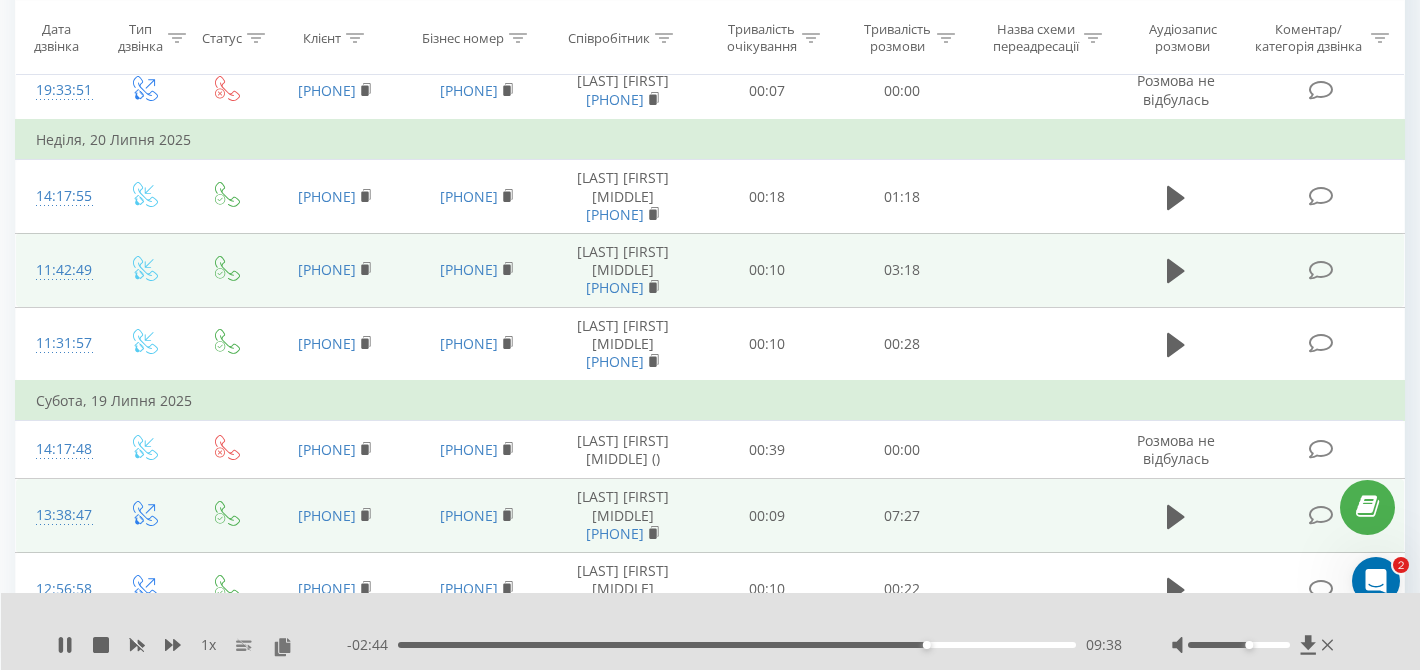 click on "09:38" at bounding box center (737, 645) 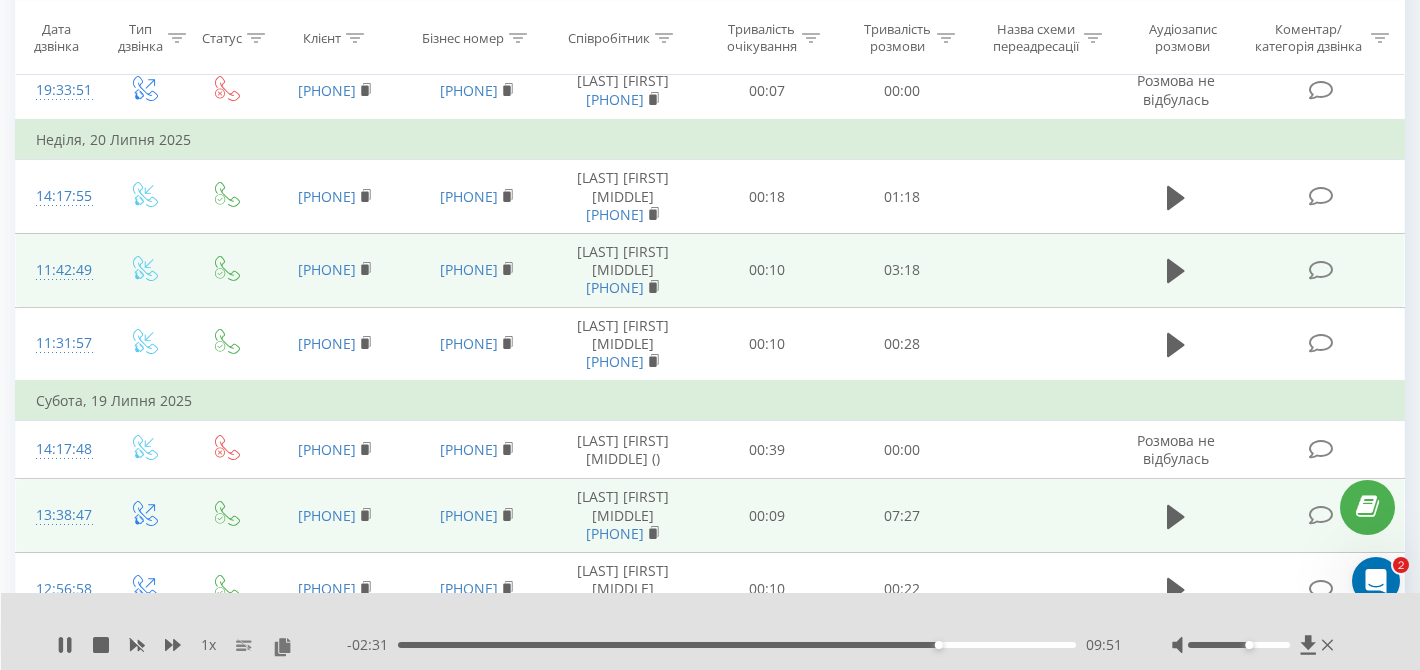 click on "09:51" at bounding box center (737, 645) 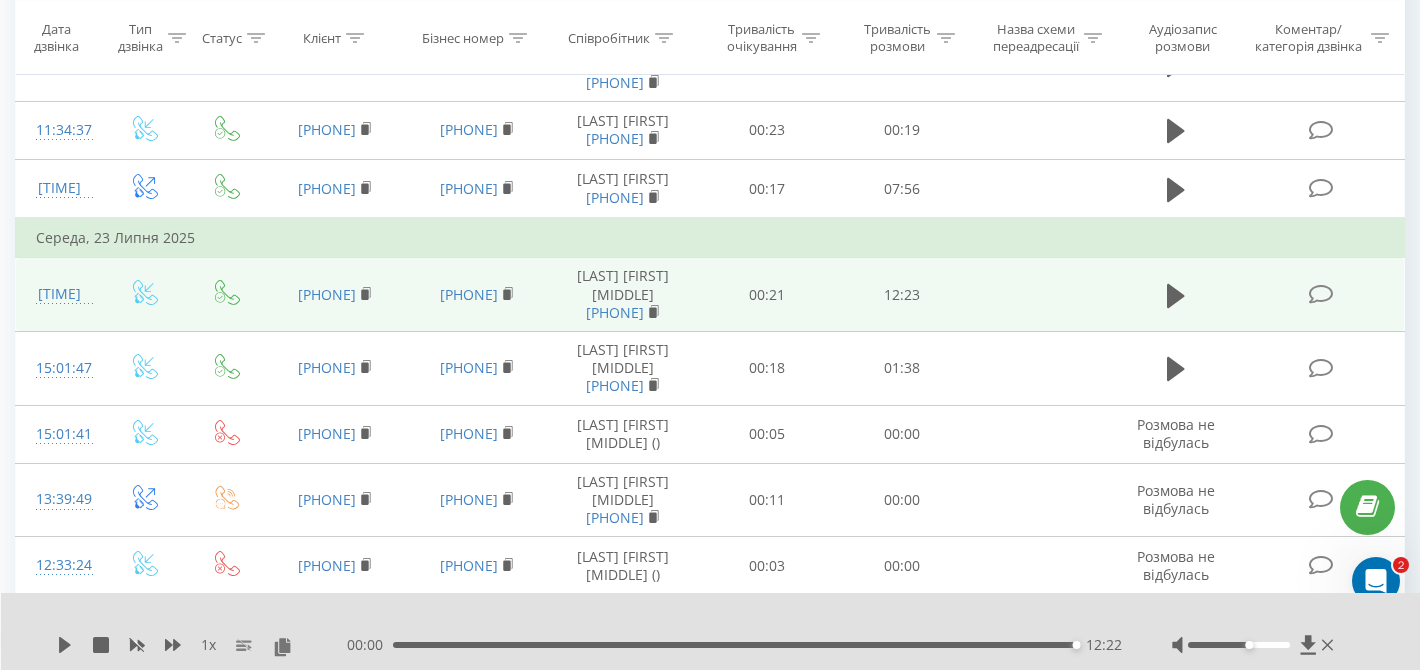 scroll, scrollTop: 2451, scrollLeft: 0, axis: vertical 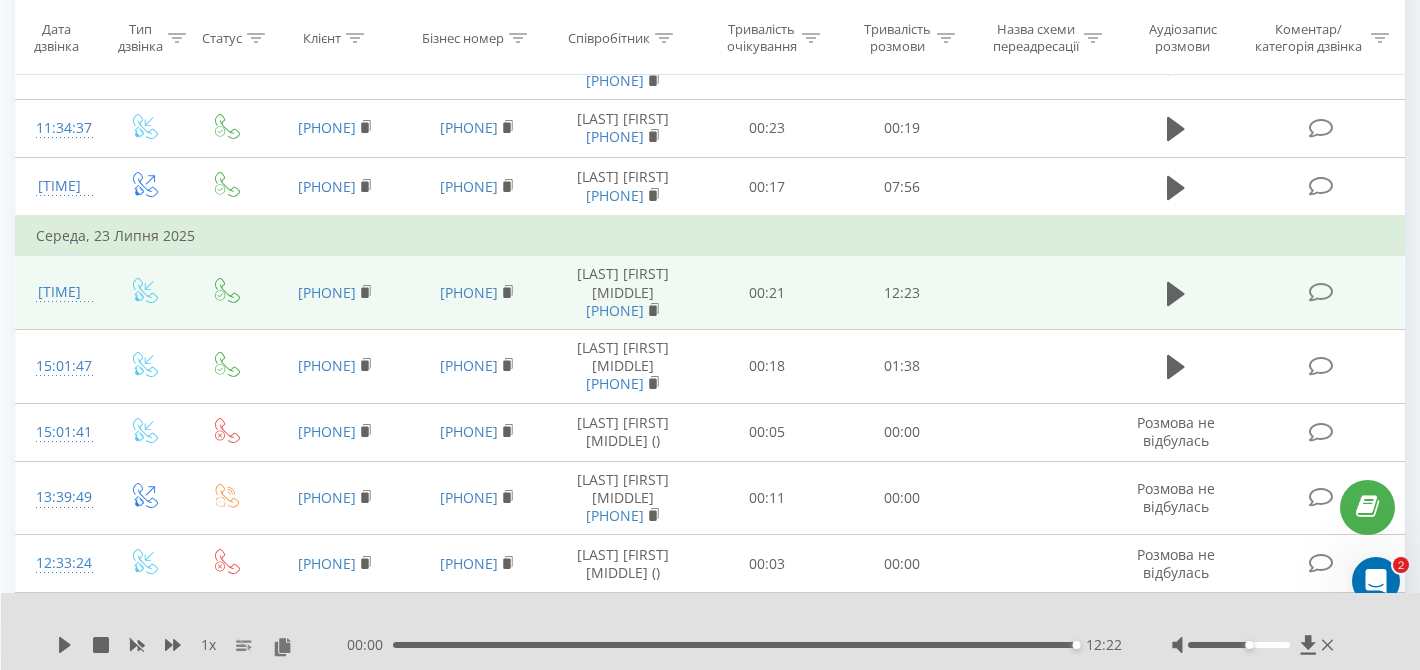click 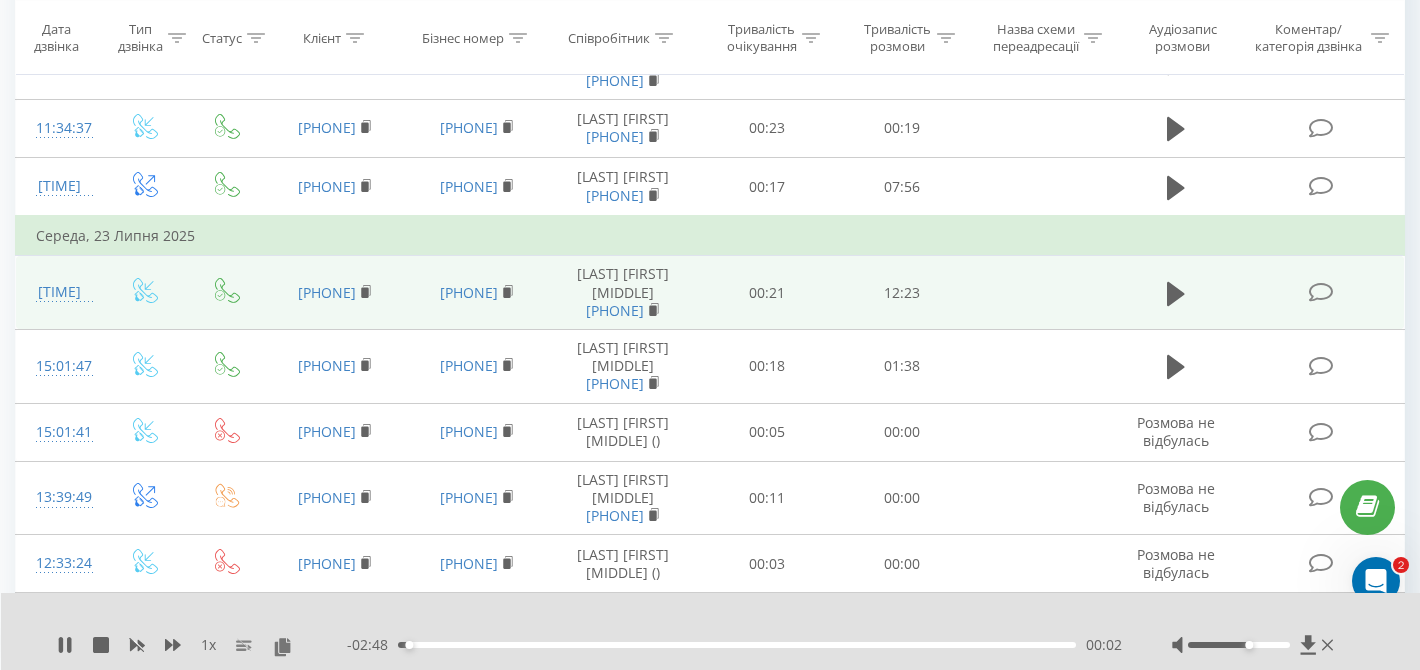 click 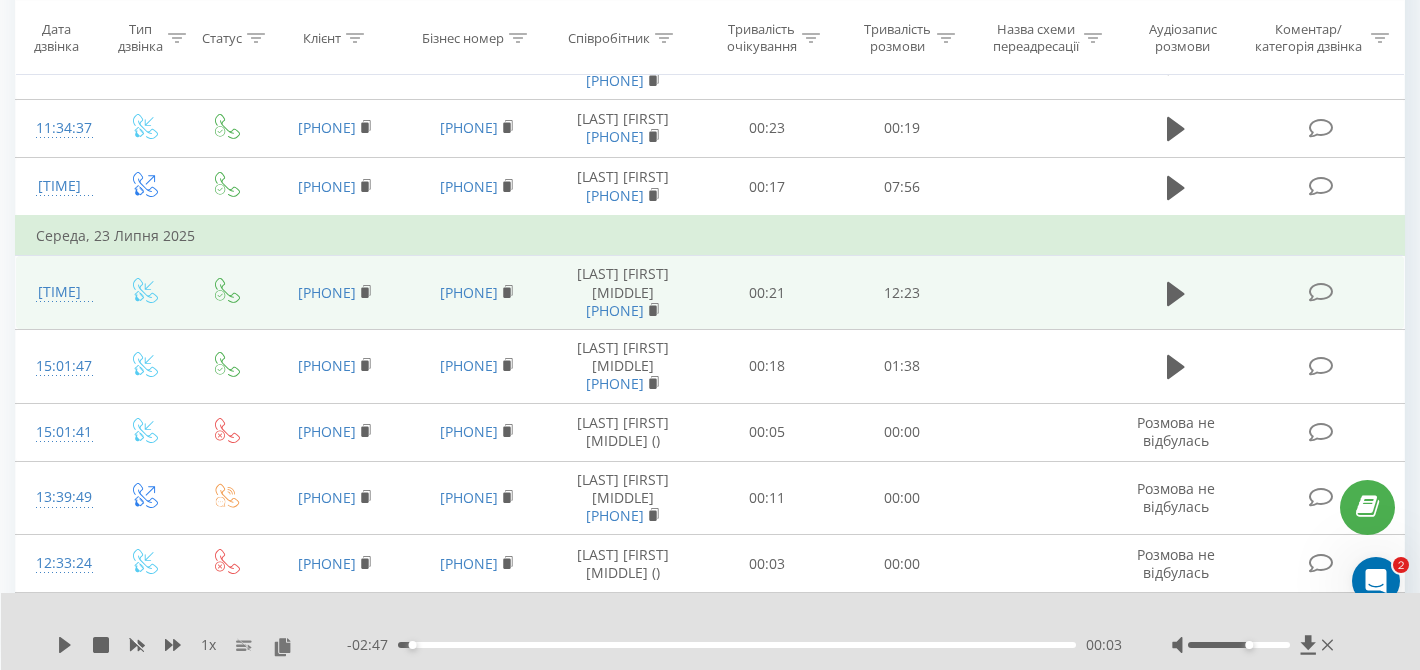 click 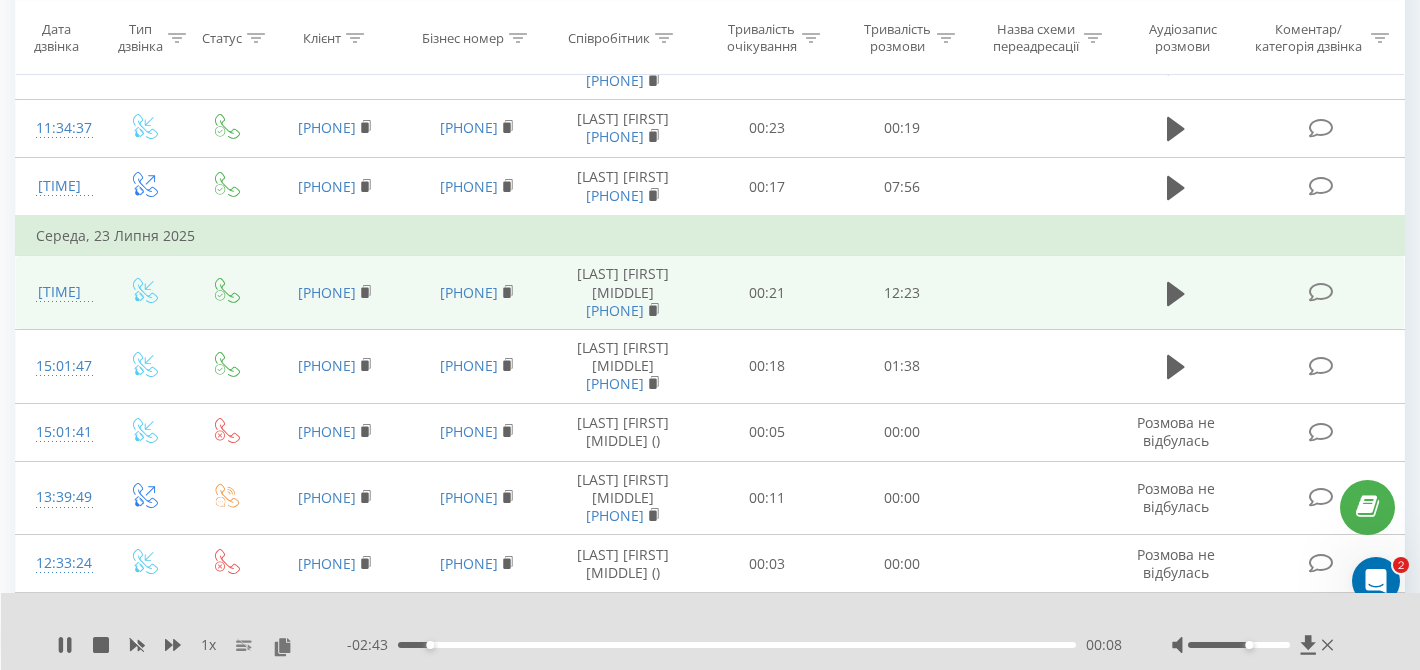 click 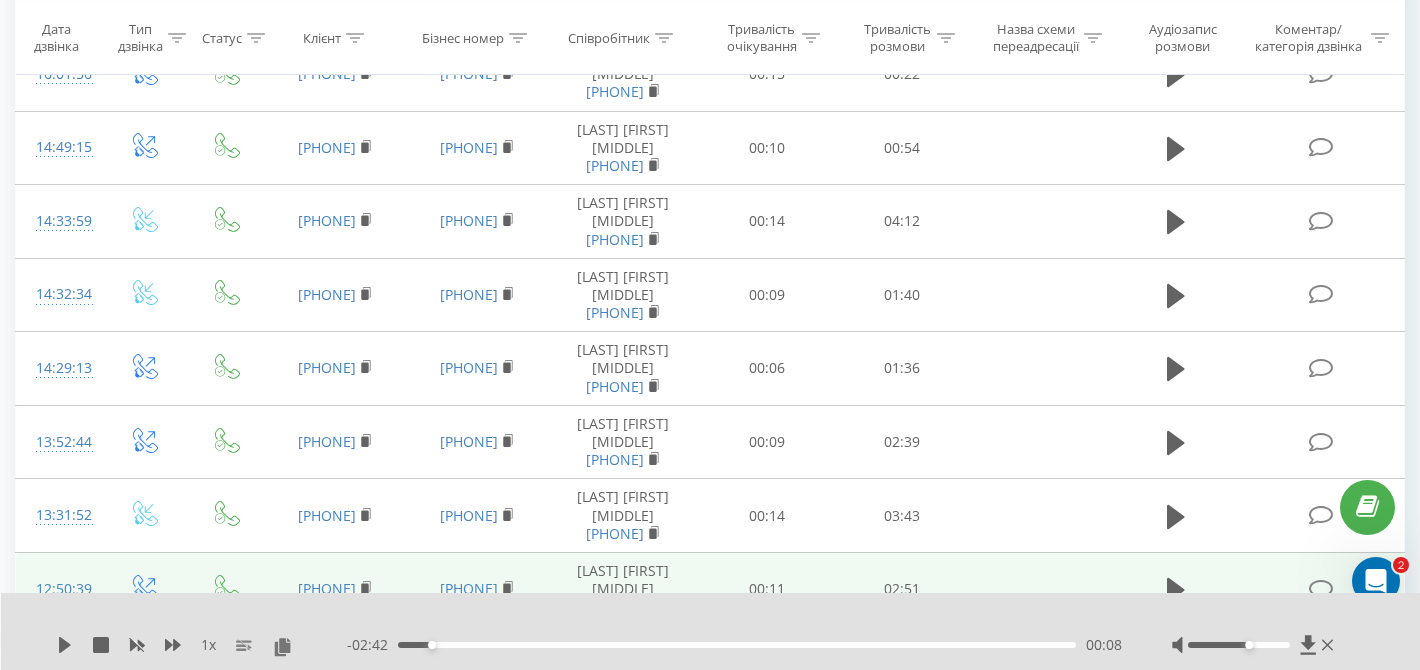 scroll, scrollTop: 1732, scrollLeft: 0, axis: vertical 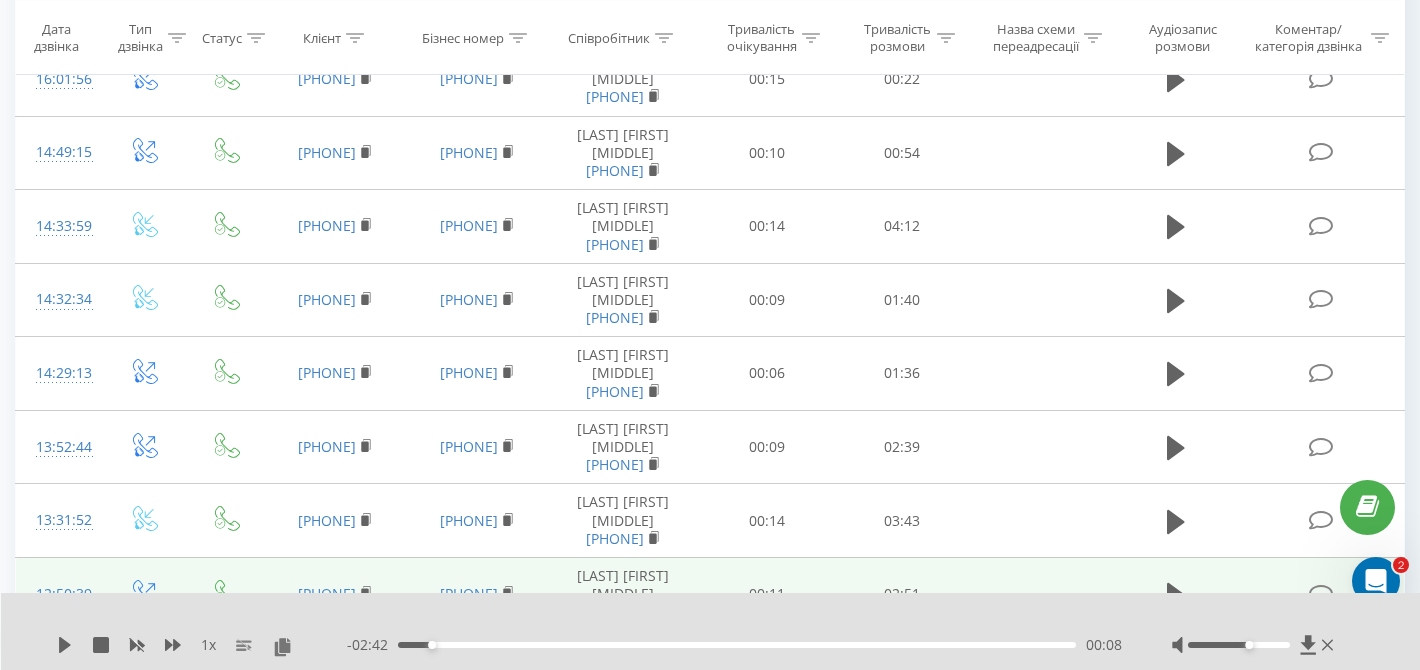 click 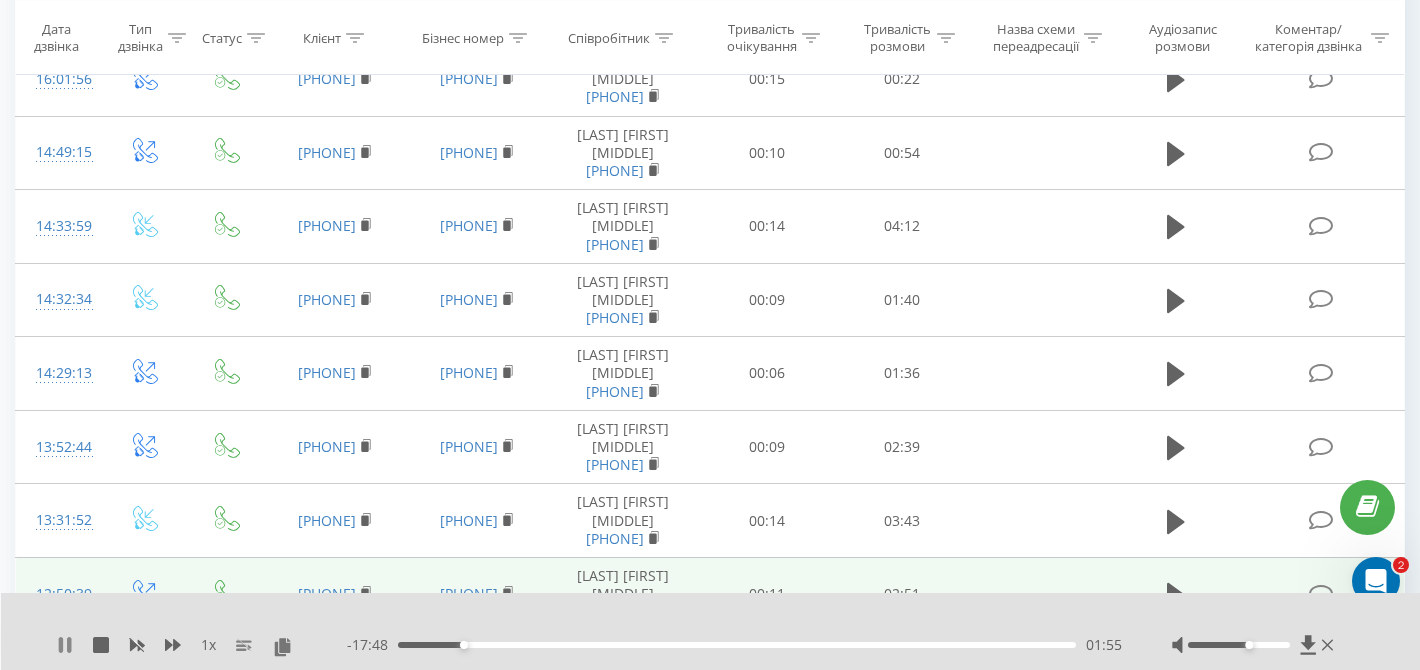 click 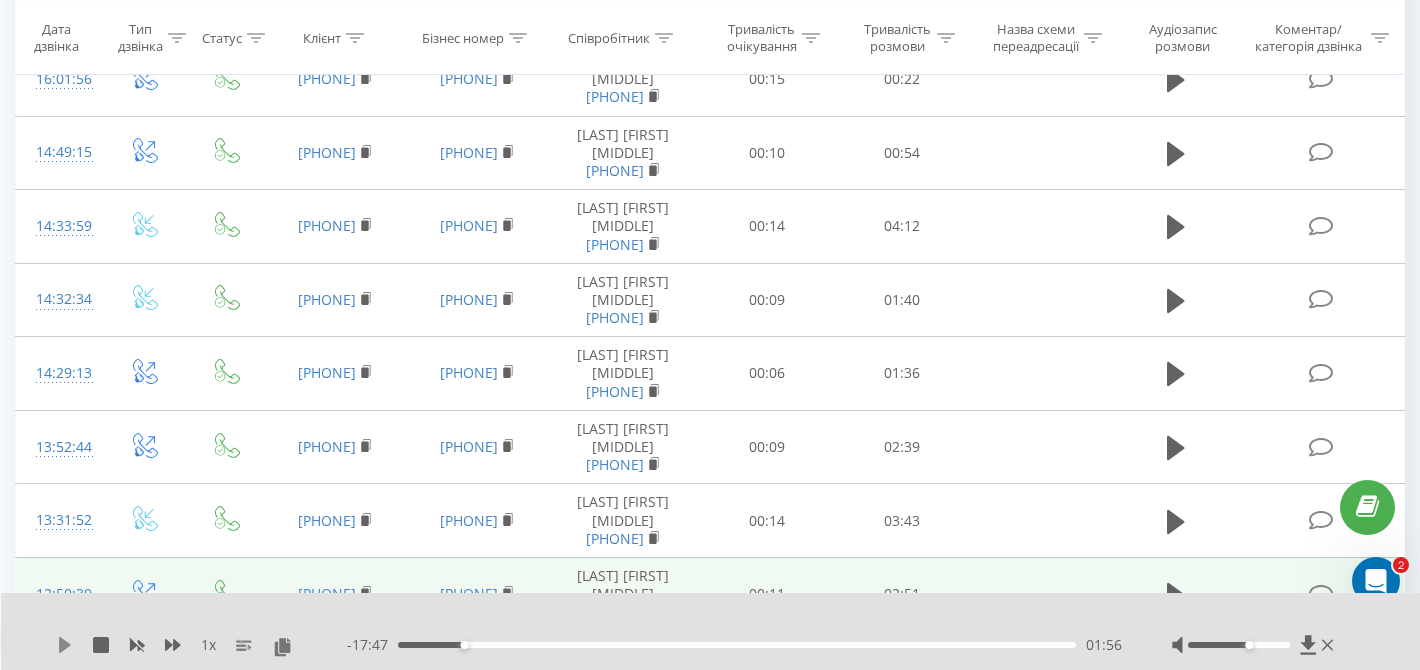 click 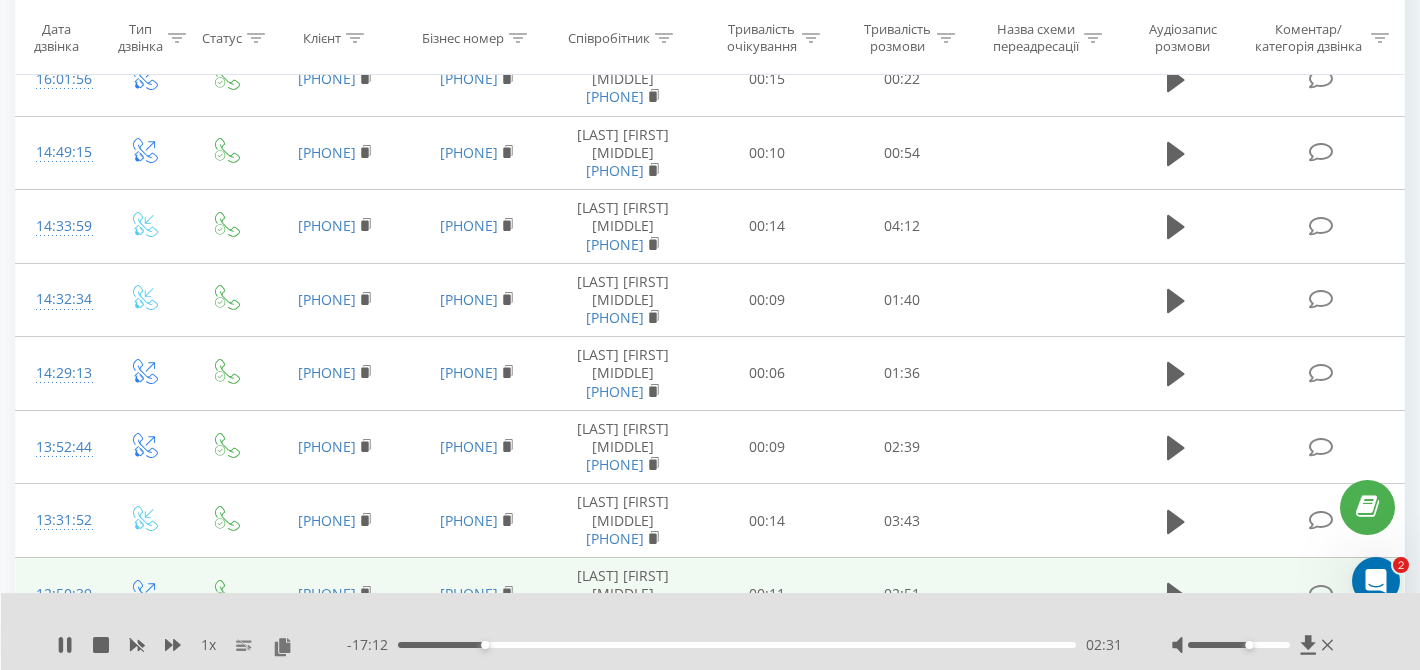 click on "02:31" at bounding box center [737, 645] 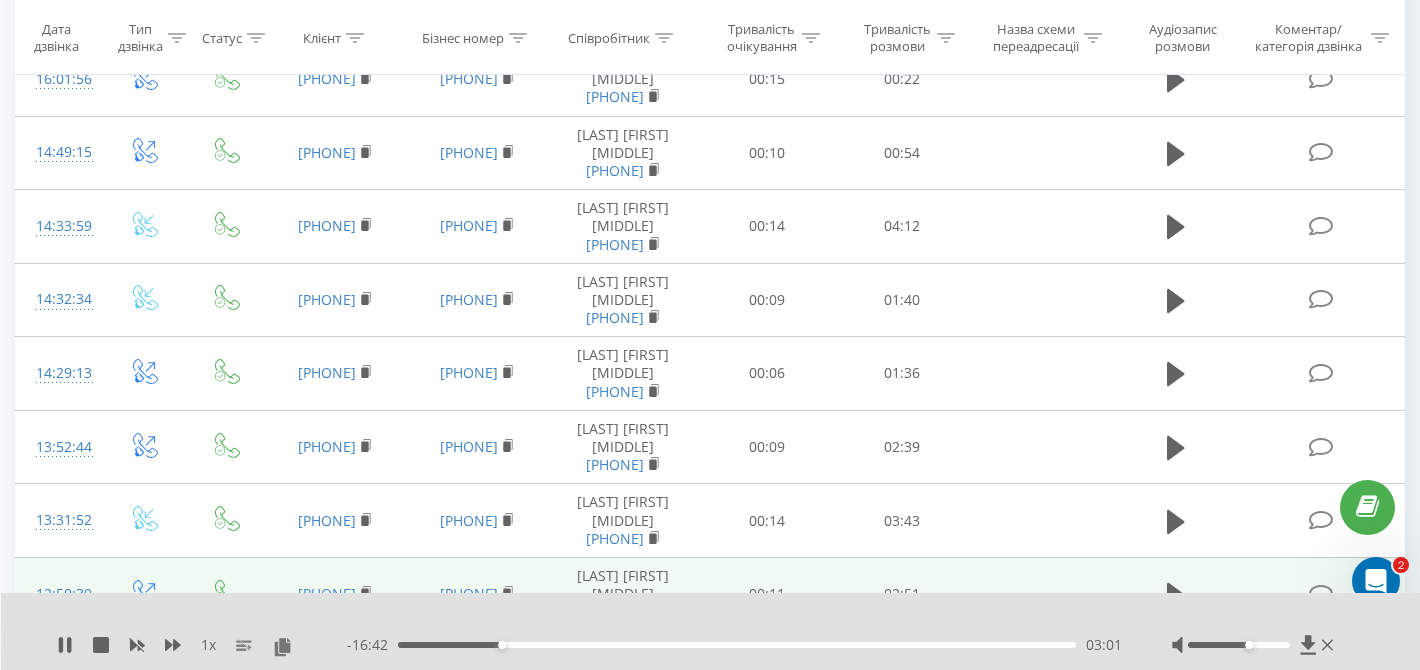 click on "03:01" at bounding box center (737, 645) 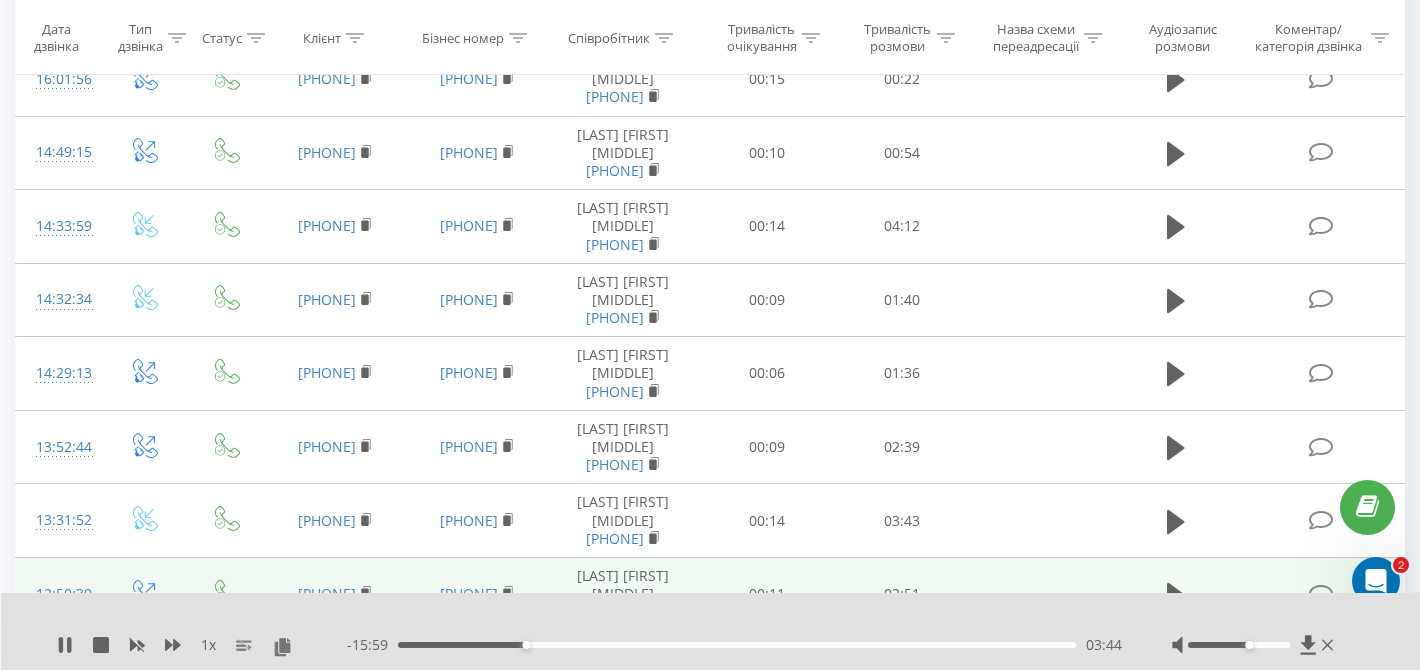 click on "03:44" at bounding box center [737, 645] 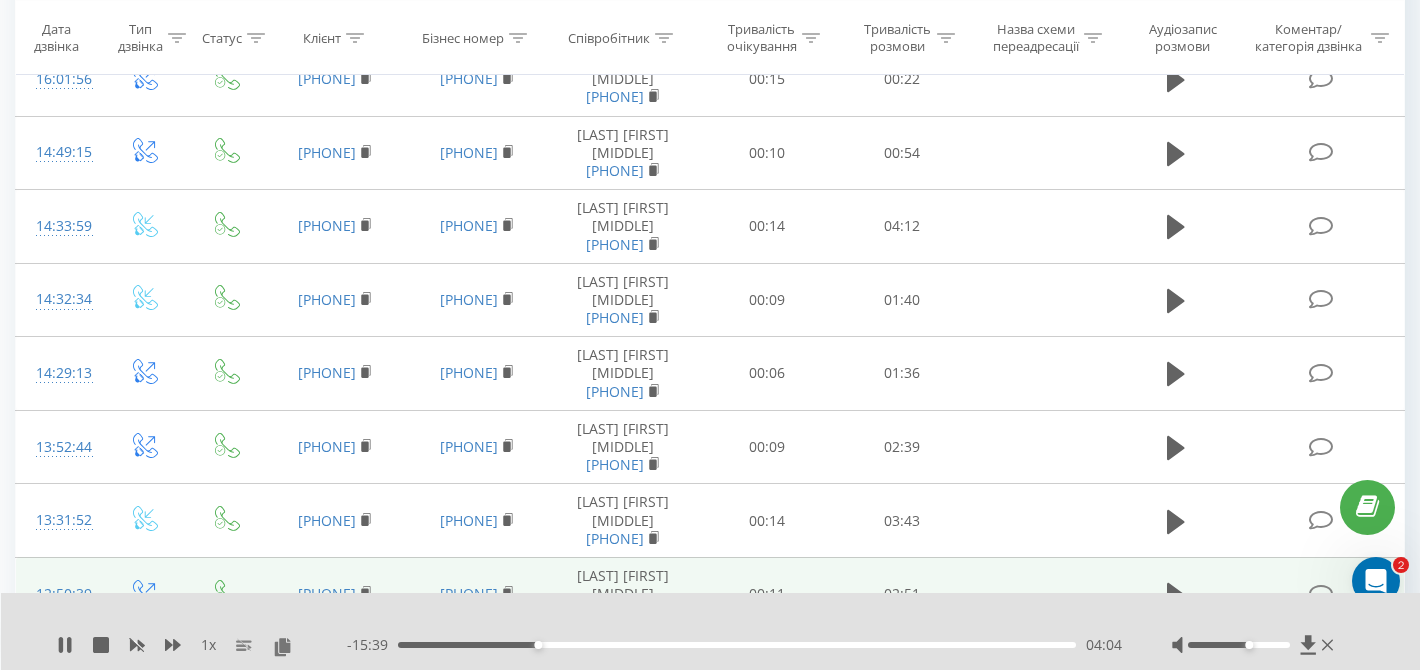 click on "04:04" at bounding box center [737, 645] 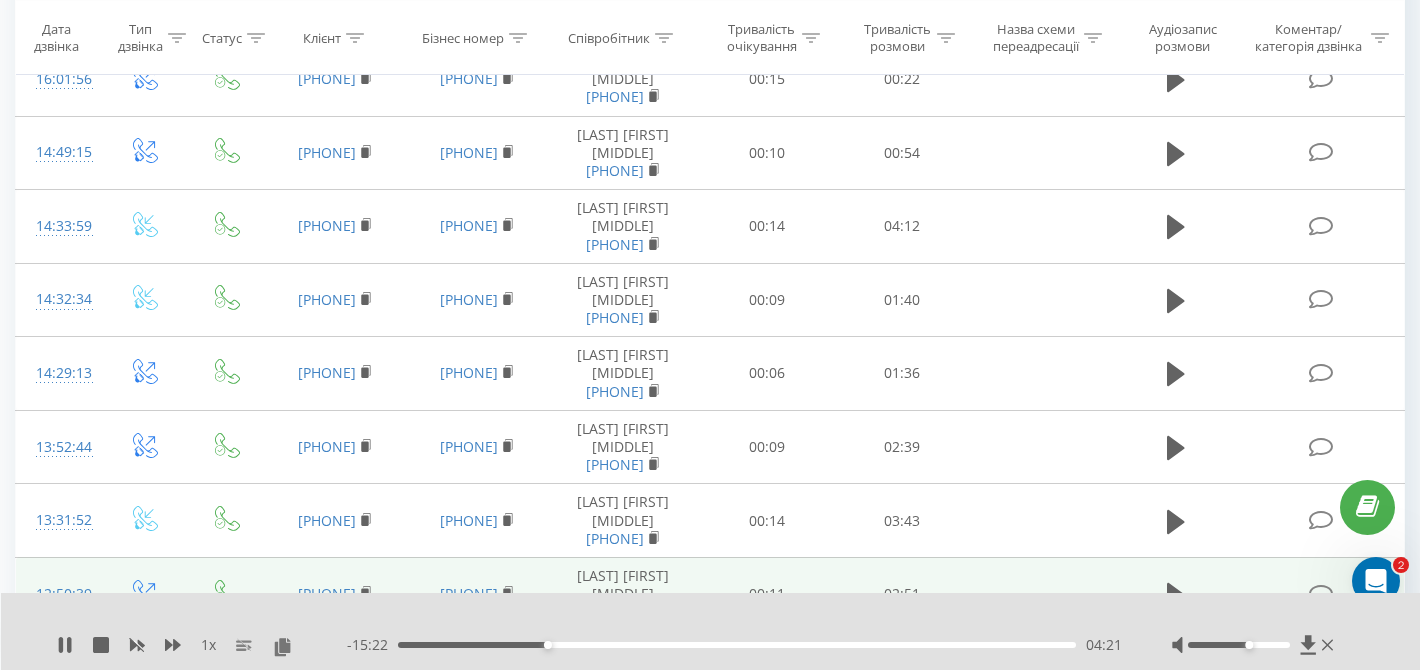 click on "04:21" at bounding box center (737, 645) 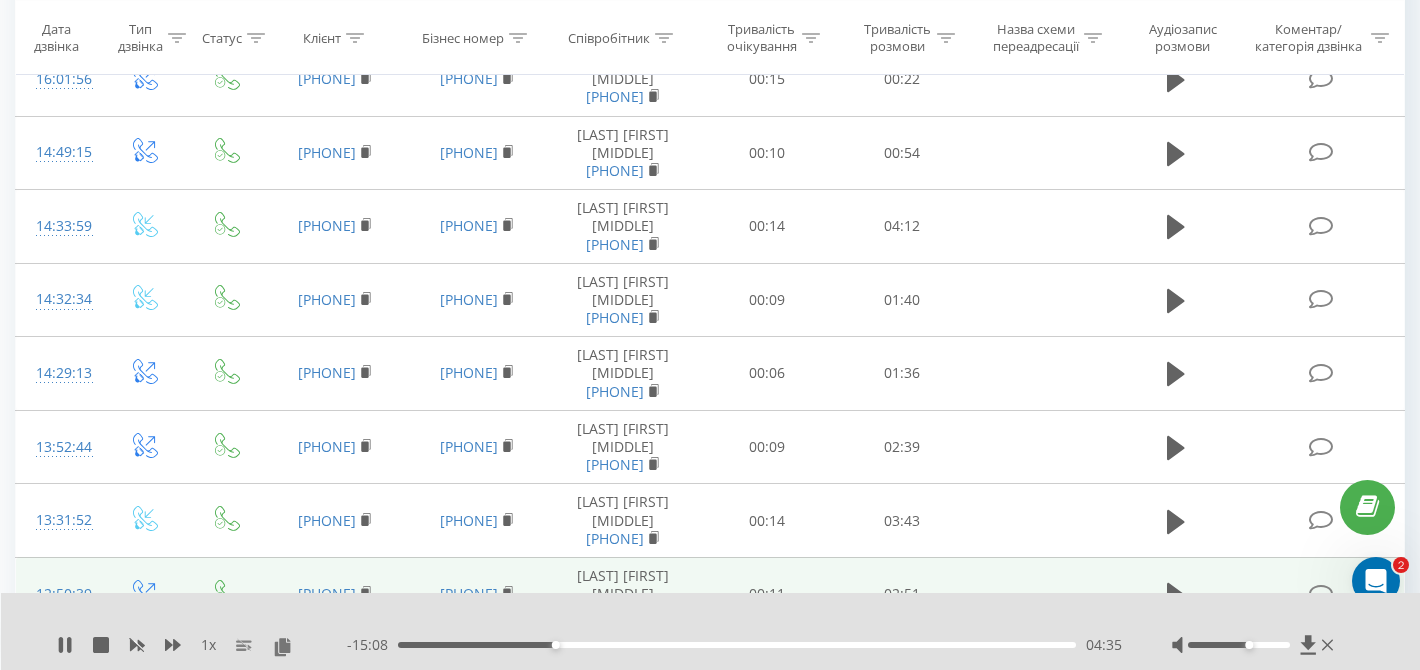 click on "04:35" at bounding box center [737, 645] 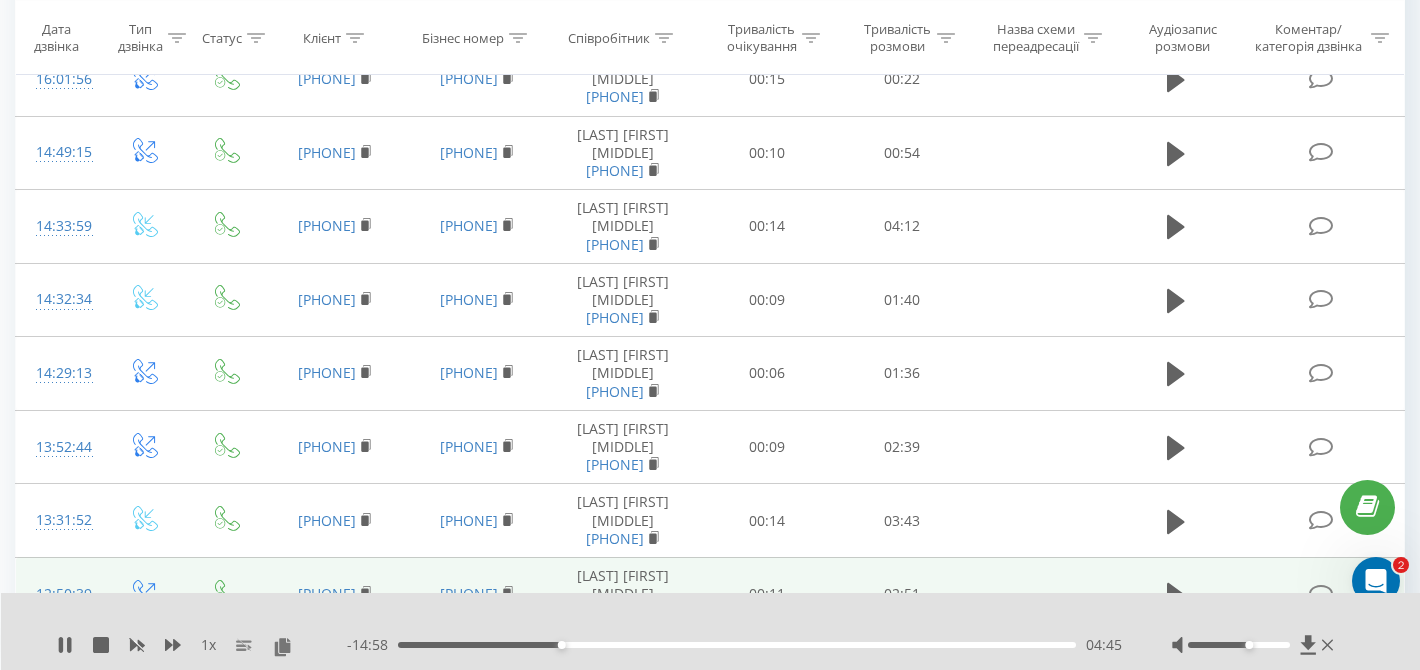 click on "04:45" at bounding box center [737, 645] 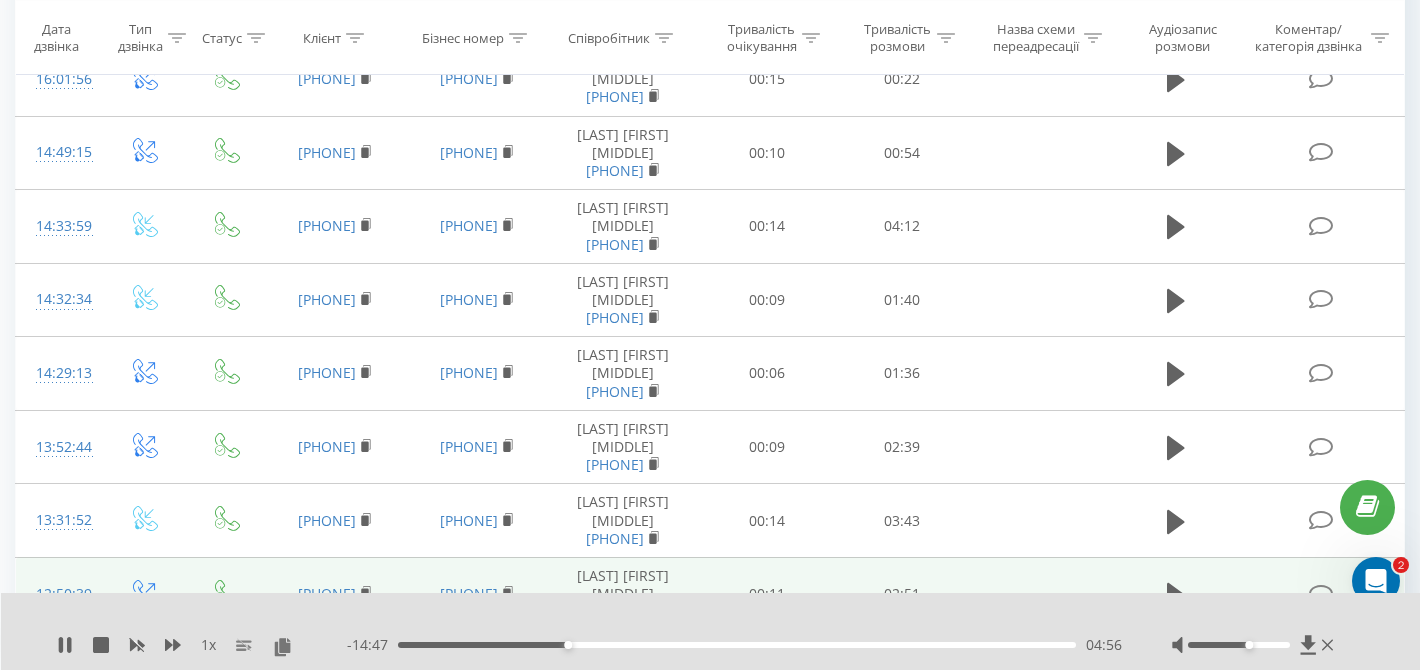 click on "04:56" at bounding box center [737, 645] 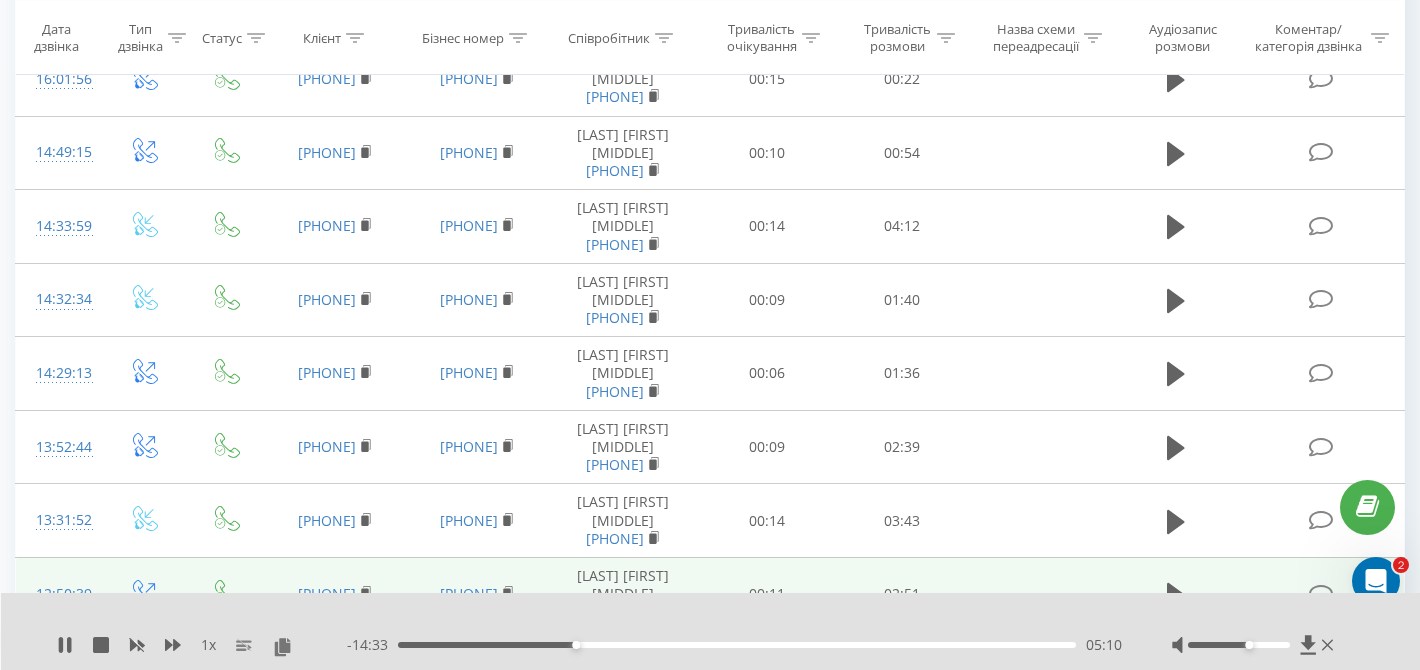 click on "05:10" at bounding box center (737, 645) 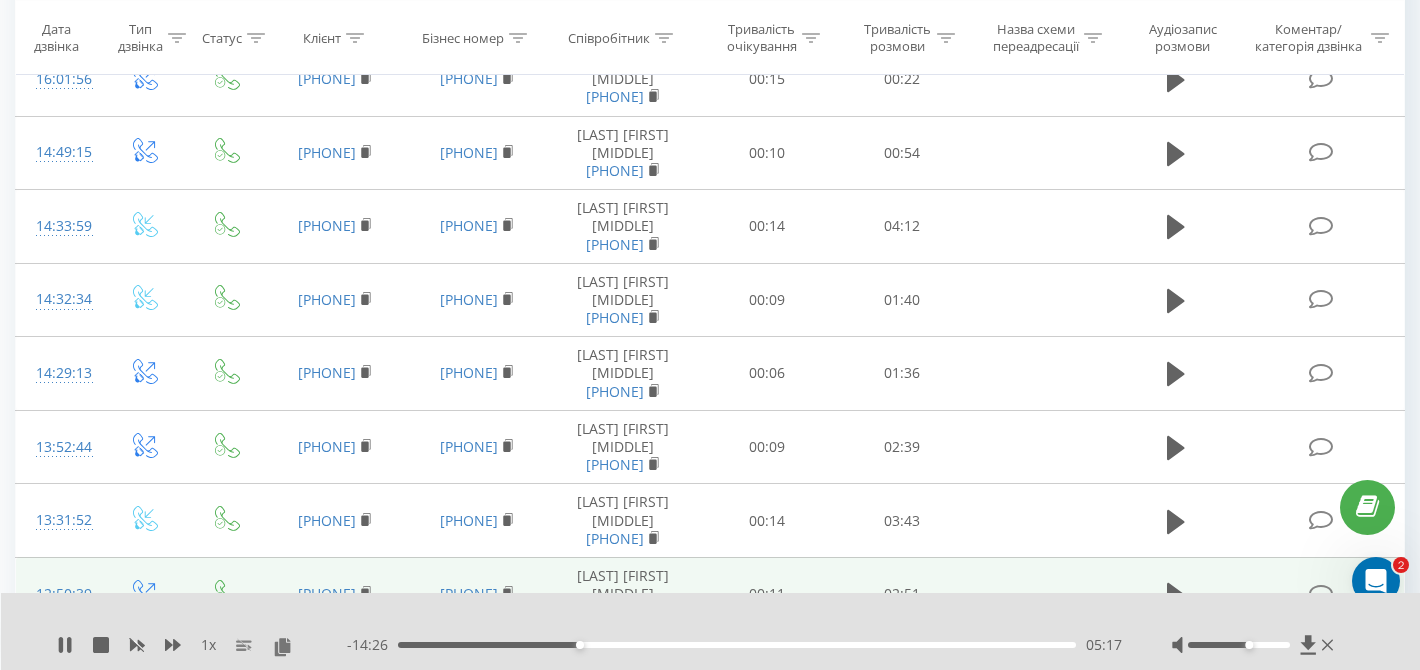 click on "05:17" at bounding box center (737, 645) 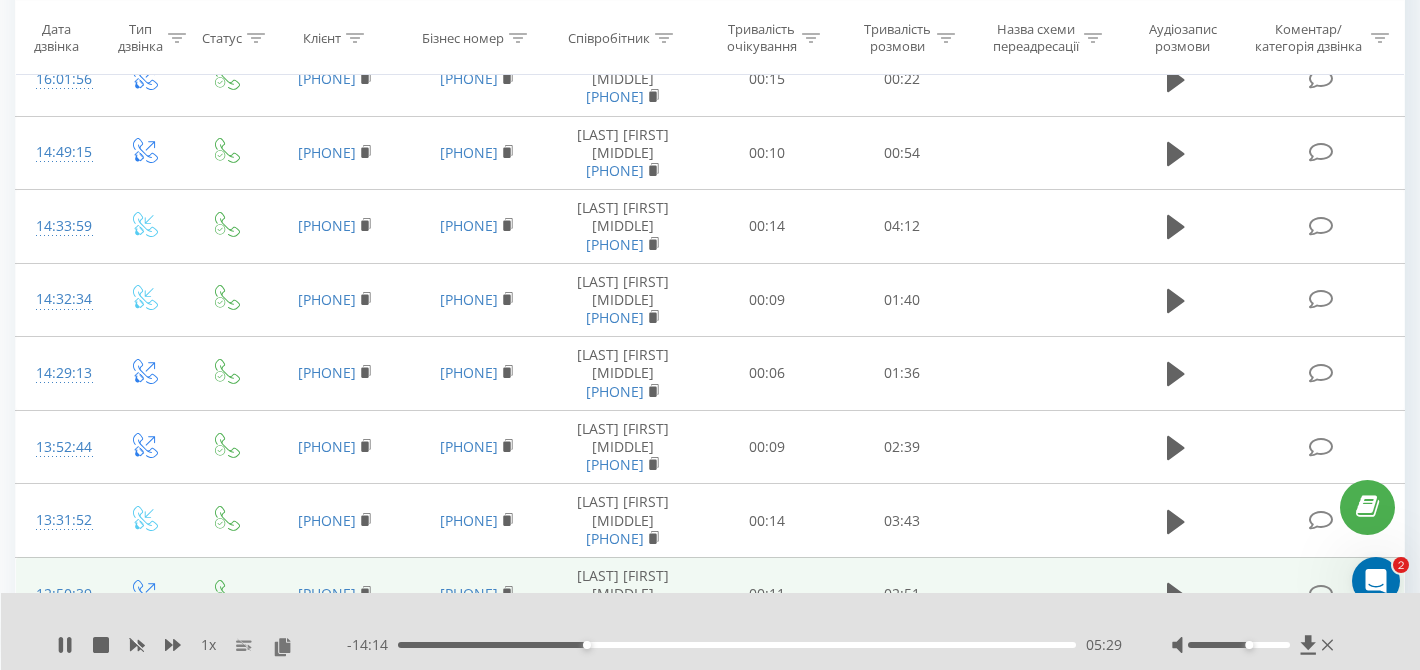 click on "05:29" at bounding box center [737, 645] 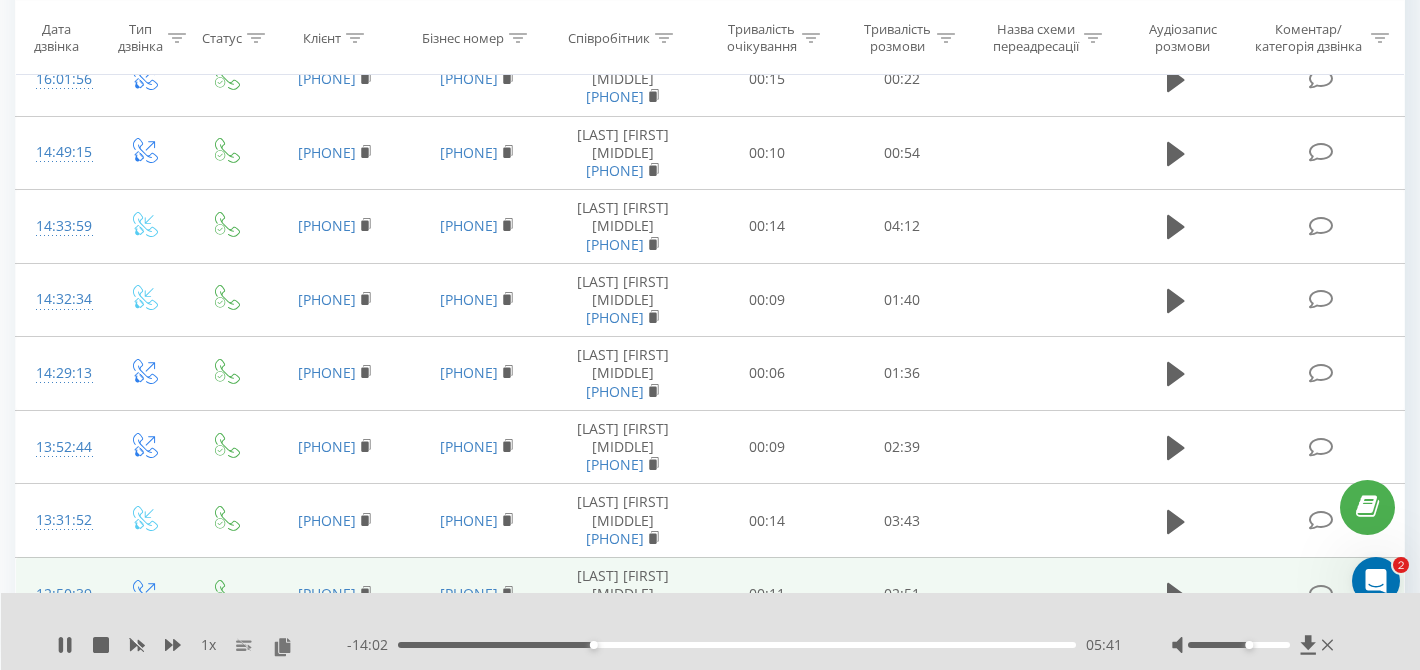 click on "05:41" at bounding box center [737, 645] 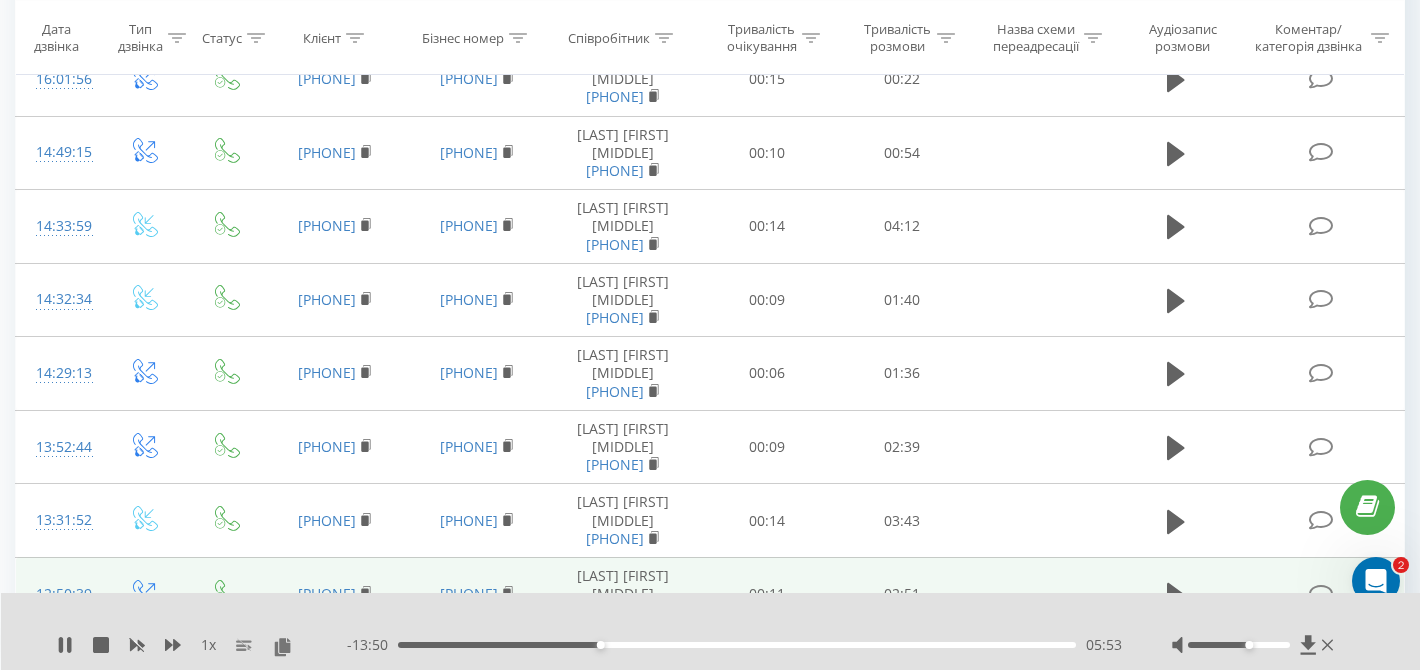 click on "05:53" at bounding box center (737, 645) 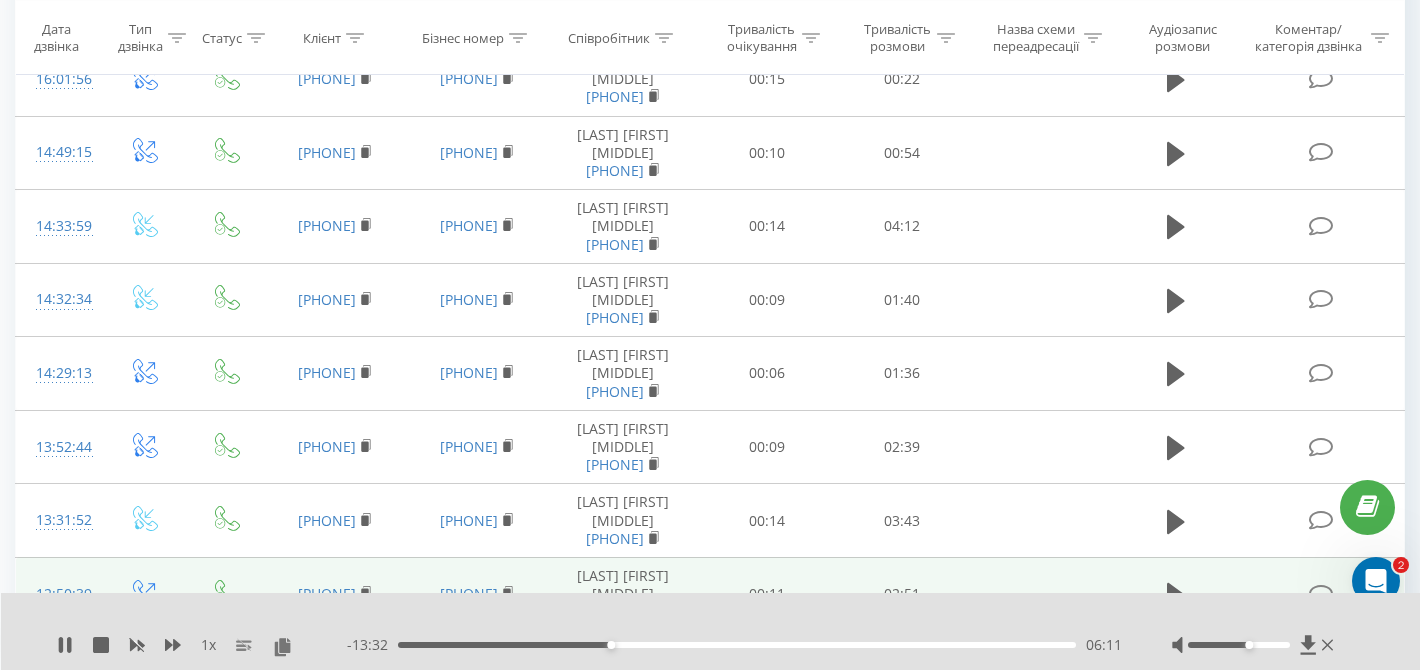 click on "06:11" at bounding box center [737, 645] 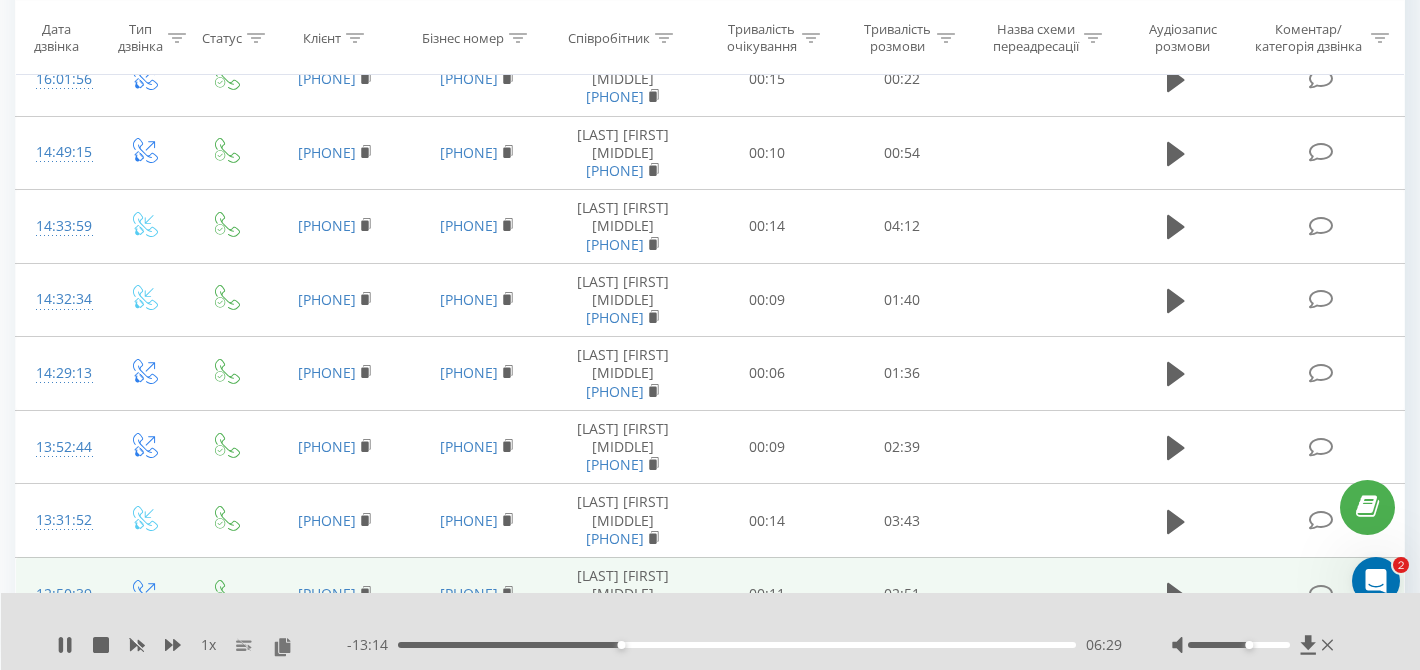 click on "06:29" at bounding box center (737, 645) 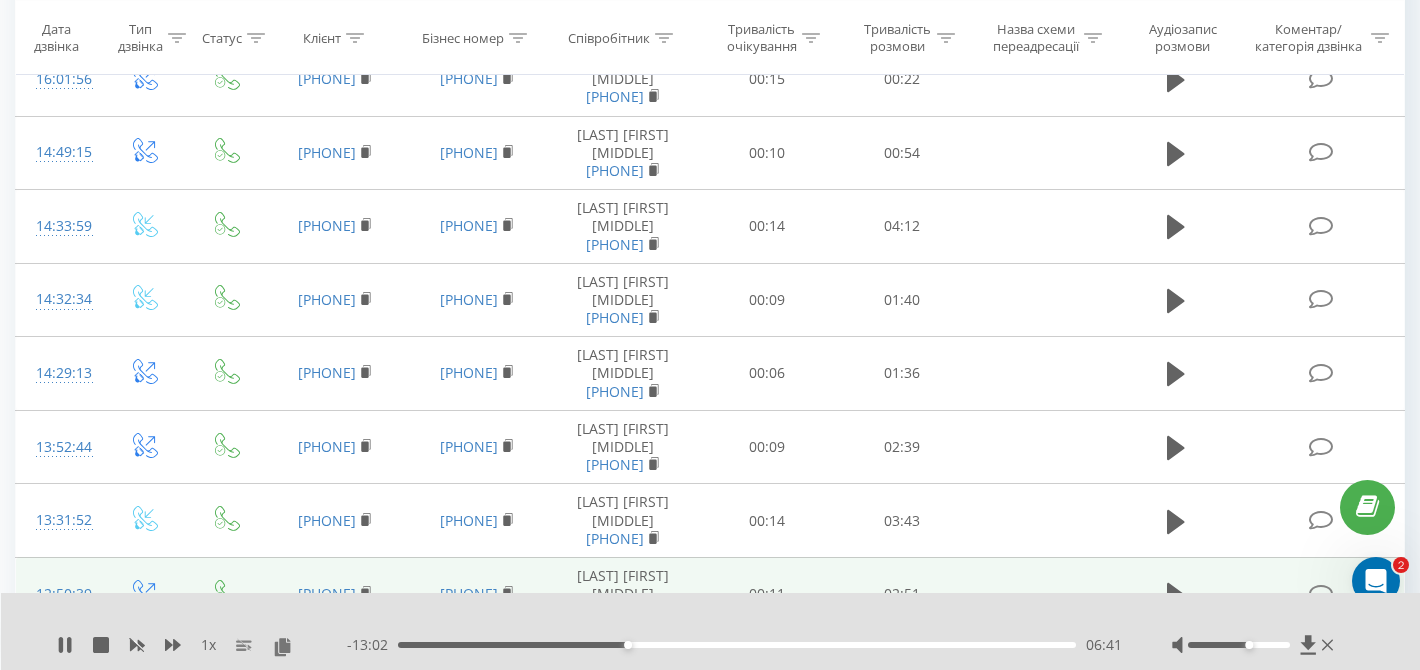 click on "06:41" at bounding box center (737, 645) 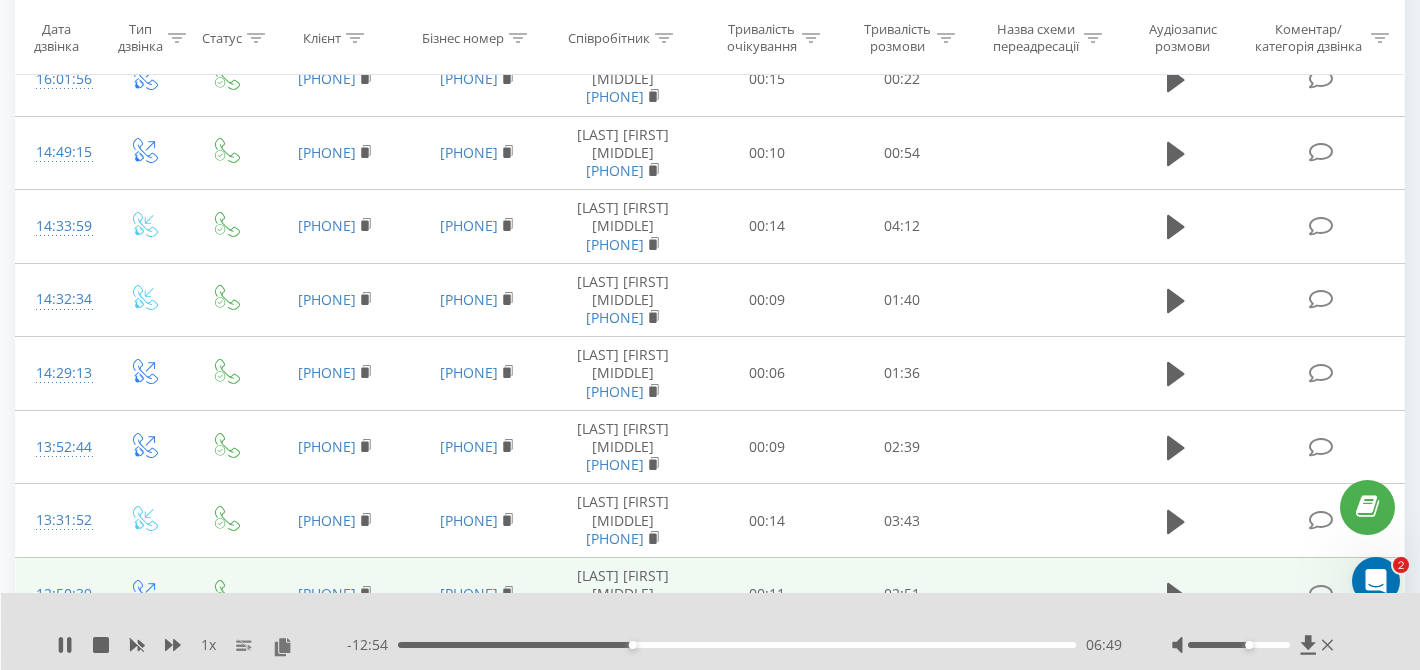 click on "06:49" at bounding box center (737, 645) 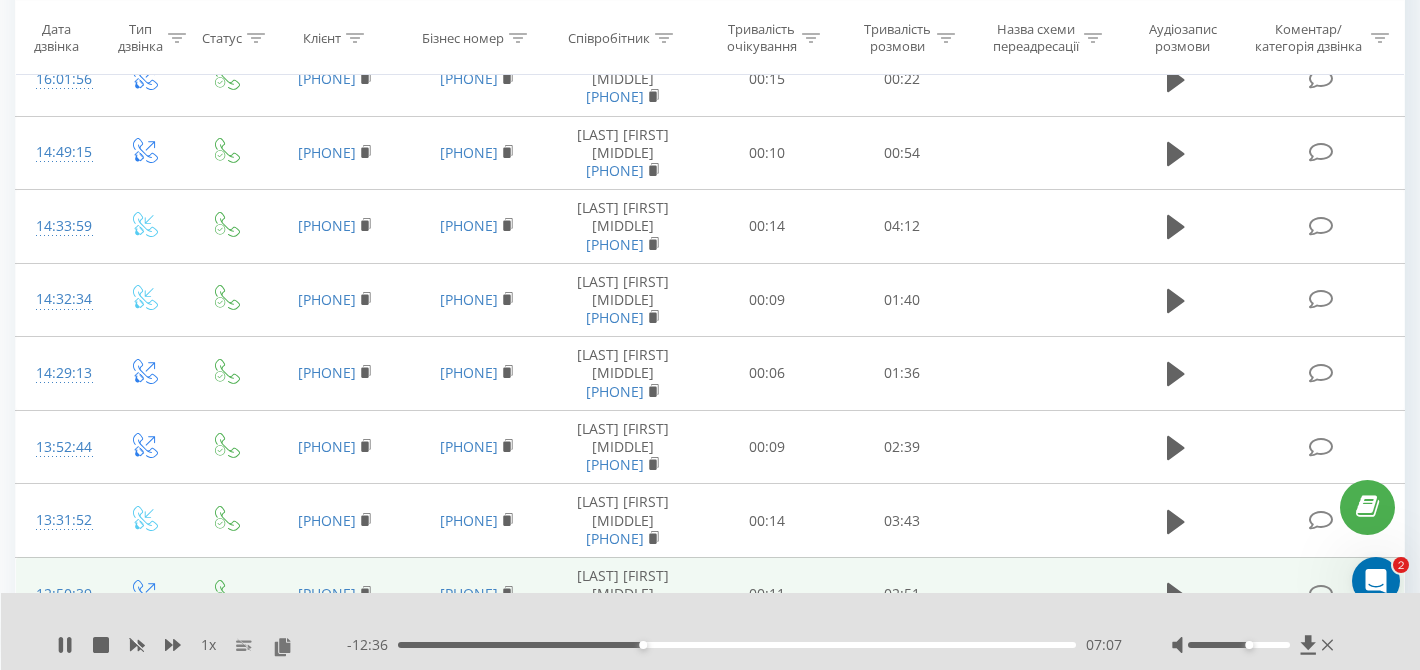 click on "07:07" at bounding box center (737, 645) 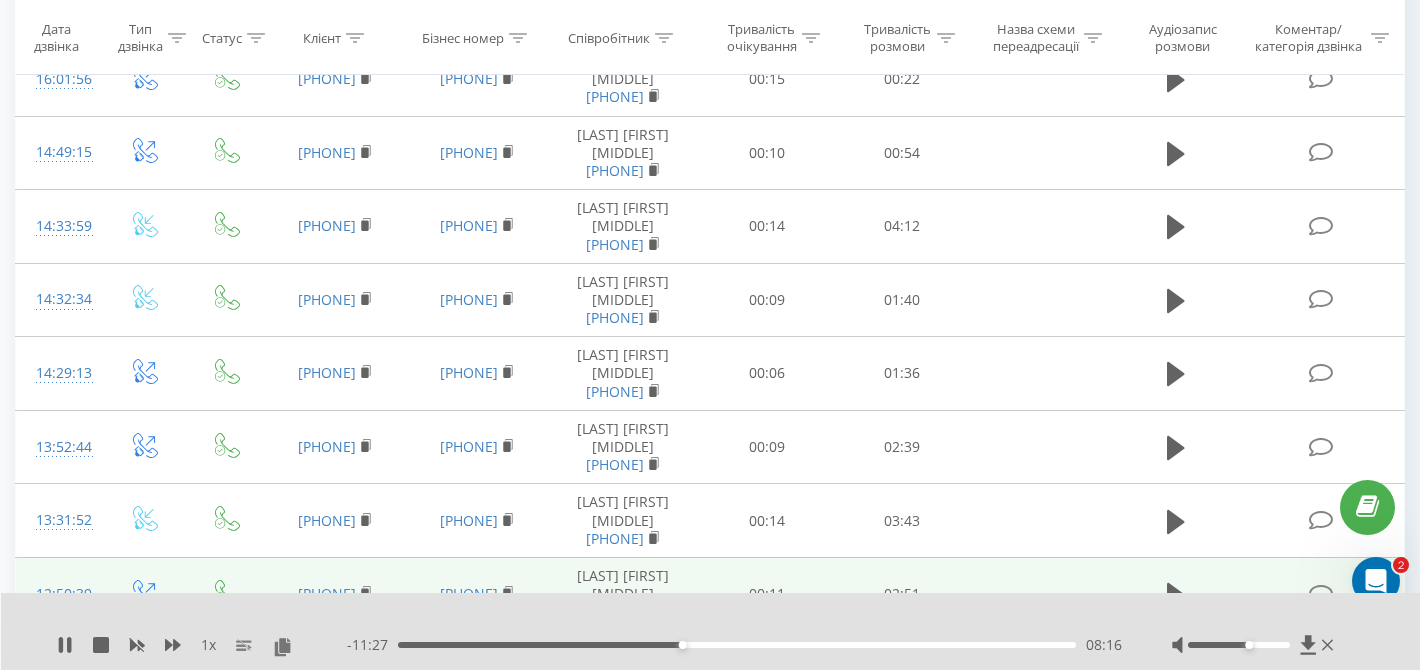 click on "08:16" at bounding box center (737, 645) 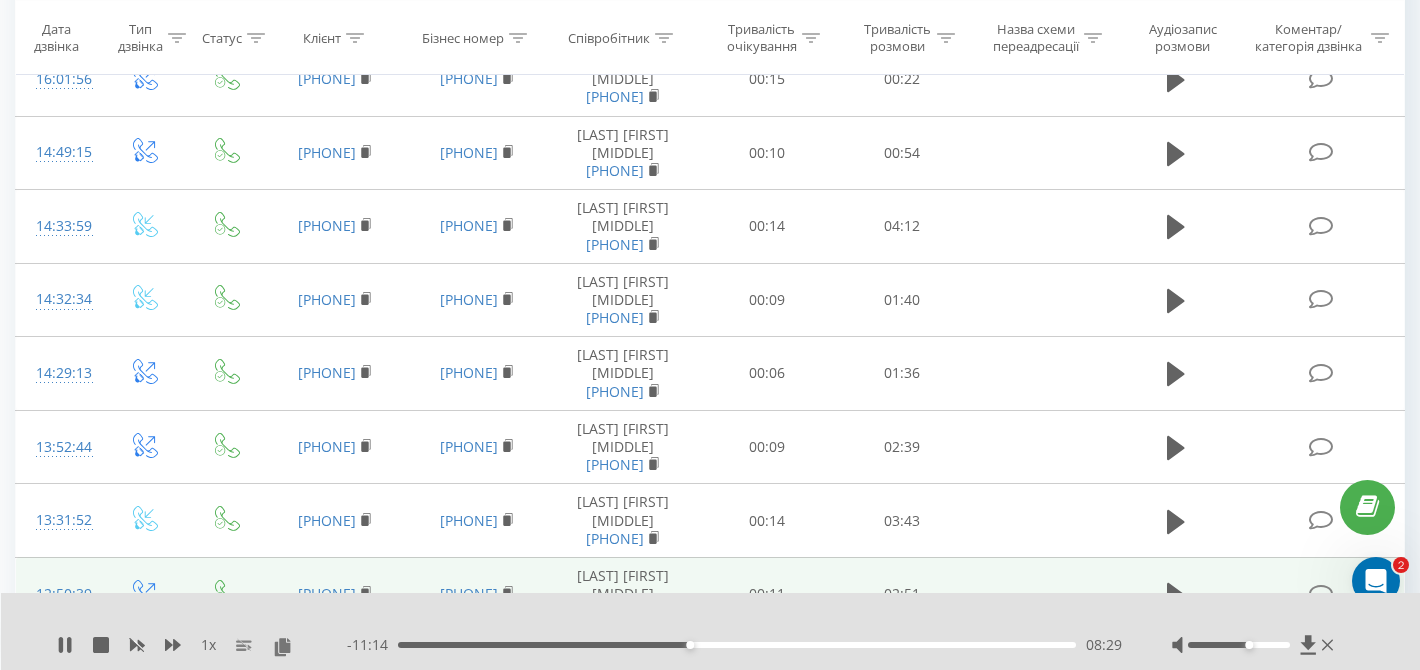 click on "08:29" at bounding box center (737, 645) 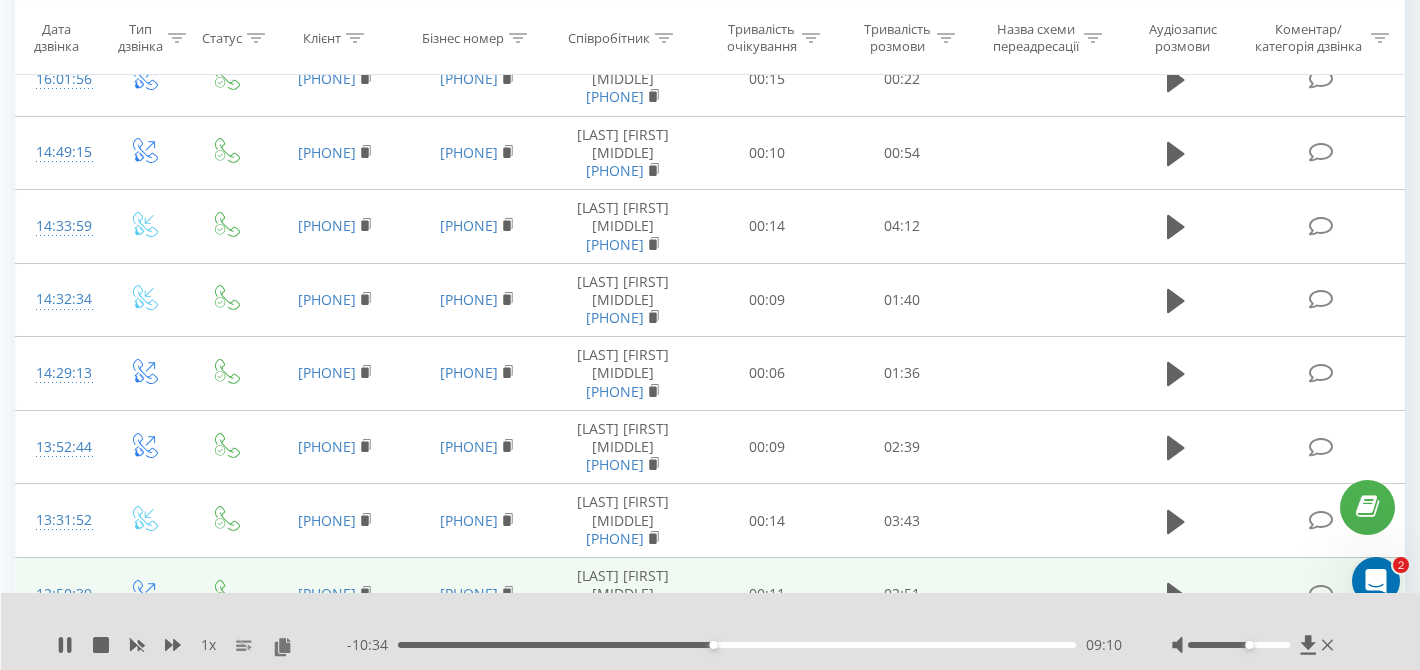 click on "09:10" at bounding box center (737, 645) 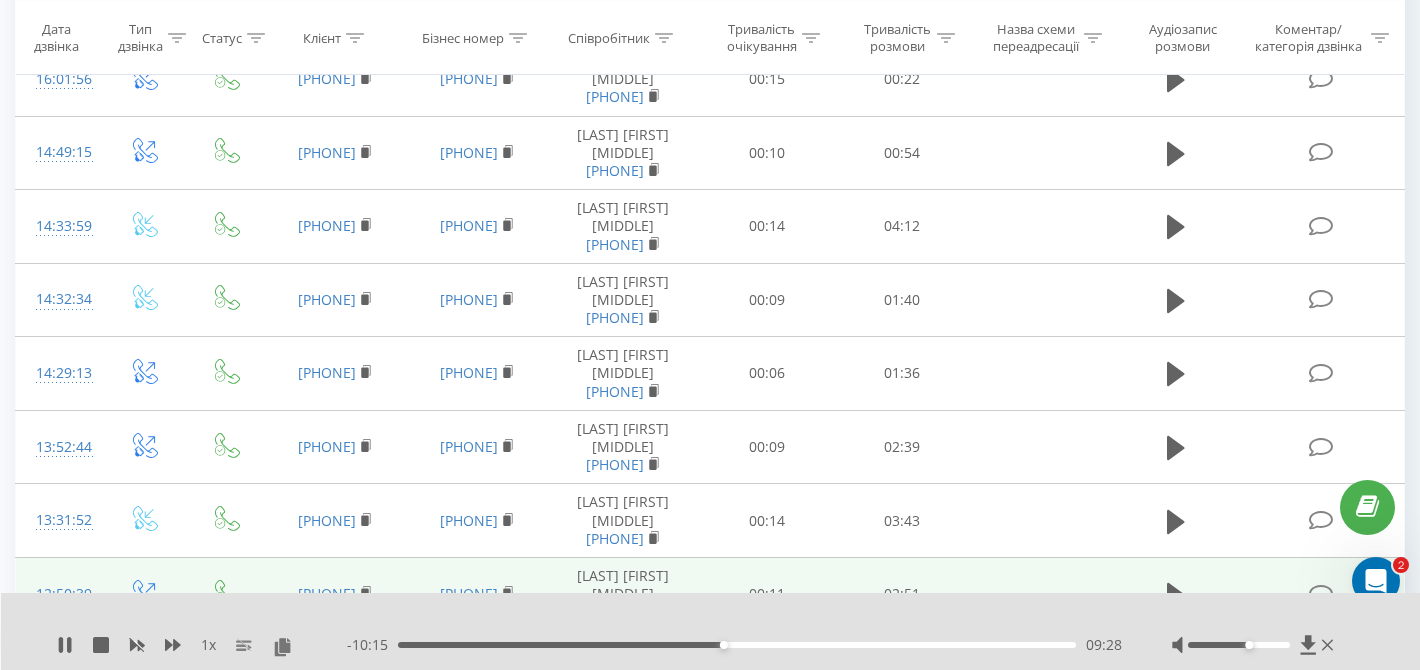 click on "09:28" at bounding box center (737, 645) 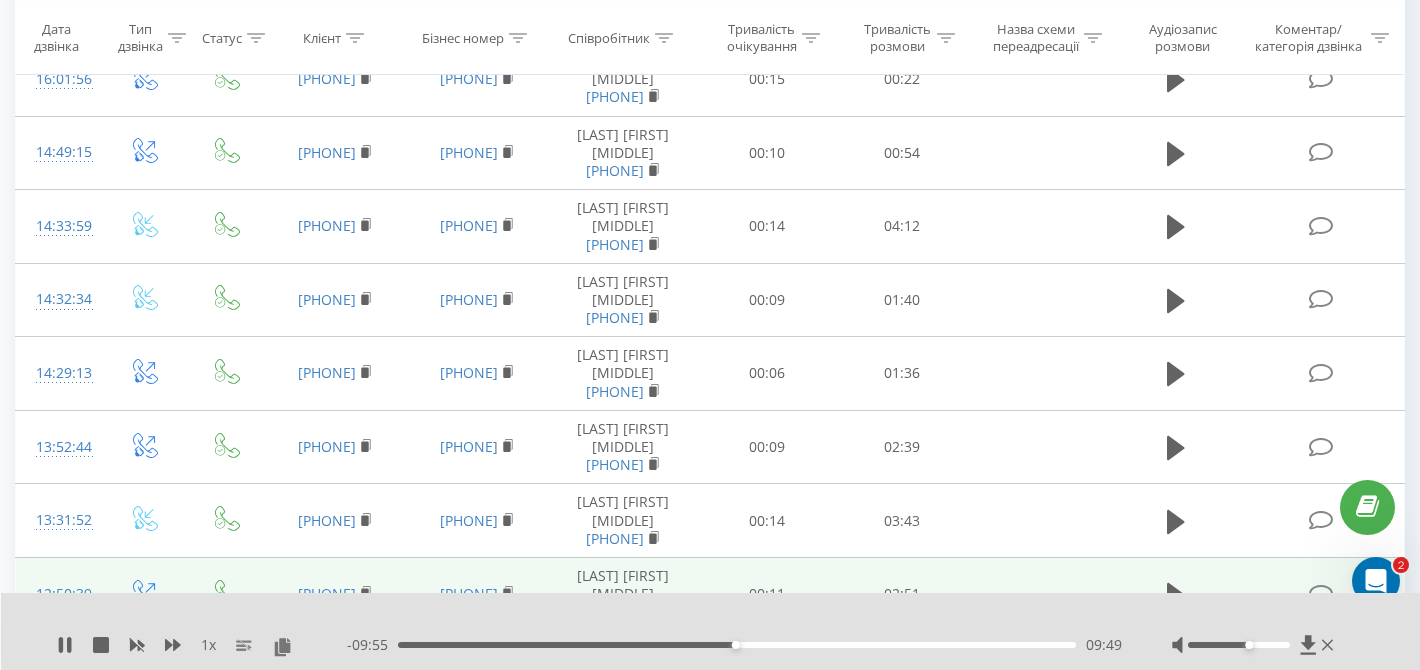 click on "09:49" at bounding box center [737, 645] 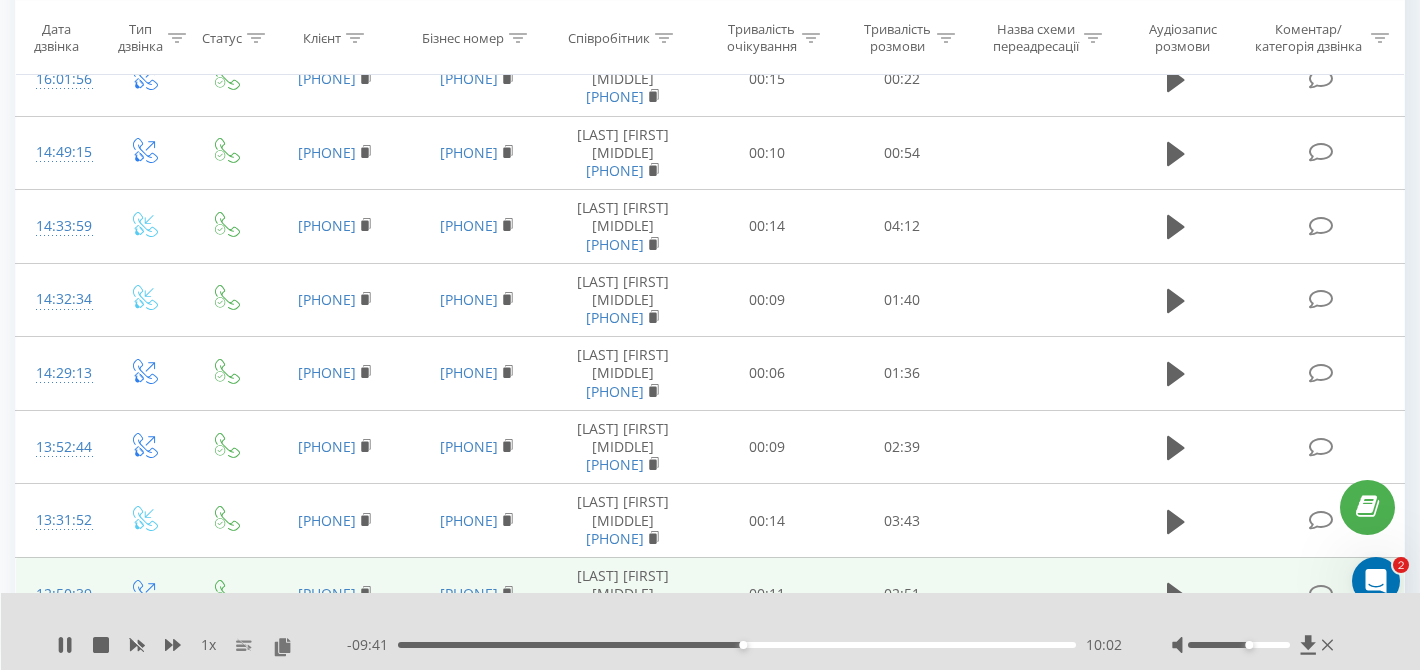 click on "10:02" at bounding box center [737, 645] 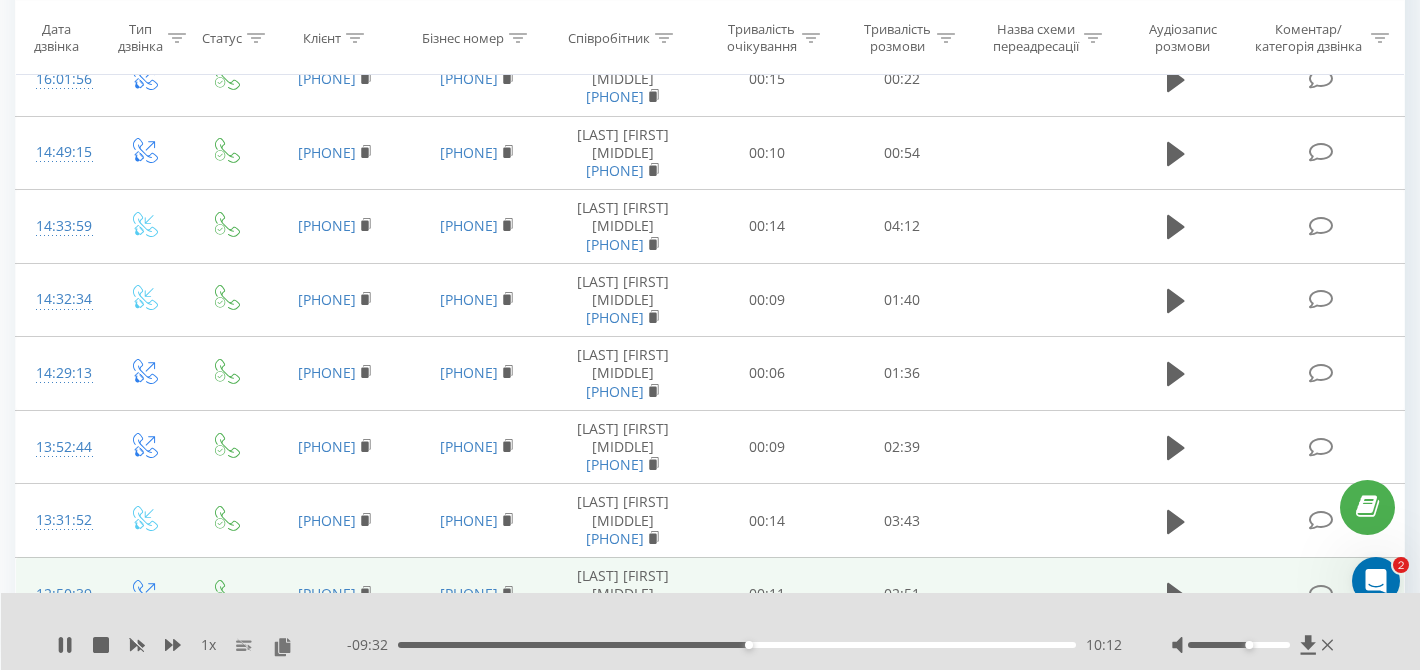click on "10:12" at bounding box center [737, 645] 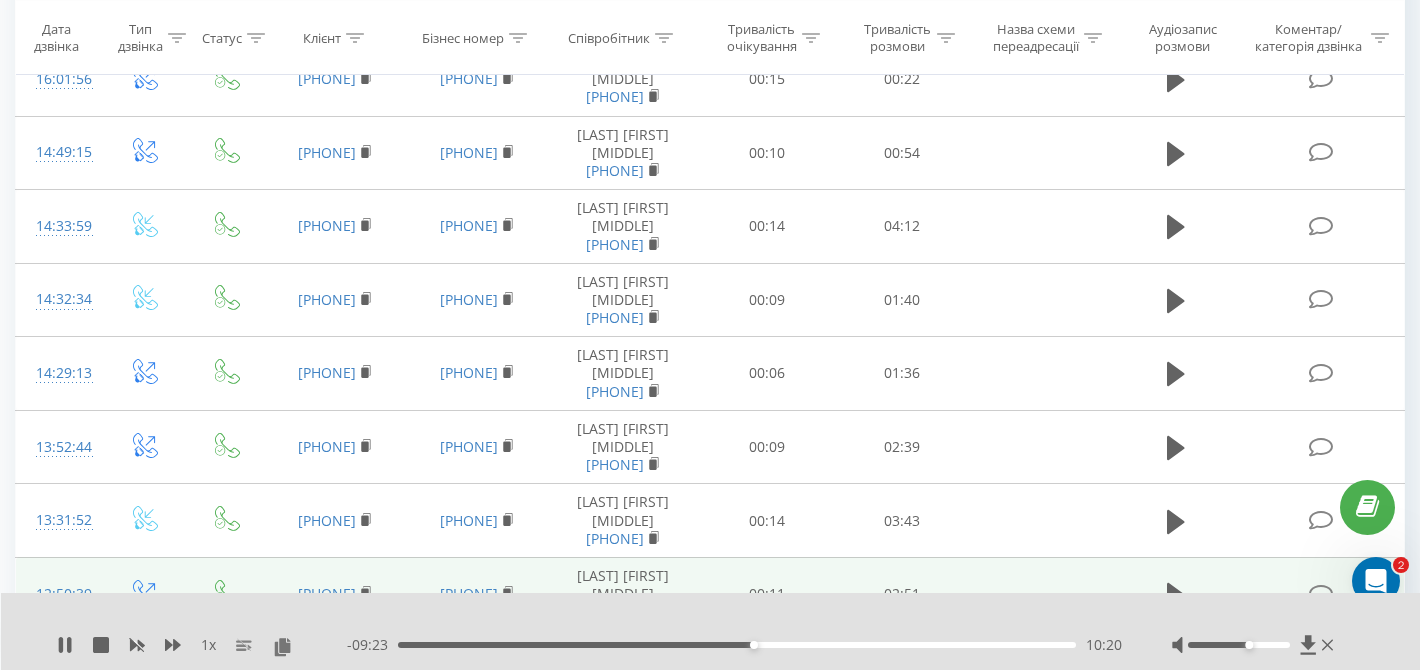 click on "10:20" at bounding box center [737, 645] 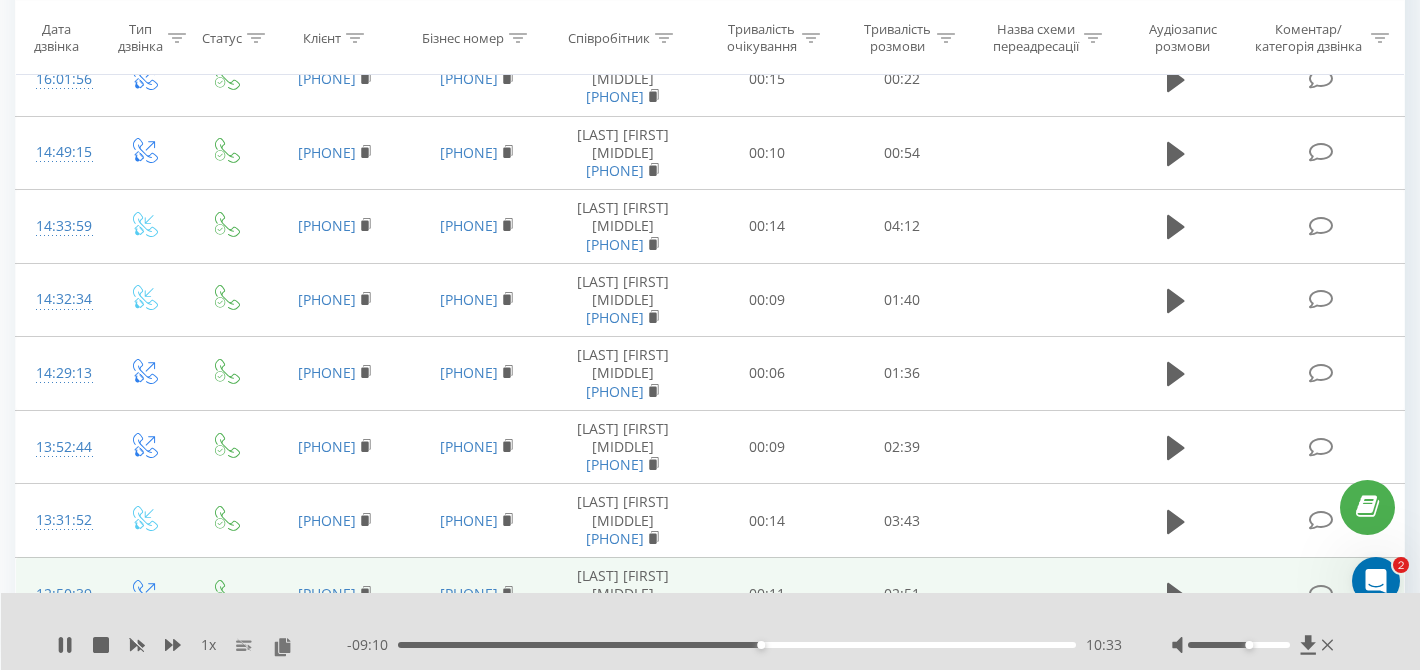 click on "10:33" at bounding box center [761, 645] 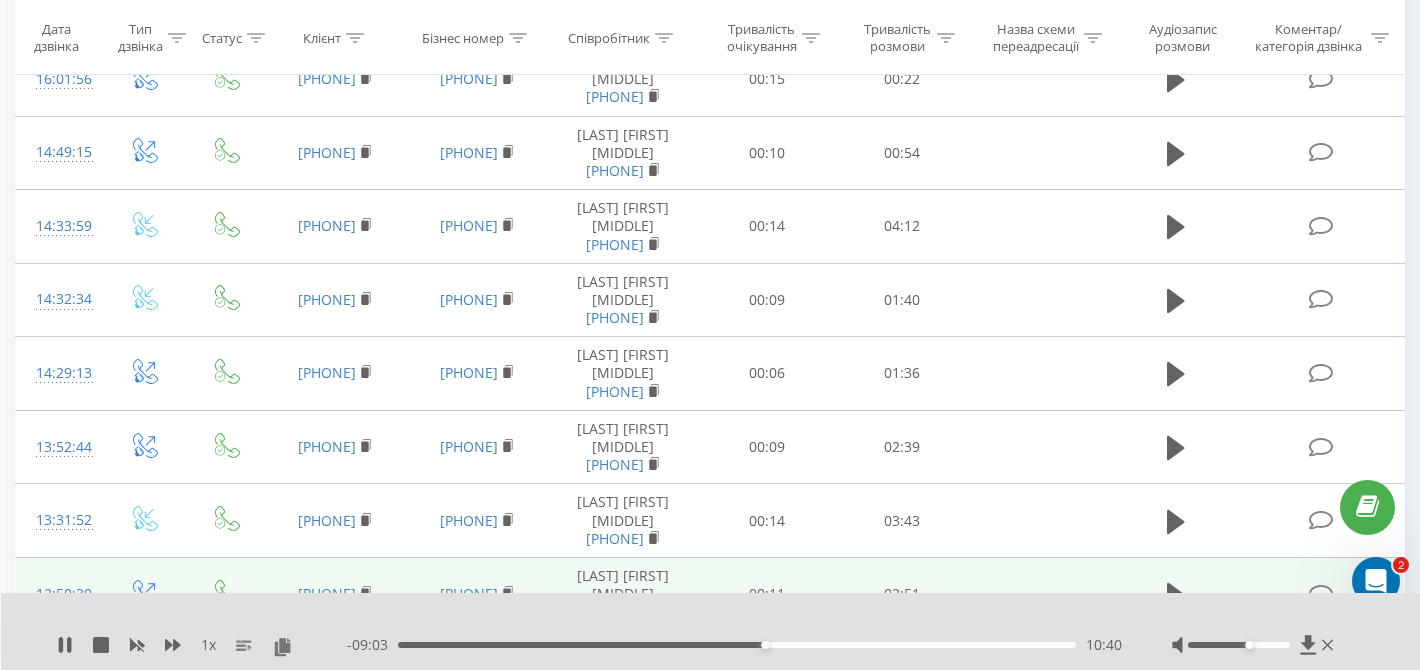 click on "10:40" at bounding box center [737, 645] 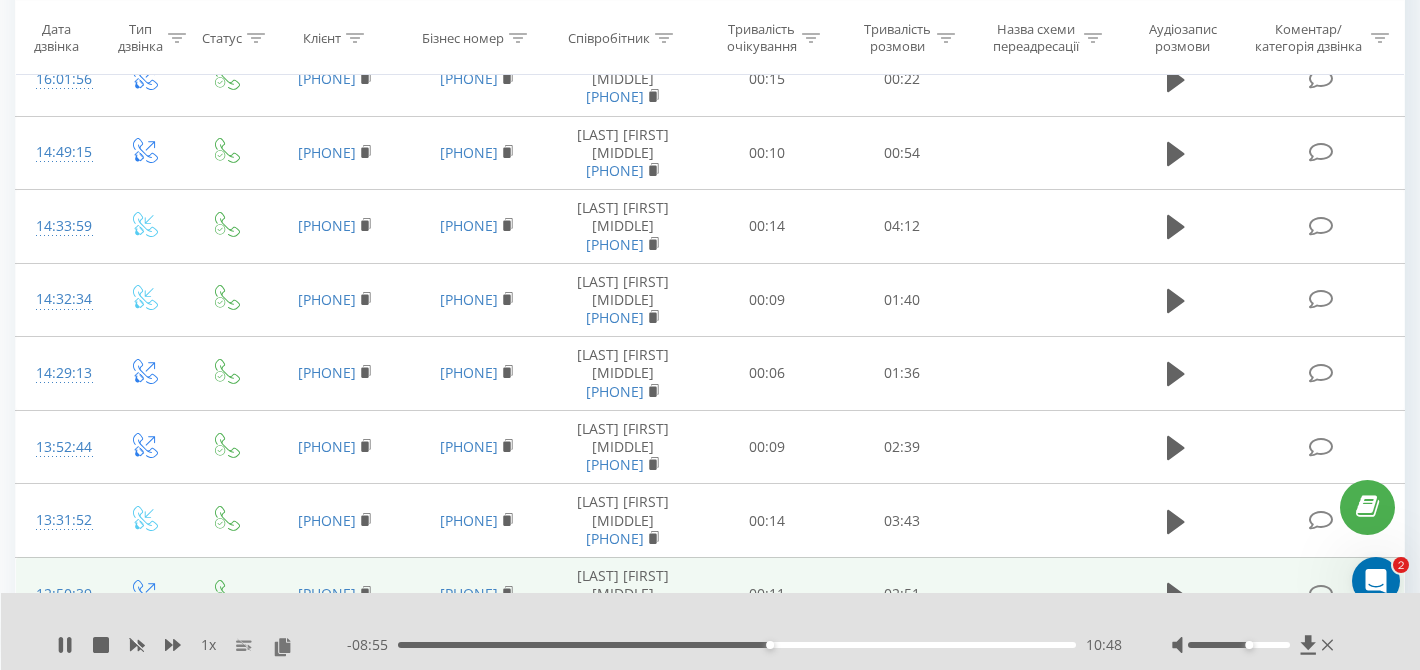click on "10:48" at bounding box center [770, 645] 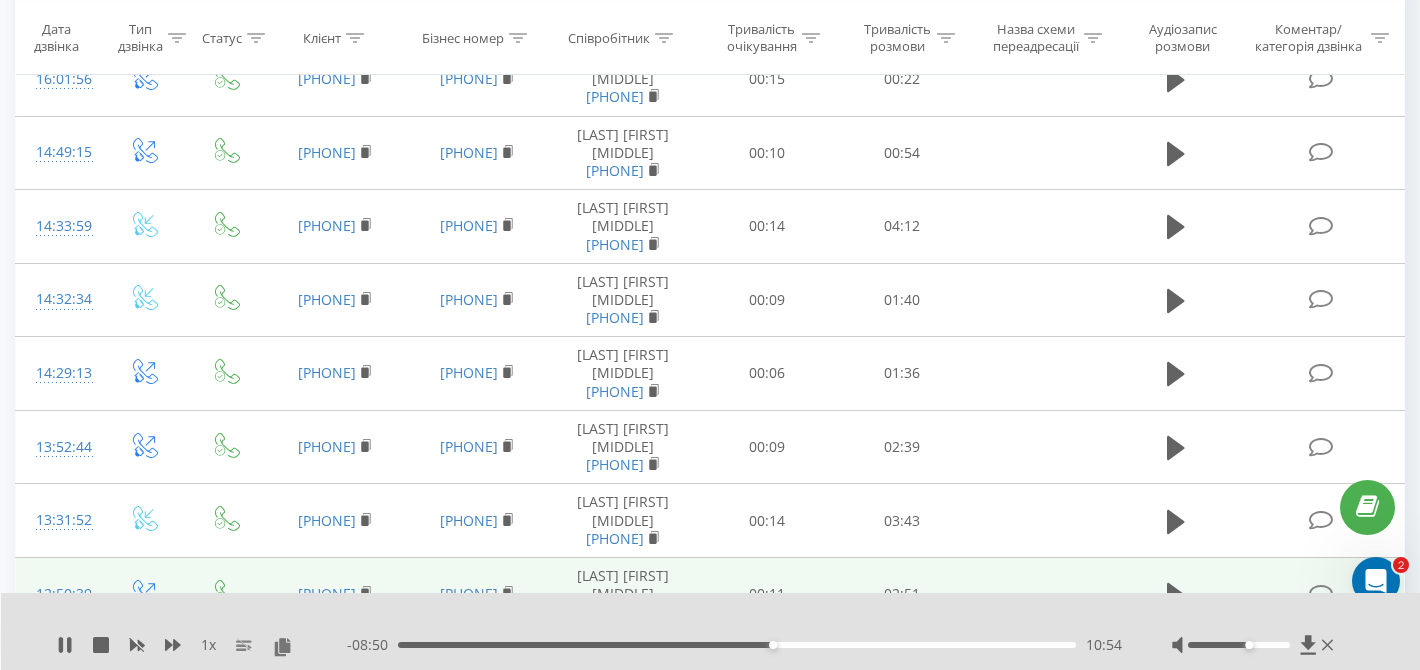 click on "10:54" at bounding box center (737, 645) 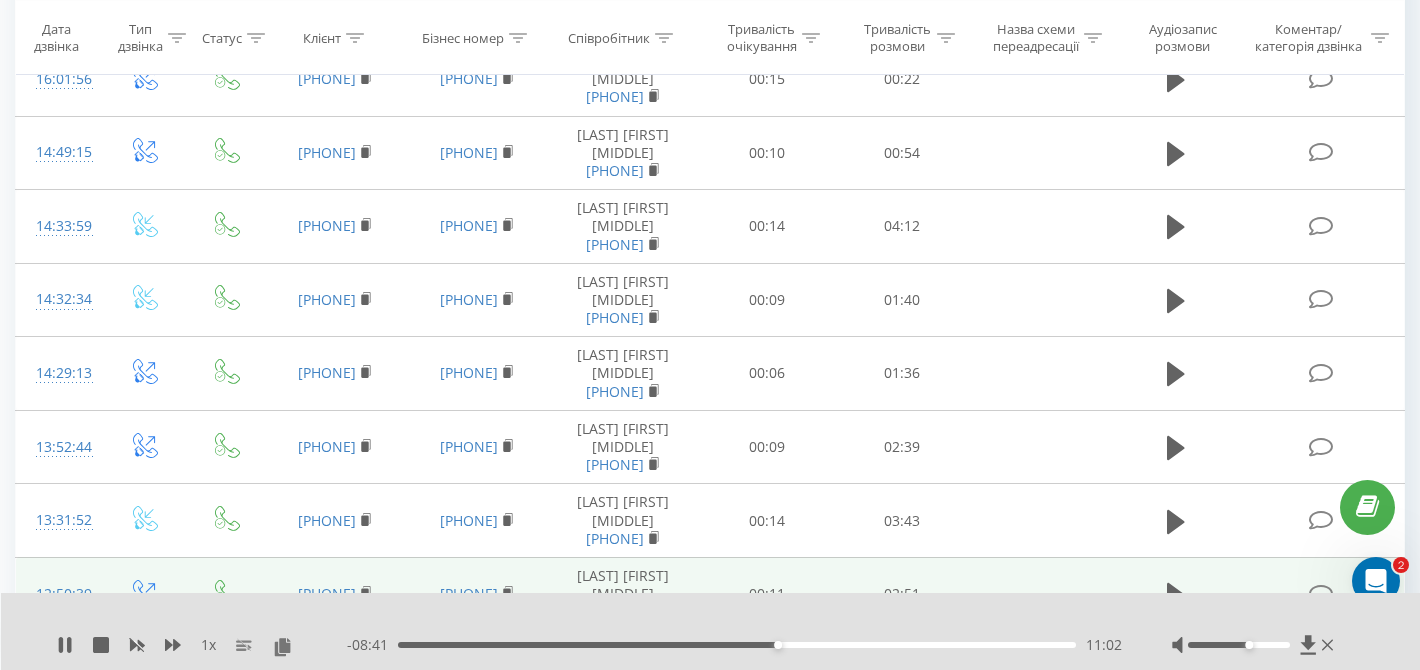 click on "11:02" at bounding box center (737, 645) 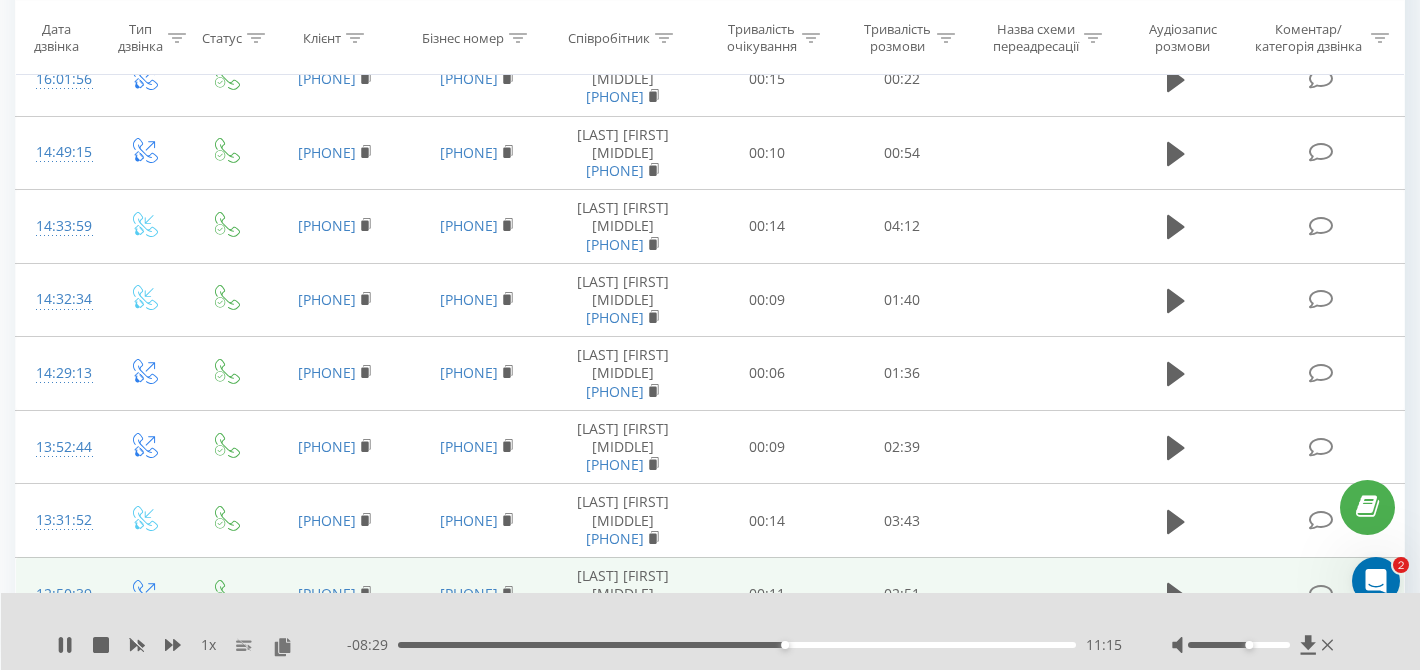 click on "11:15" at bounding box center [737, 645] 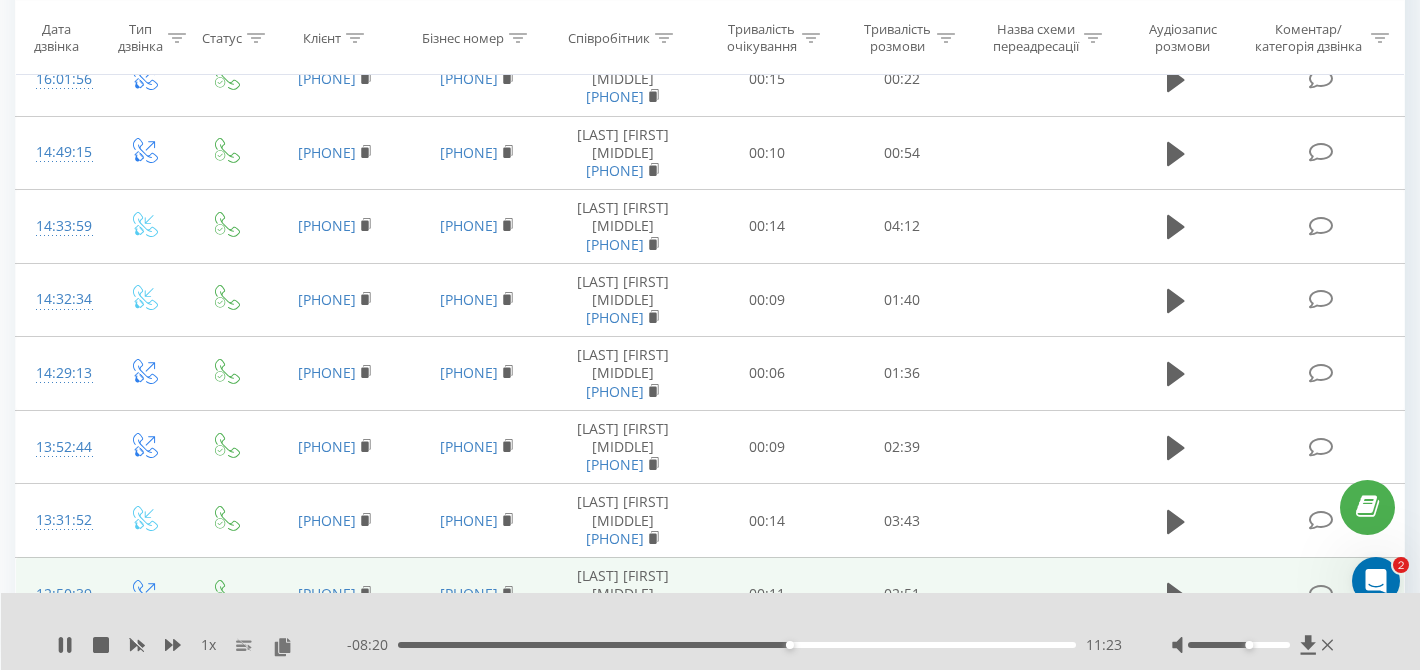 click on "11:23" at bounding box center (737, 645) 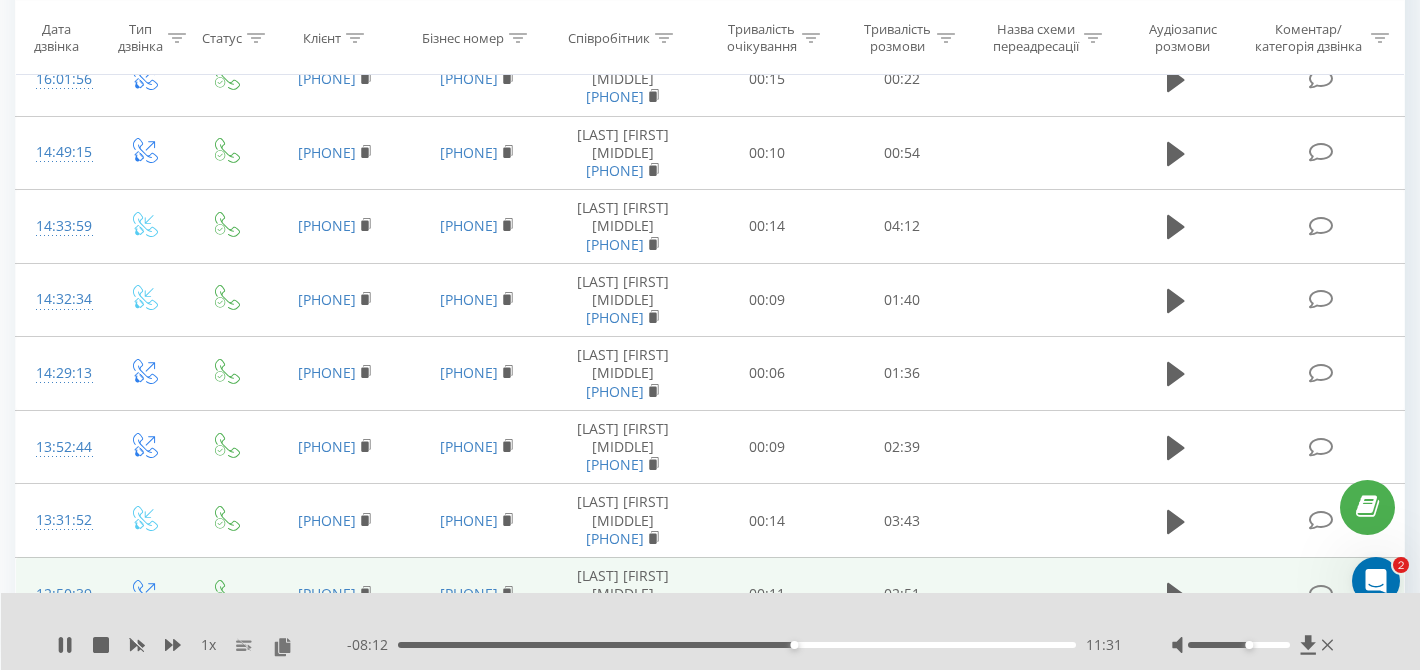 click on "11:31" at bounding box center (737, 645) 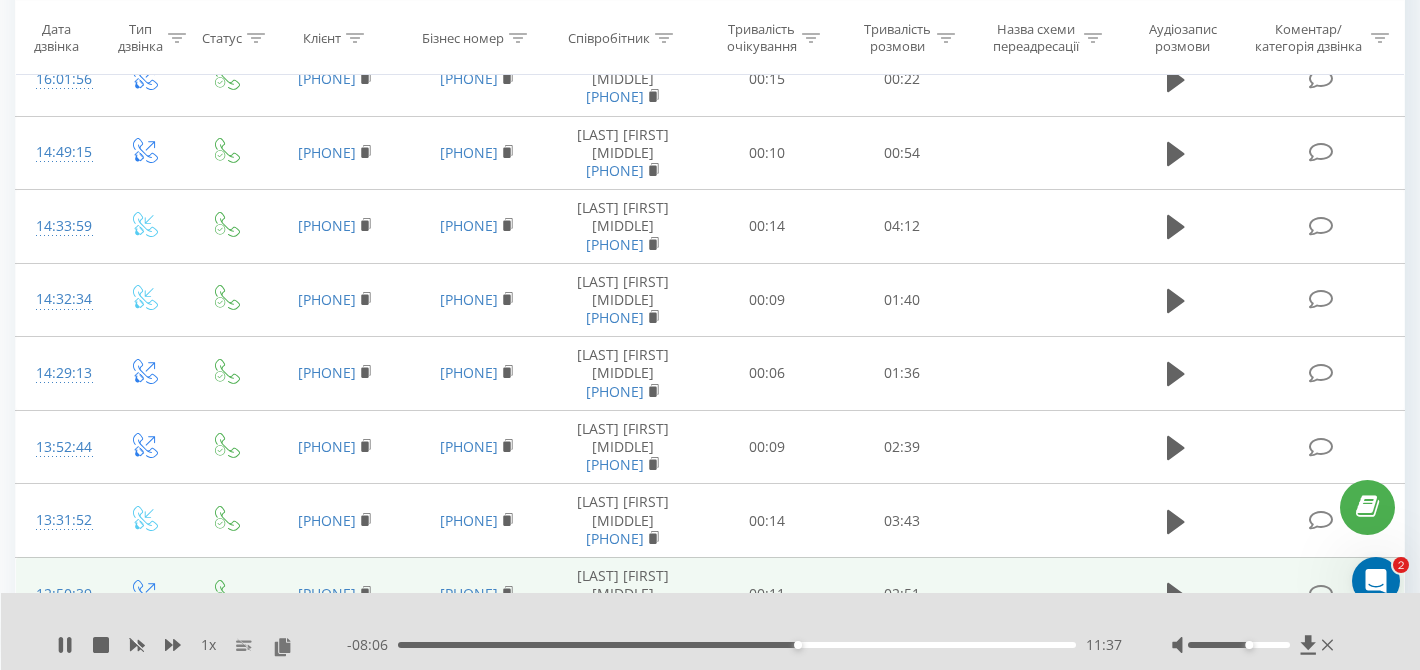 click on "11:37" at bounding box center (737, 645) 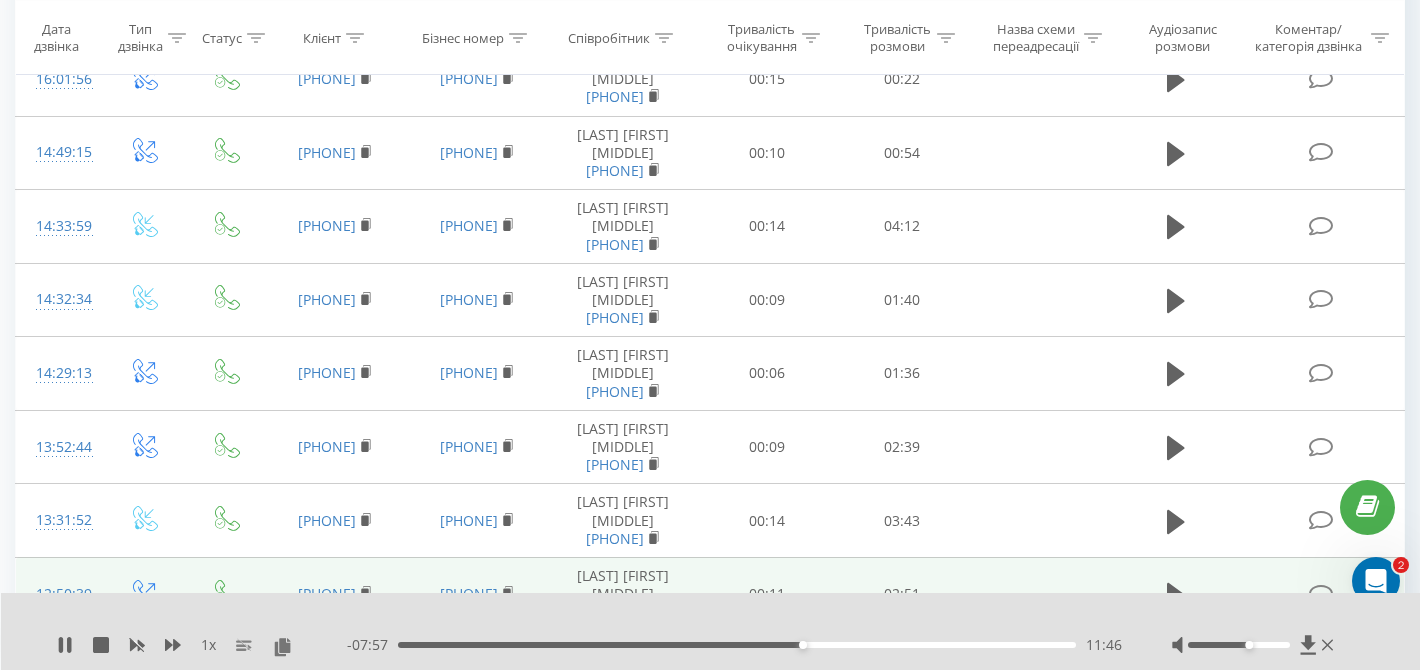 click on "11:46" at bounding box center [737, 645] 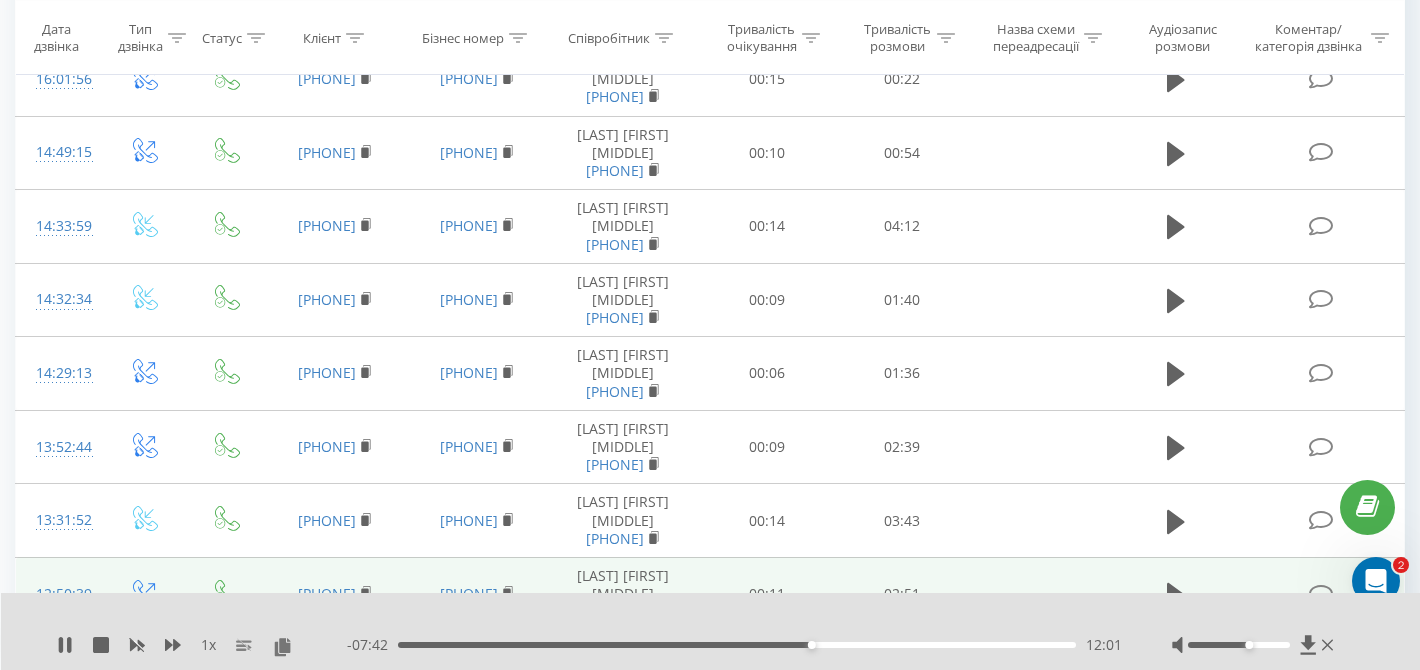 click on "12:01" at bounding box center (812, 645) 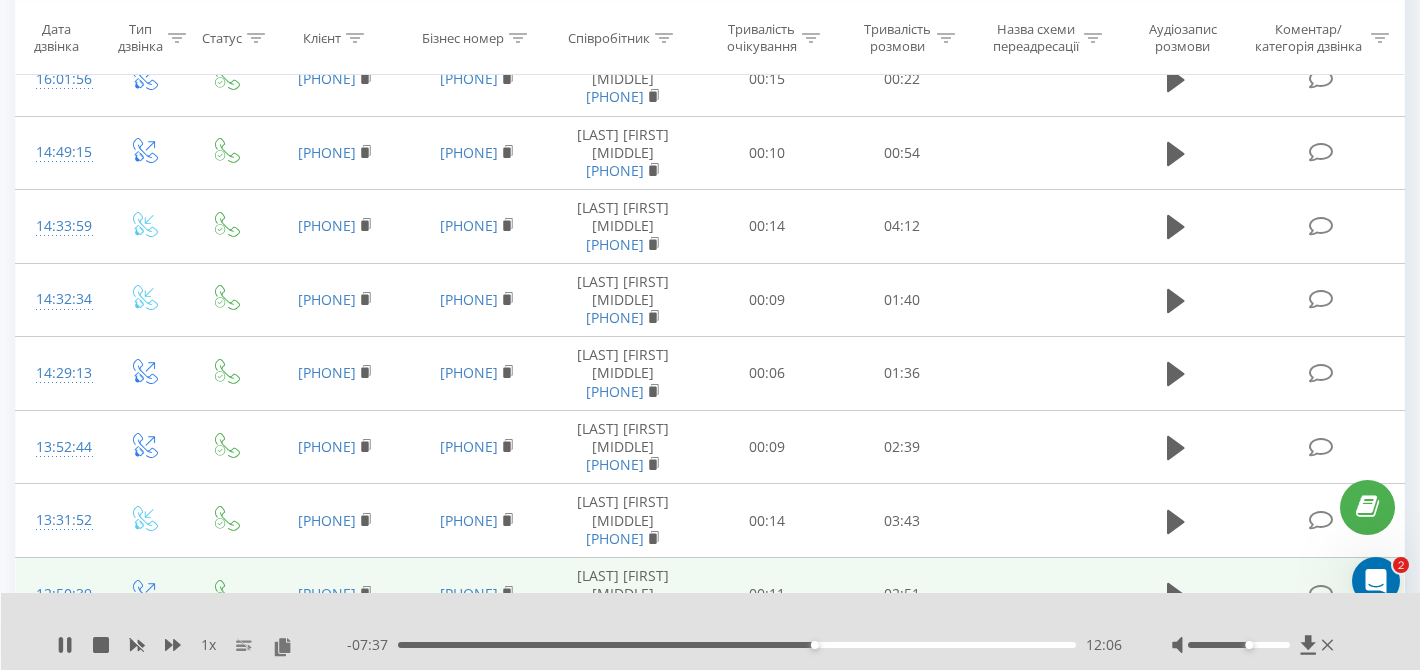 click on "12:06" at bounding box center (815, 645) 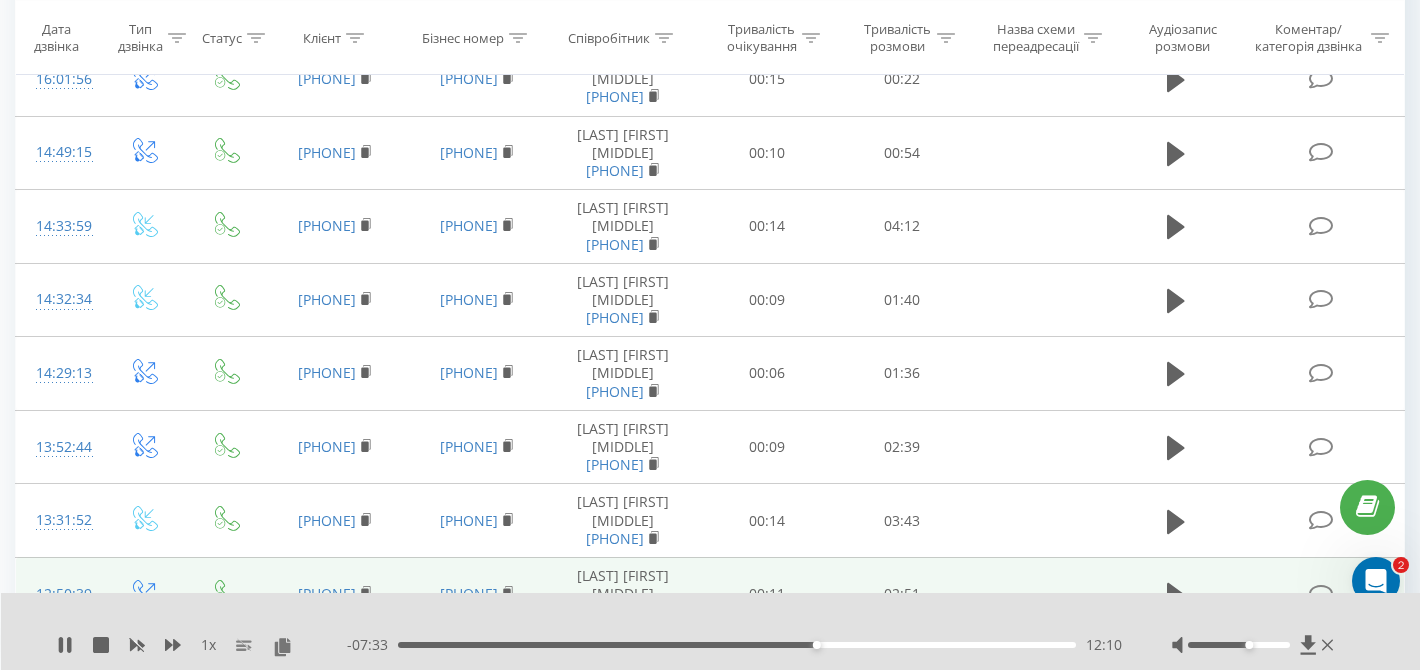 click on "12:10" at bounding box center (737, 645) 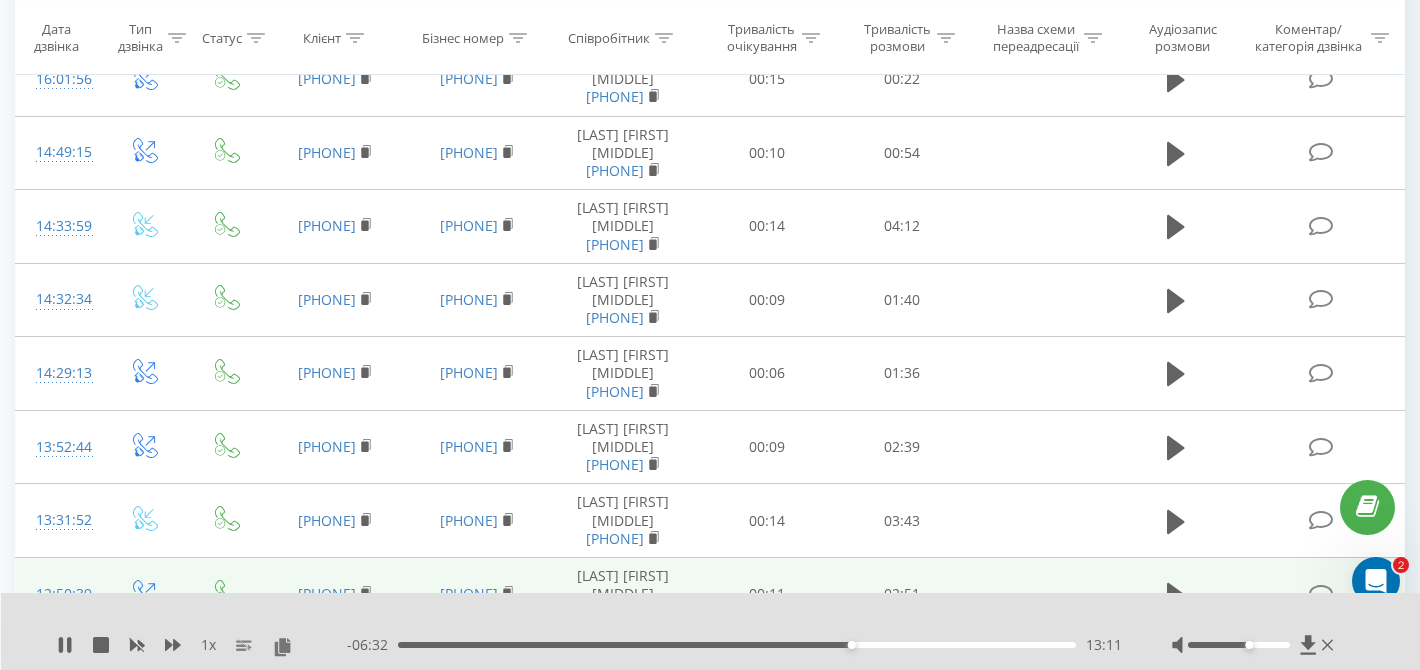 click on "13:11" at bounding box center [737, 645] 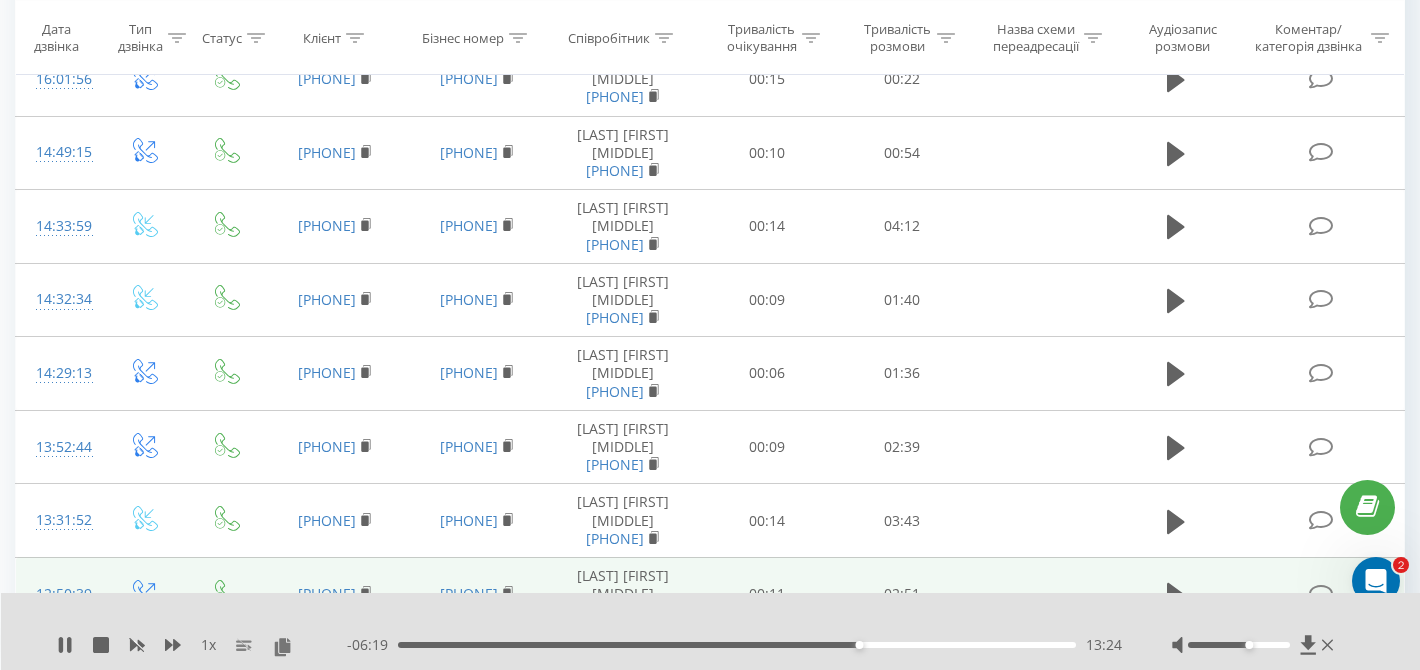 click on "13:24" at bounding box center (737, 645) 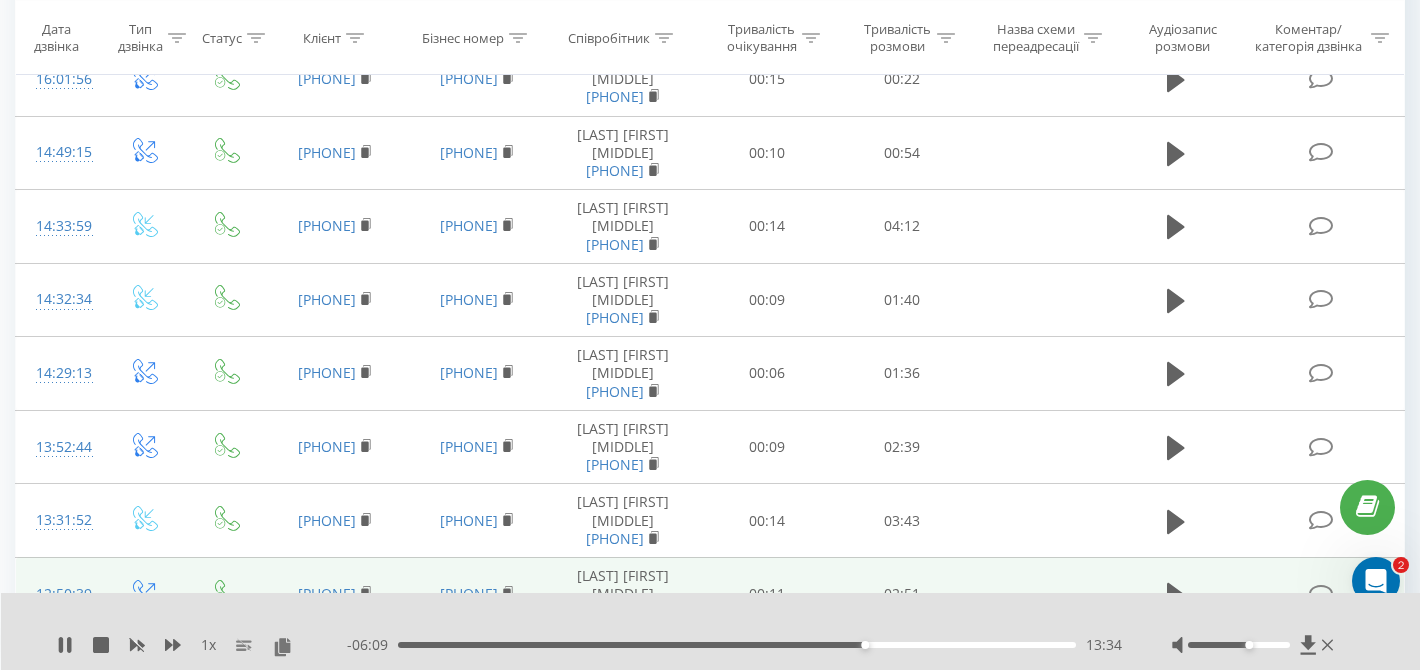 click on "13:34" at bounding box center [737, 645] 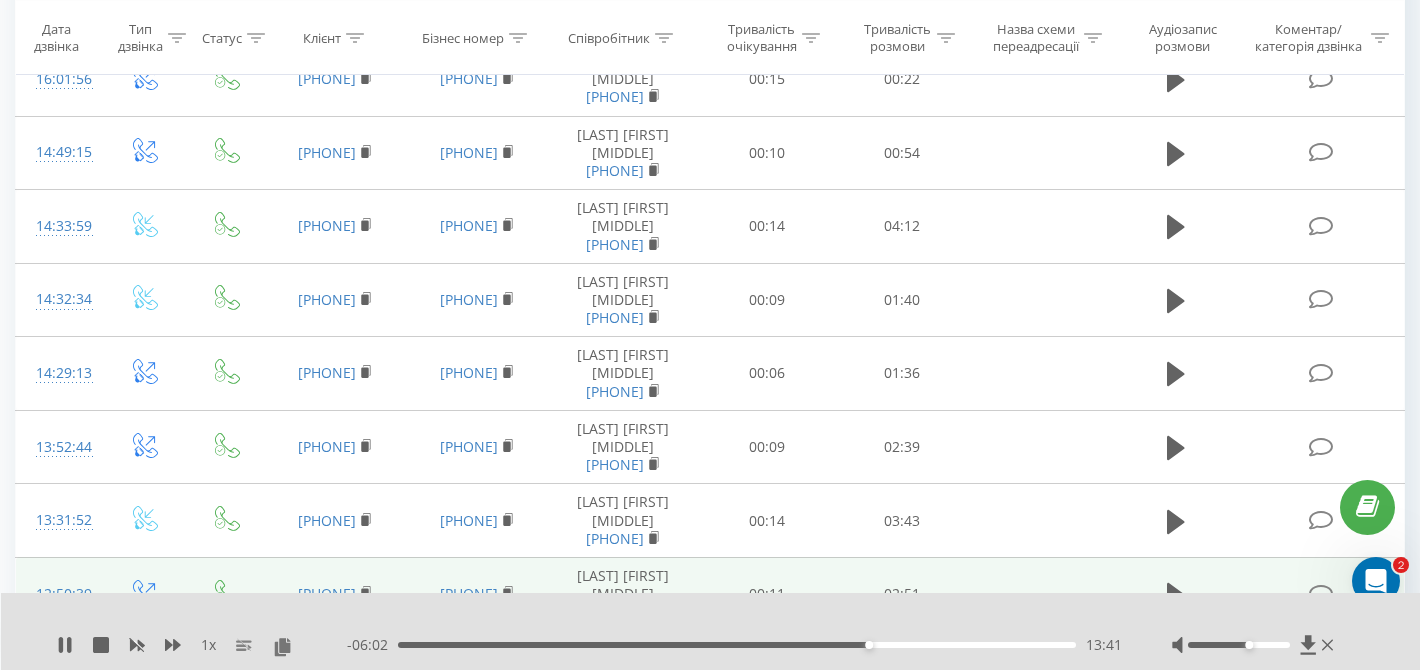 click on "13:41" at bounding box center [737, 645] 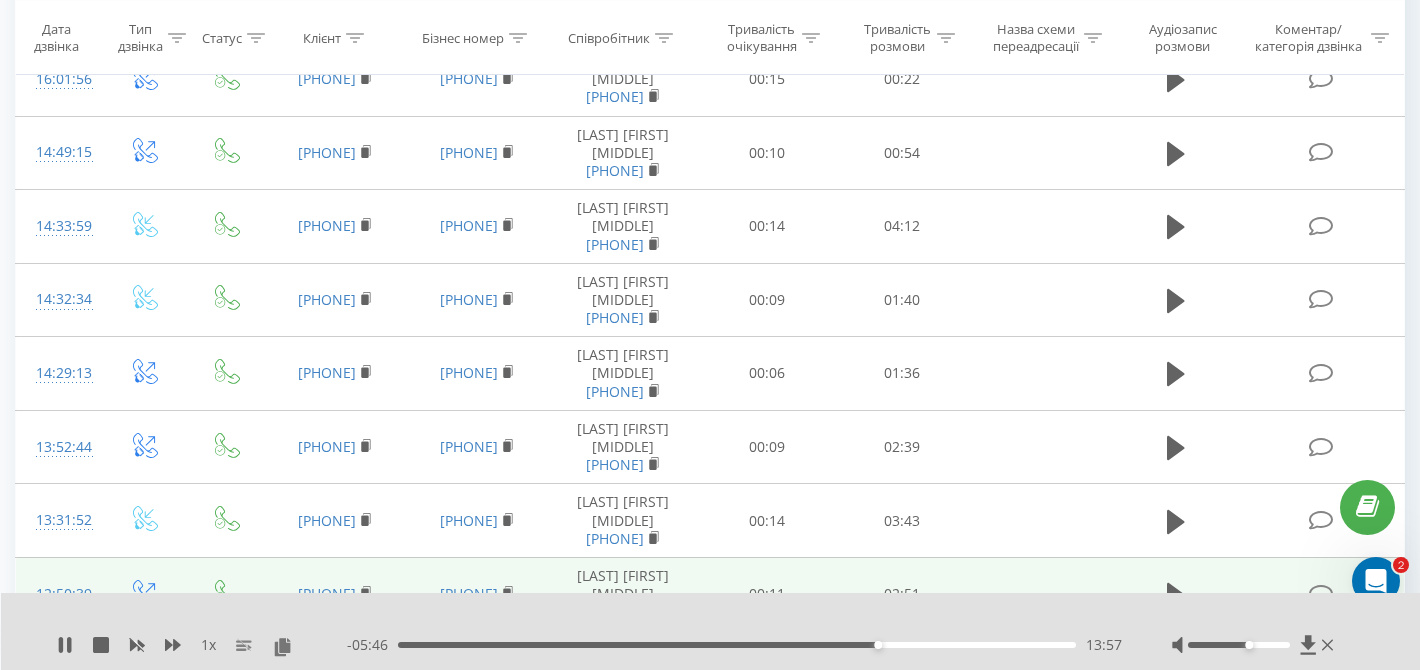 click on "13:57" at bounding box center [878, 645] 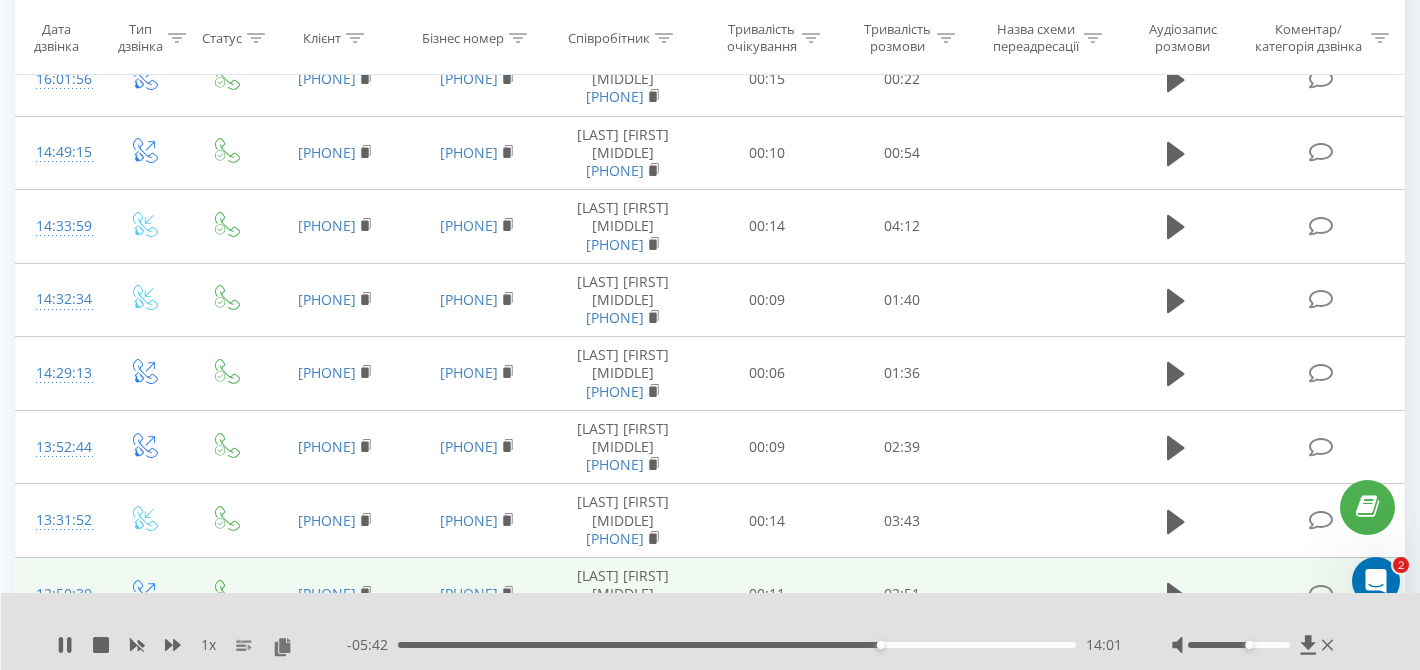 click on "14:01" at bounding box center [737, 645] 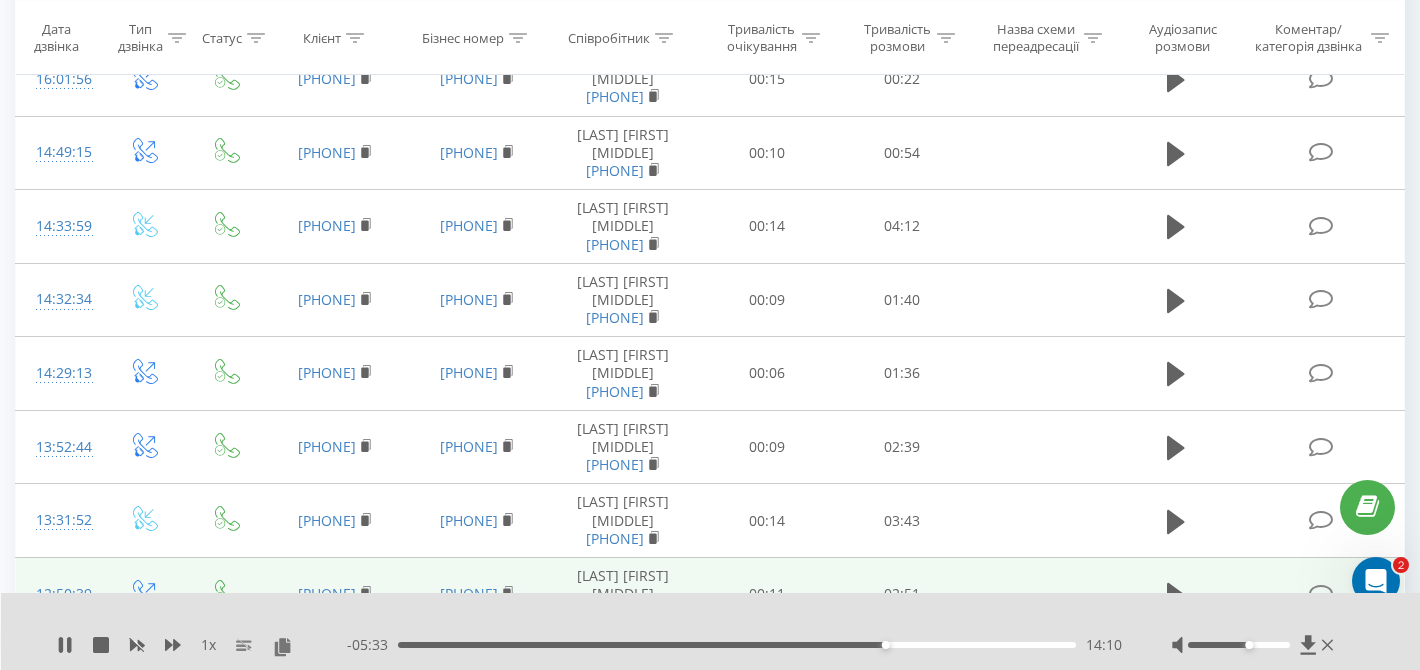 click on "14:10" at bounding box center (737, 645) 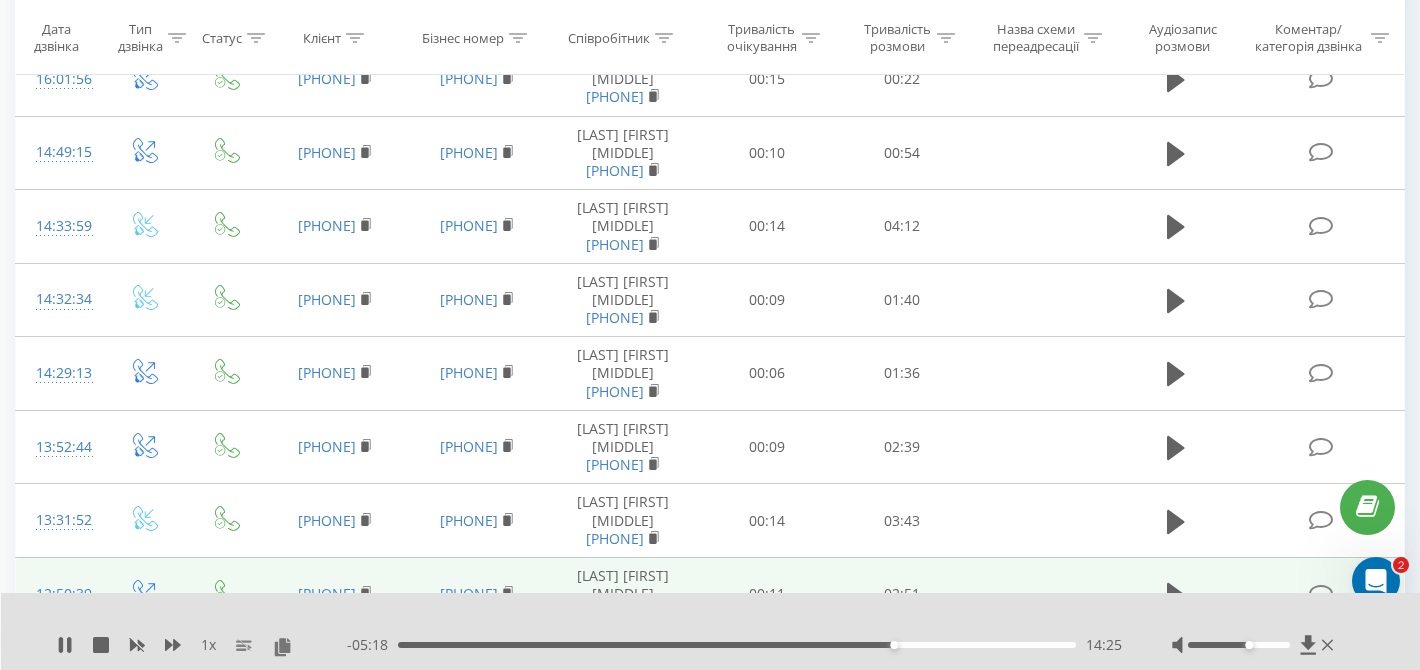 click on "14:25" at bounding box center [737, 645] 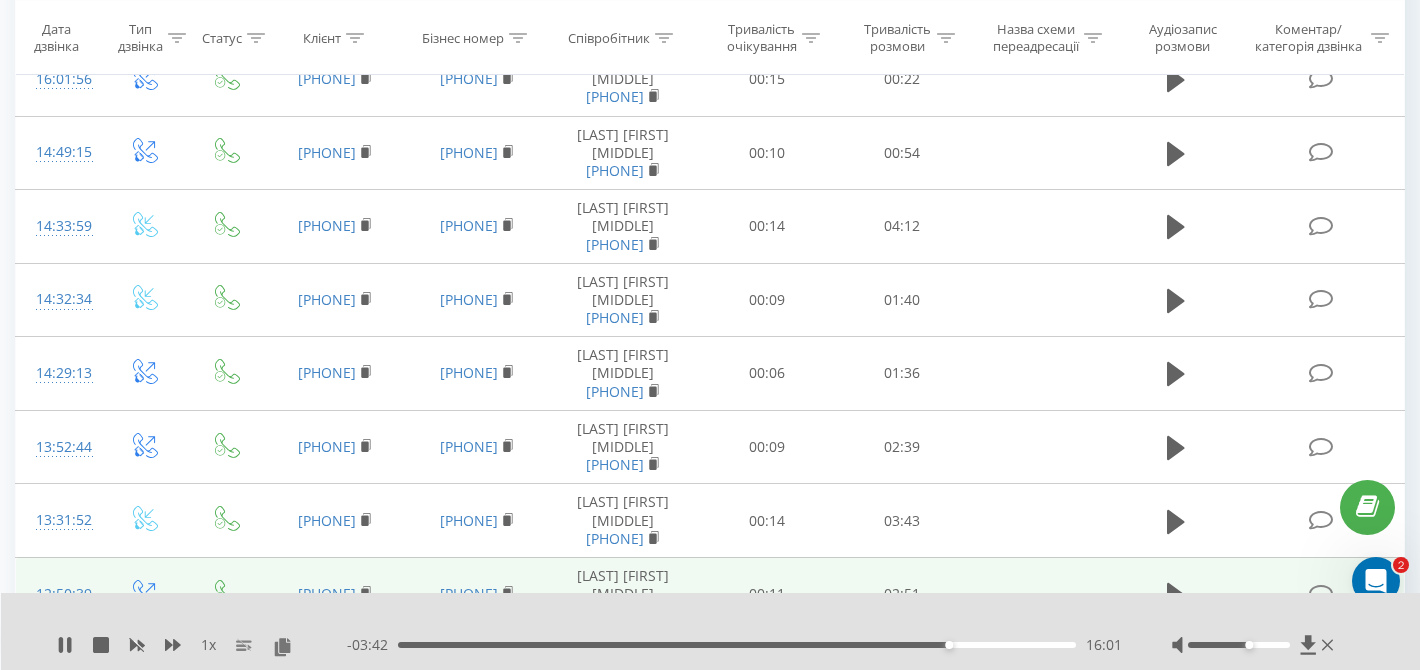 click on "16:01" at bounding box center [737, 645] 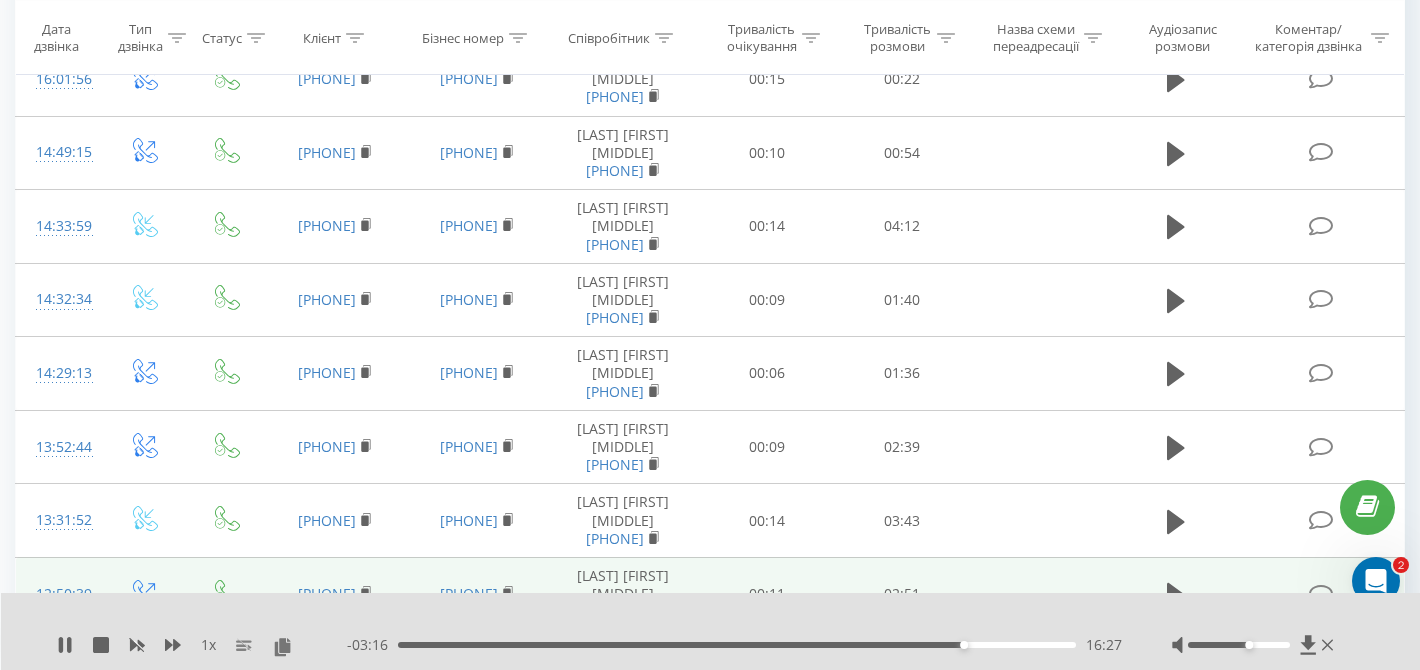 click on "16:27" at bounding box center (737, 645) 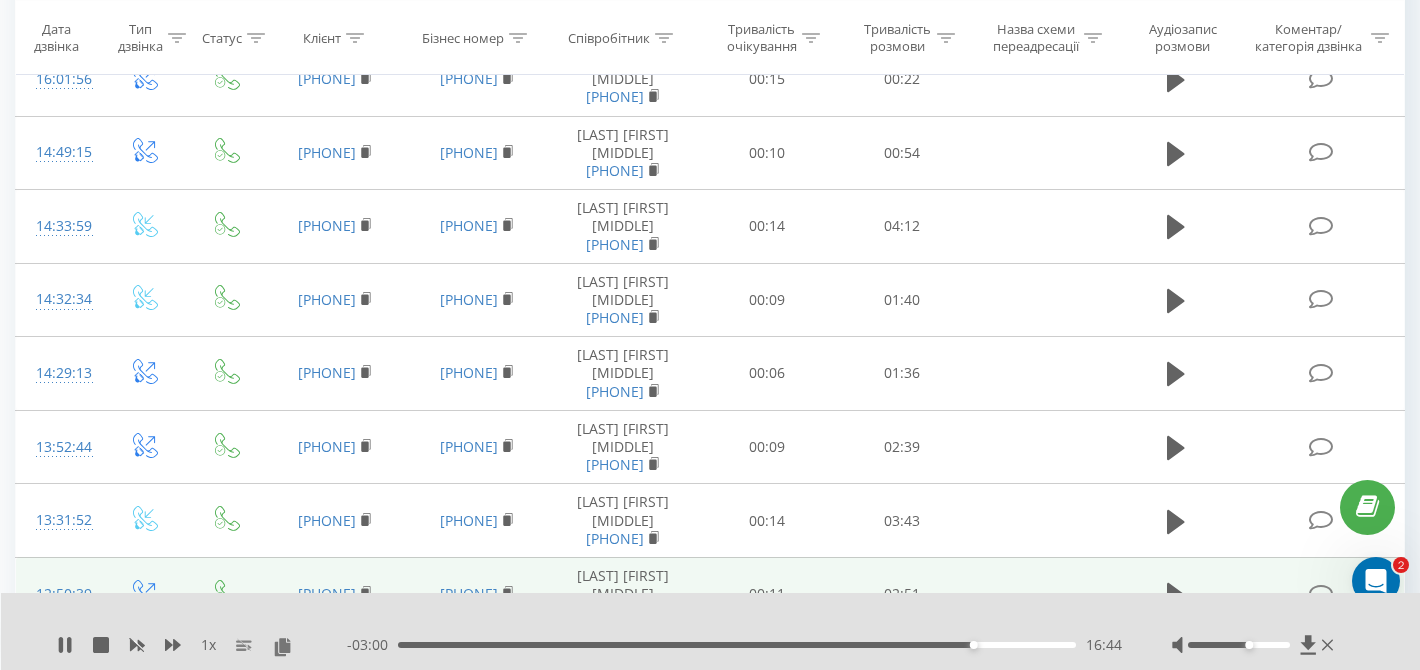 click on "16:44" at bounding box center (737, 645) 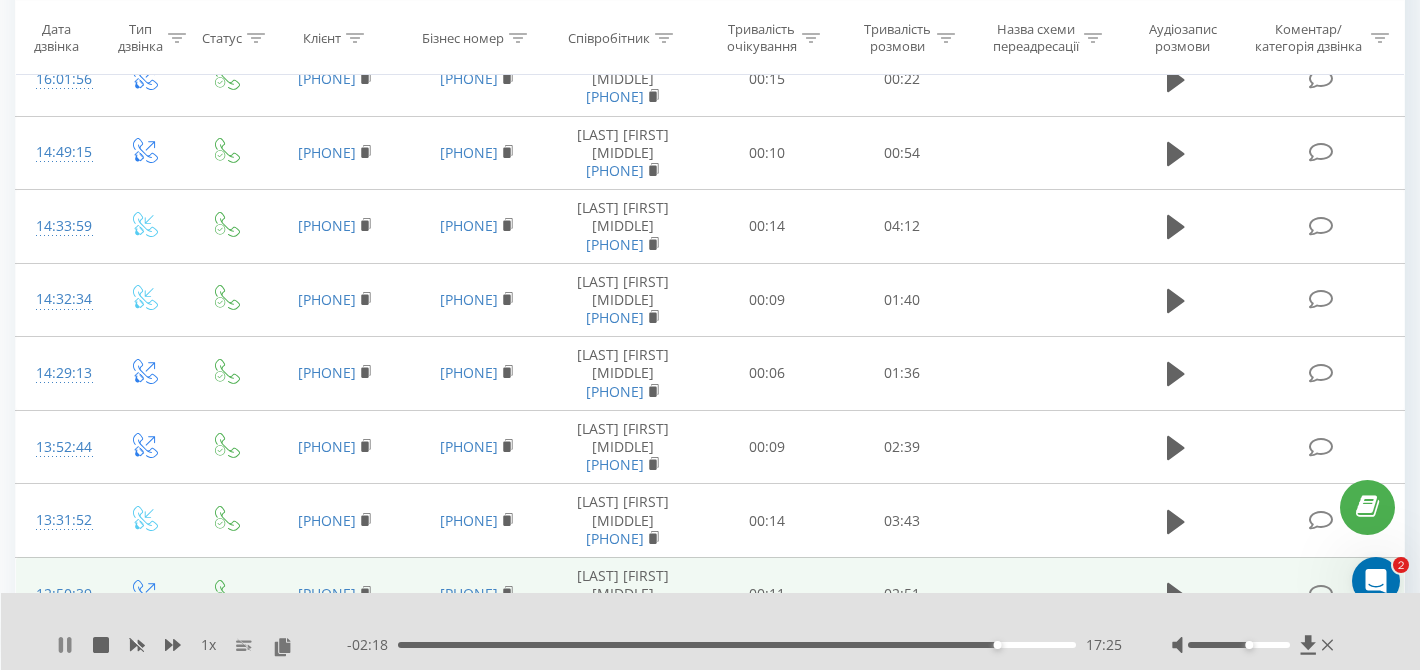 click 